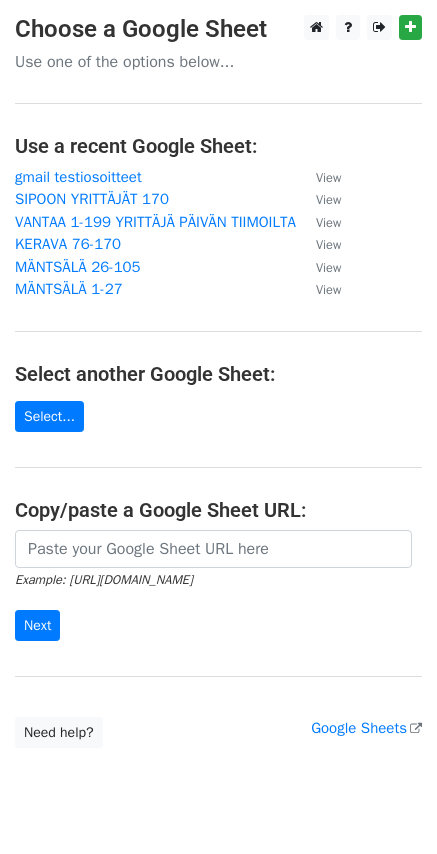 scroll, scrollTop: 0, scrollLeft: 0, axis: both 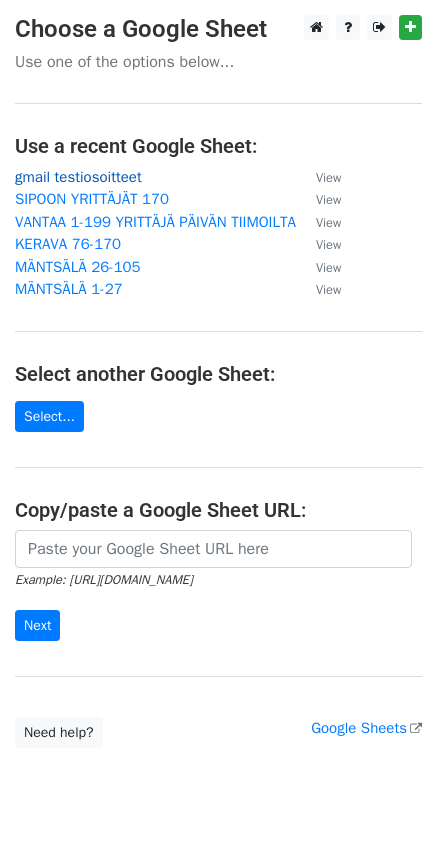 click on "gmail testiosoitteet" at bounding box center (78, 177) 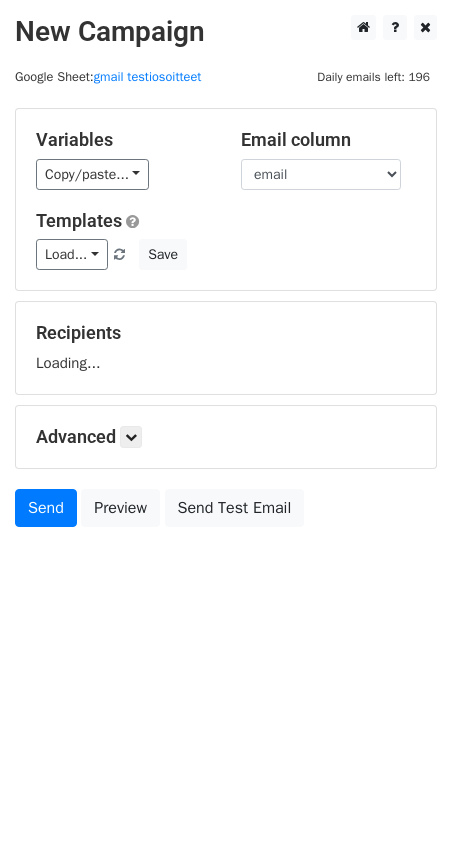 scroll, scrollTop: 0, scrollLeft: 0, axis: both 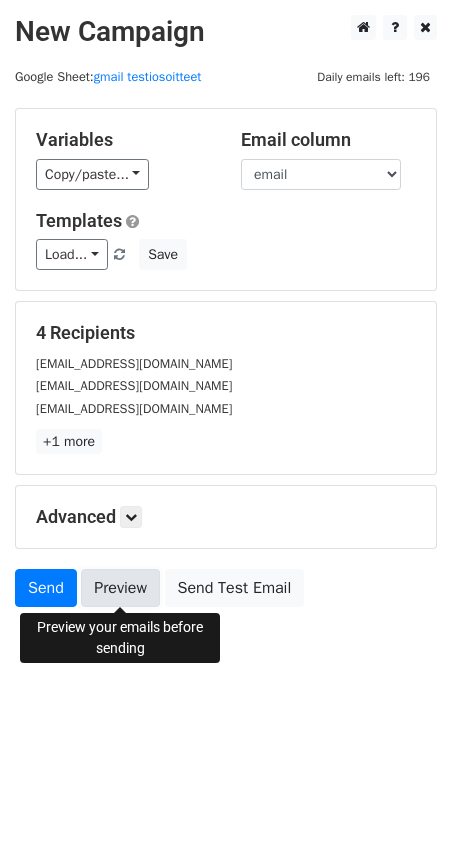 click on "Preview" 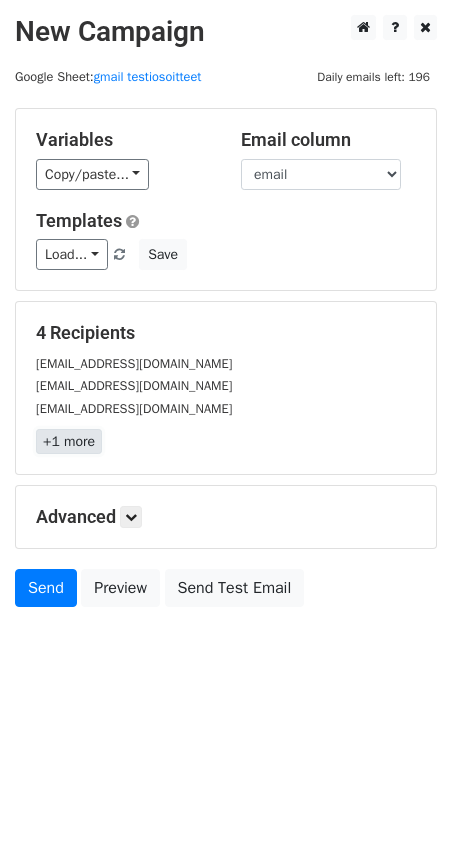 click on "+1 more" 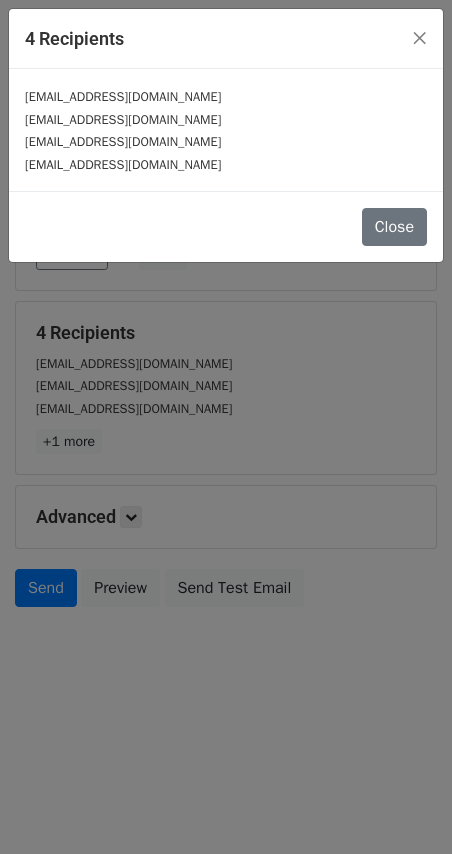 click on "4 Recipients
×
ture.nyholm@microtrade.fi
ture.nyholm@flowstore.fi
erja.nyholm@microtrade.fi
ture.nyholm@gmail.com
Close" 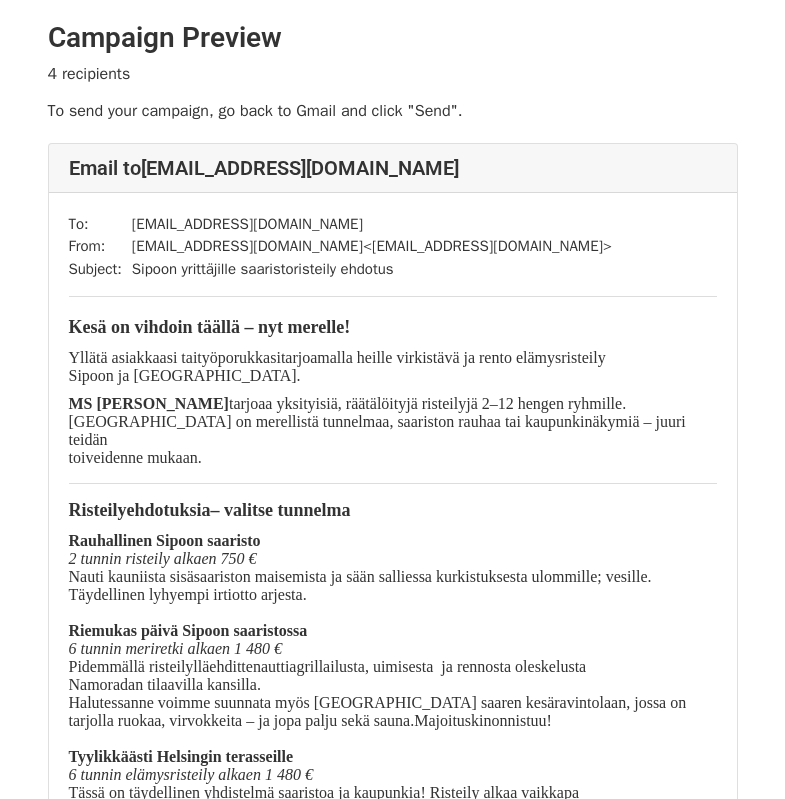scroll, scrollTop: 0, scrollLeft: 0, axis: both 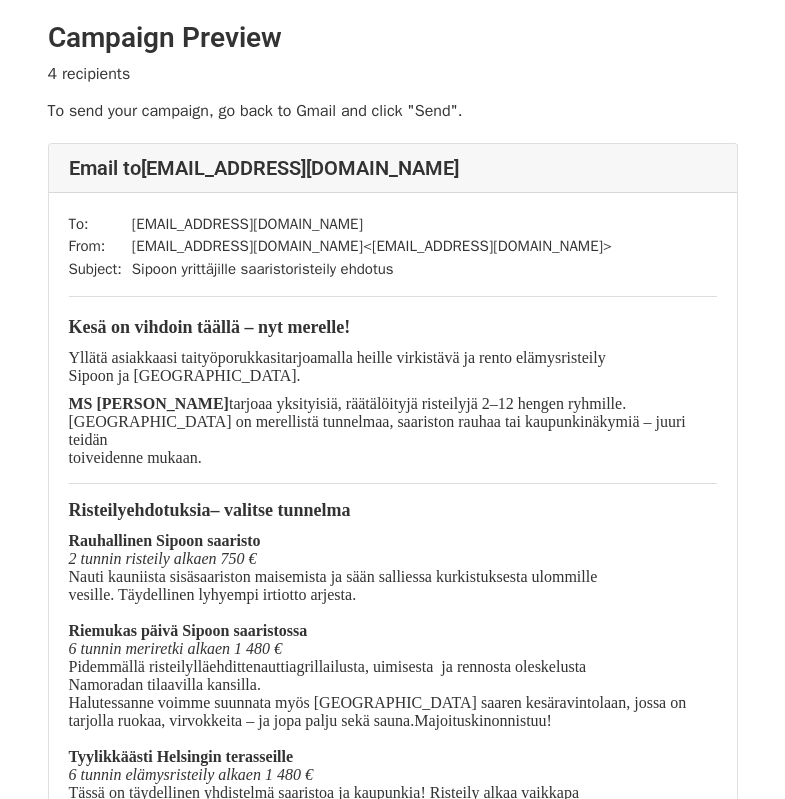 click on "6 tunnin meriretki alkaen 1 480 €" at bounding box center (176, 648) 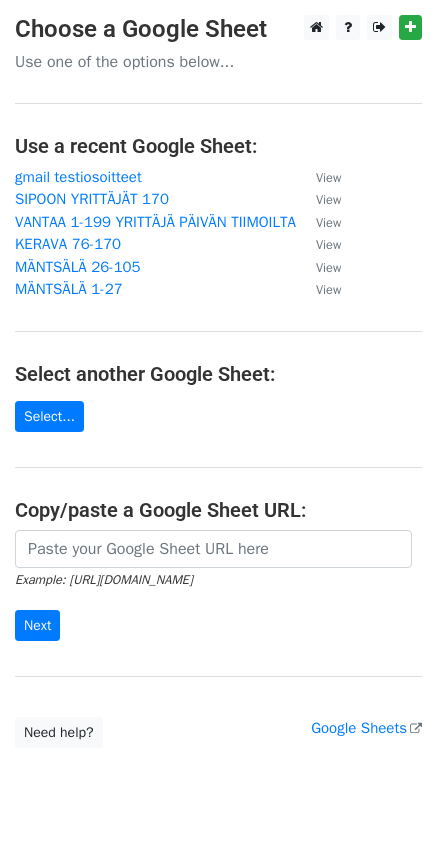 scroll, scrollTop: 0, scrollLeft: 0, axis: both 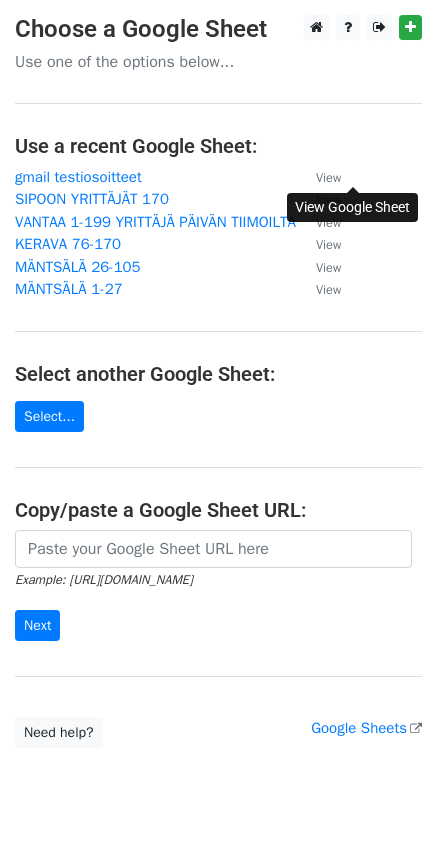 click on "View" at bounding box center (328, 178) 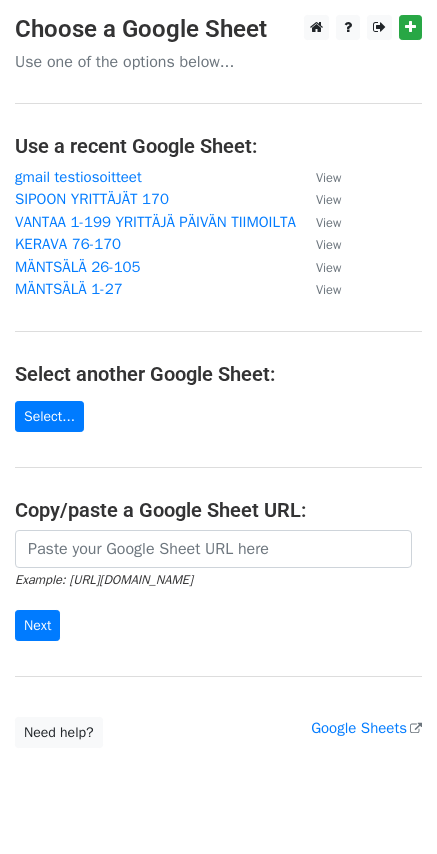 click on "View" at bounding box center (318, 177) 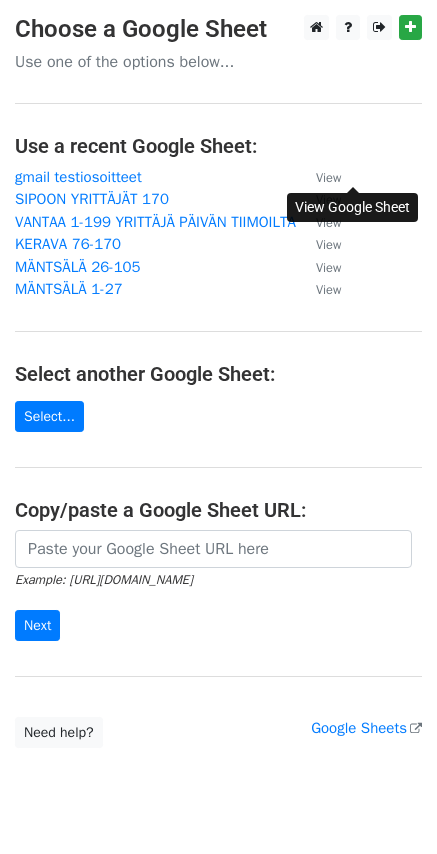 click on "View" at bounding box center [328, 178] 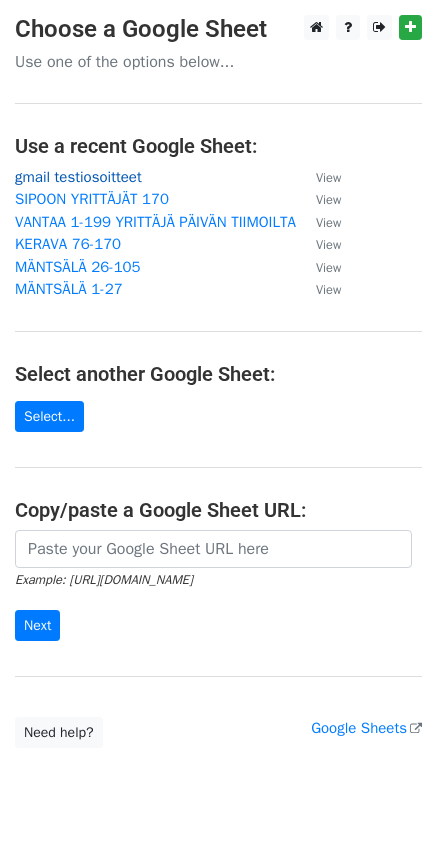 click on "gmail testiosoitteet" at bounding box center (78, 177) 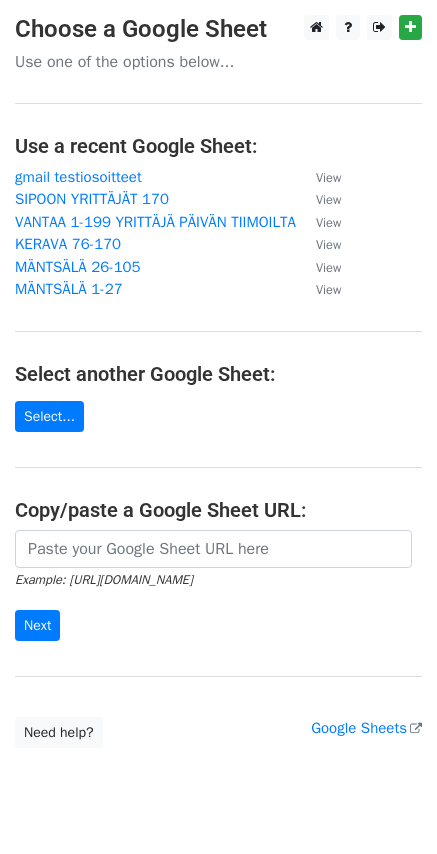 scroll, scrollTop: 0, scrollLeft: 0, axis: both 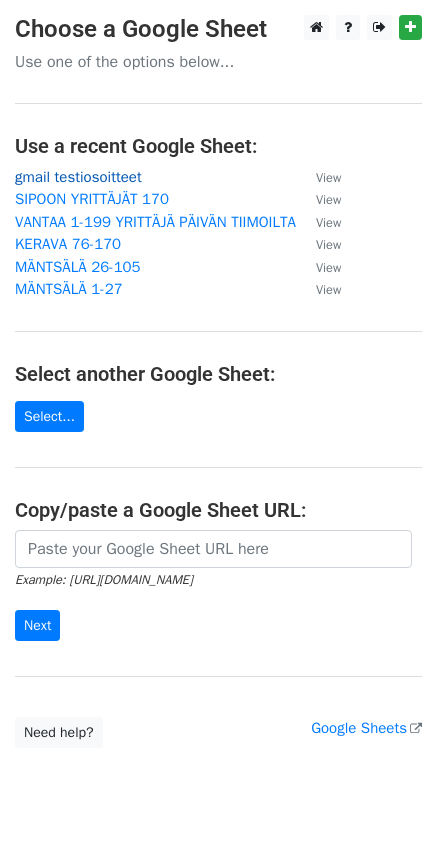 click on "gmail testiosoitteet" at bounding box center [78, 177] 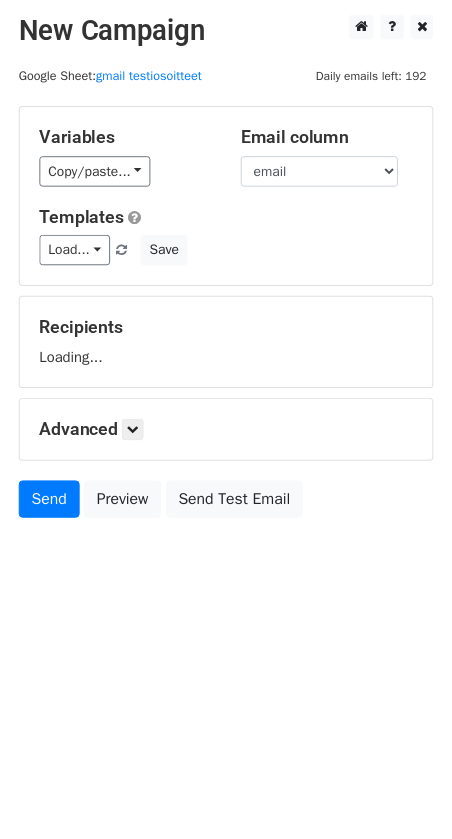 scroll, scrollTop: 0, scrollLeft: 0, axis: both 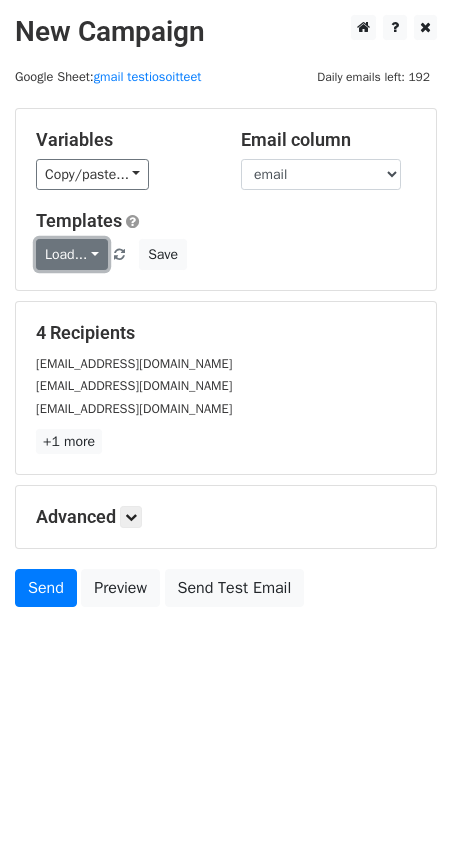 click on "Load..." 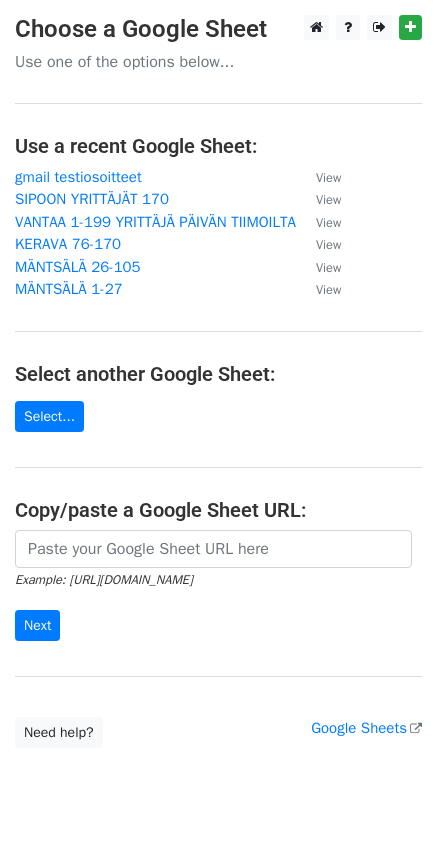 scroll, scrollTop: 0, scrollLeft: 0, axis: both 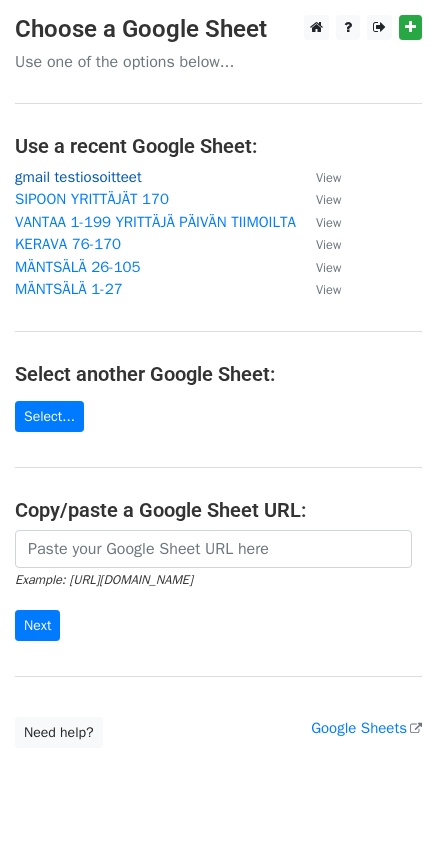 click on "gmail testiosoitteet" at bounding box center [78, 177] 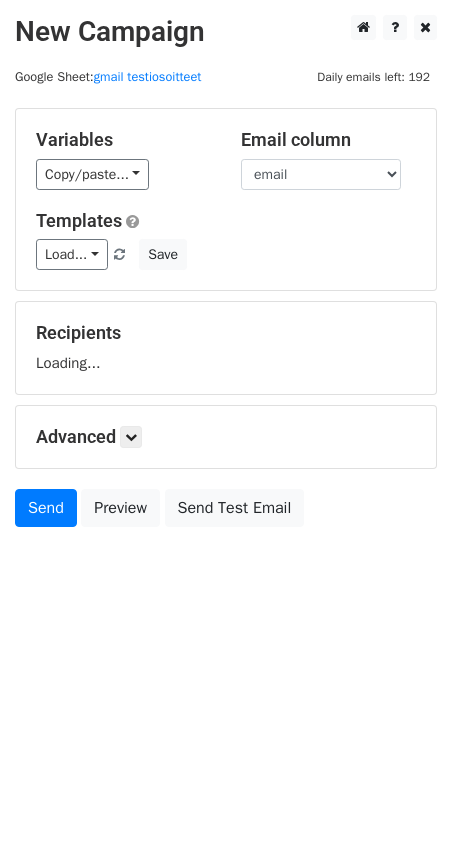 scroll, scrollTop: 0, scrollLeft: 0, axis: both 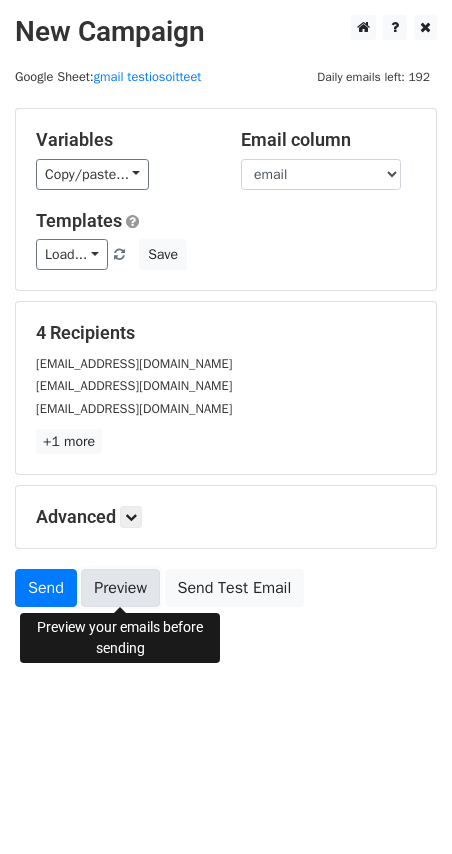 click on "Preview" 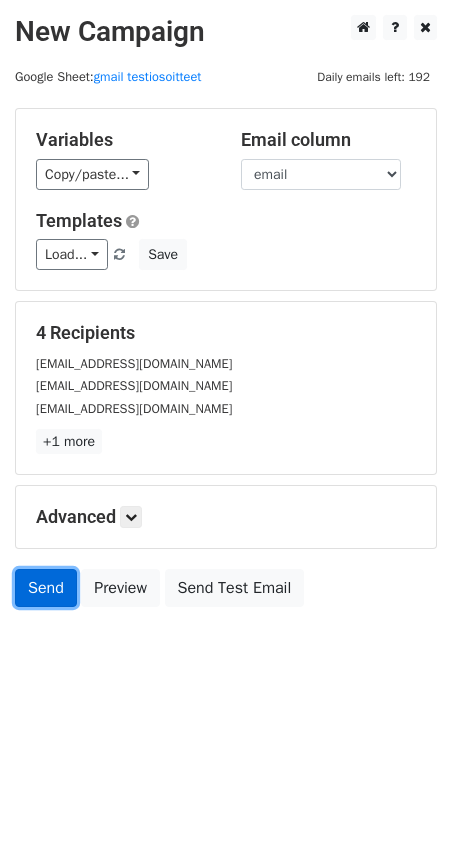 click on "Send" 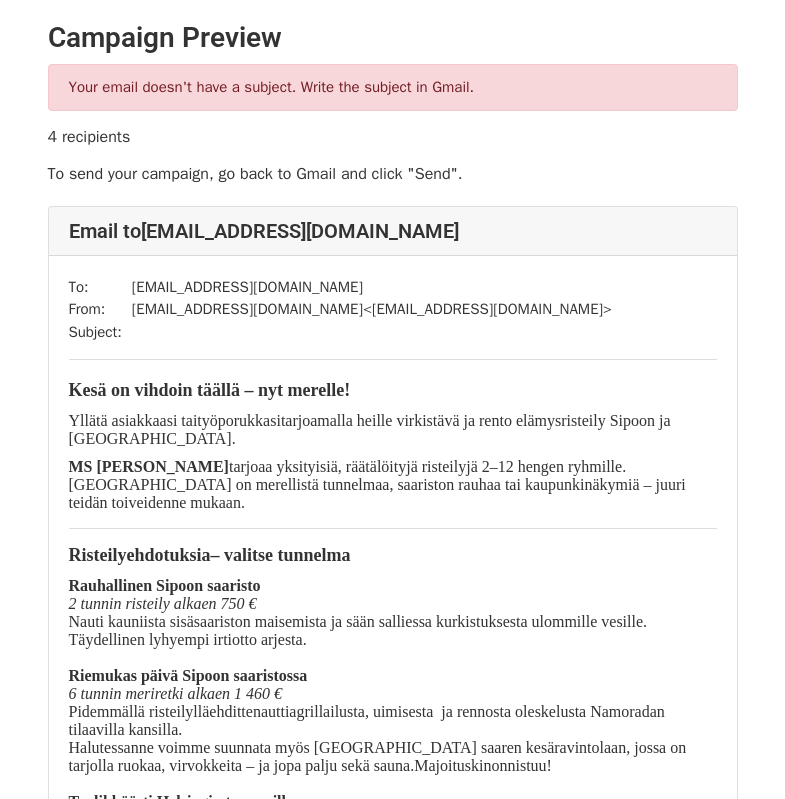 scroll, scrollTop: 0, scrollLeft: 0, axis: both 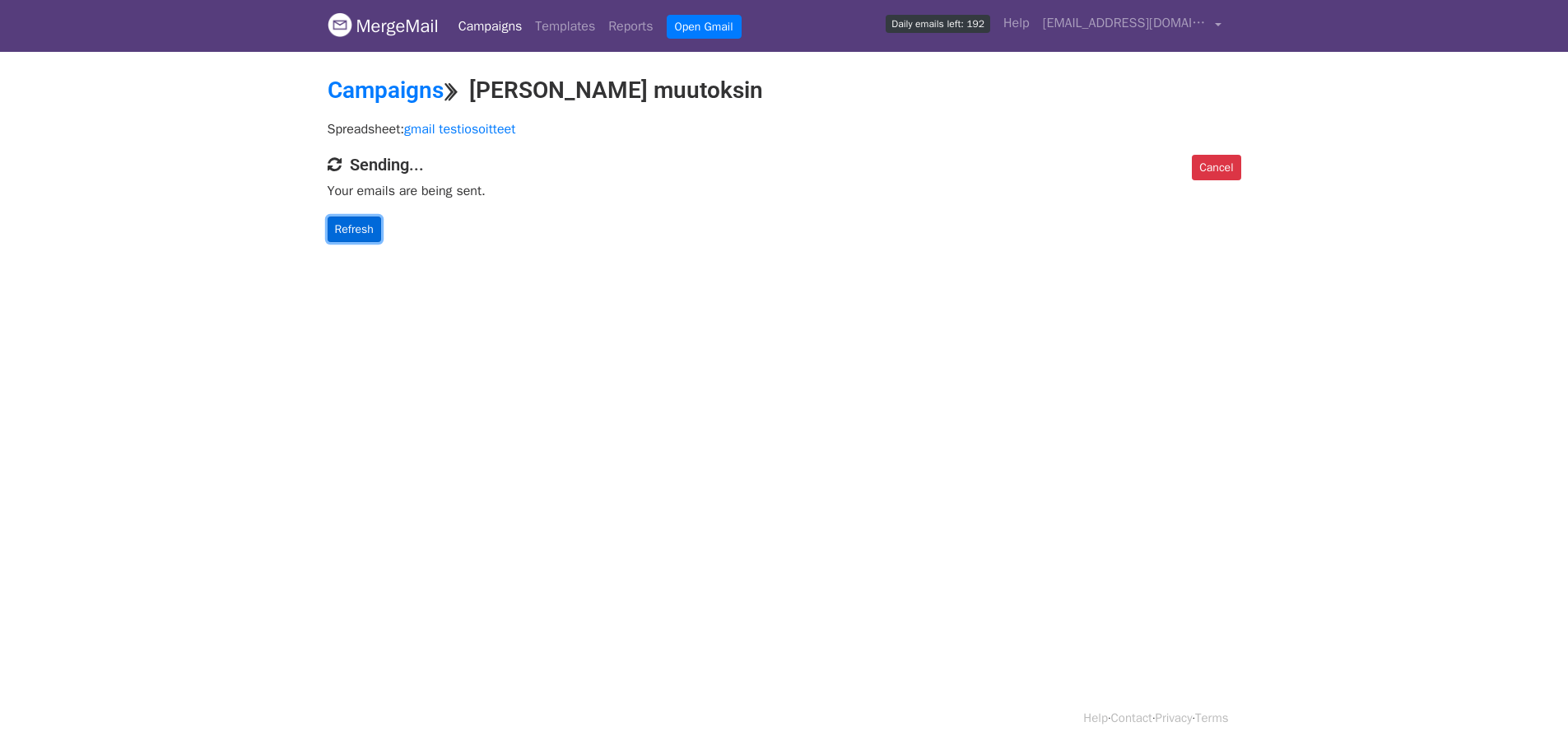 click on "Refresh" at bounding box center [354, 229] 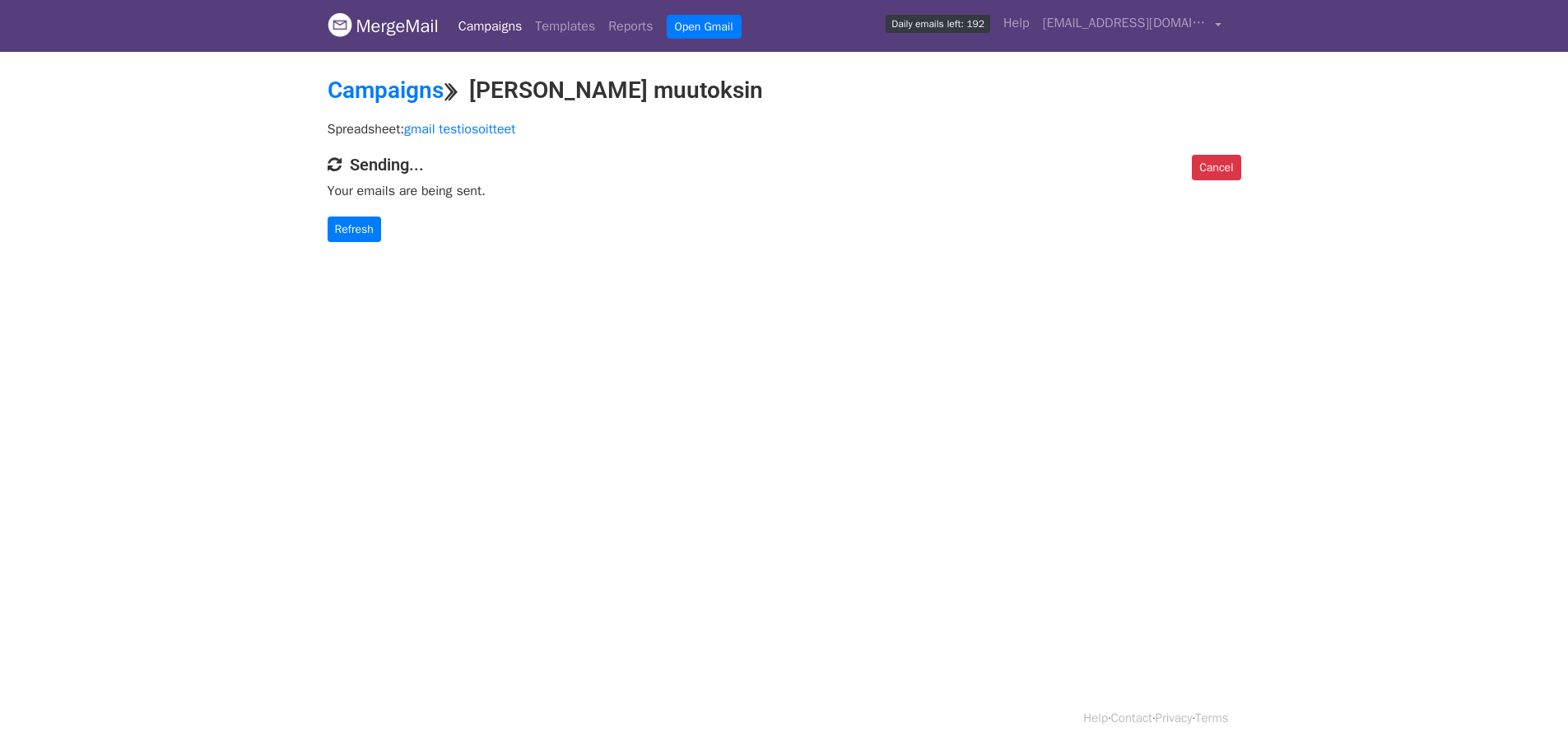 scroll, scrollTop: 0, scrollLeft: 0, axis: both 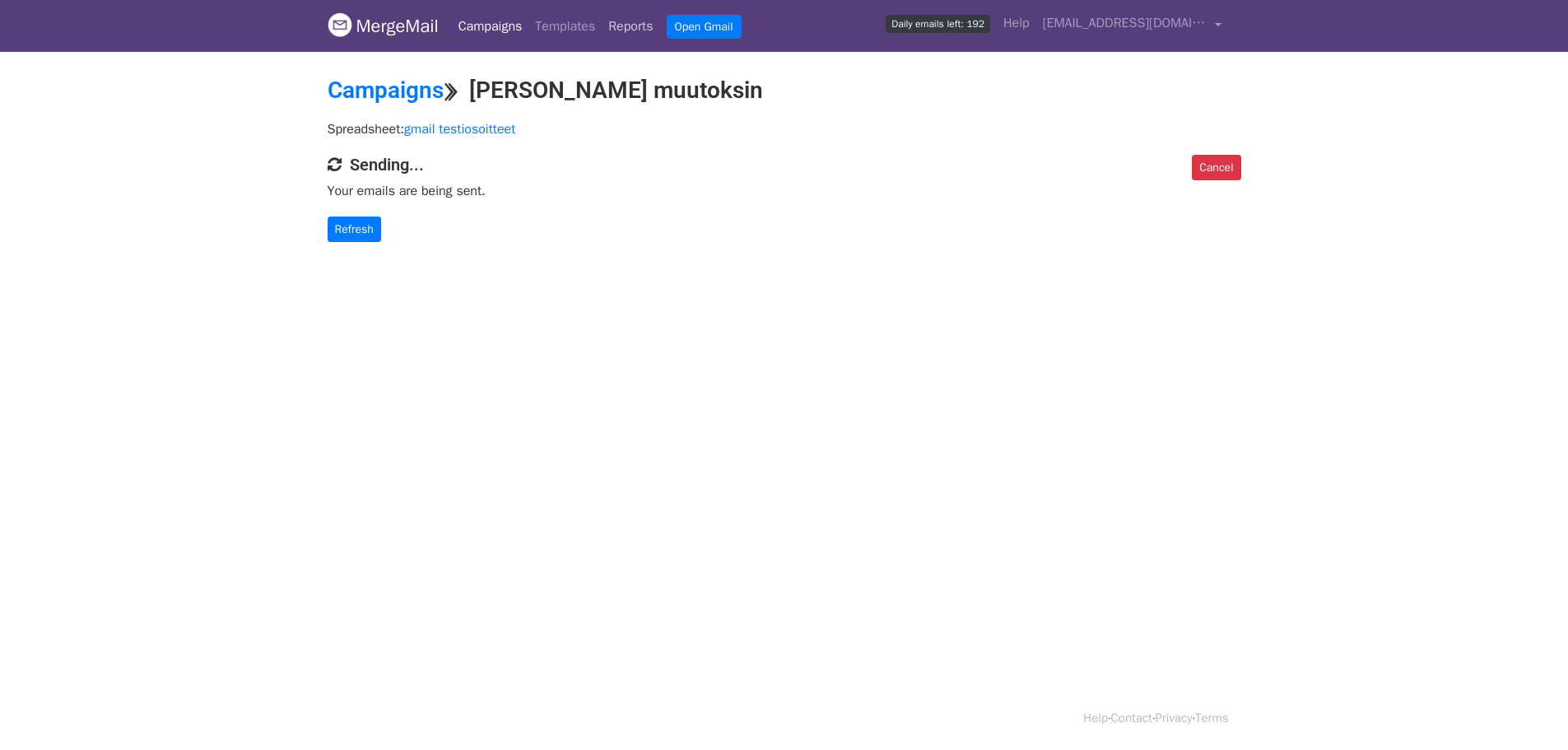 click on "Reports" at bounding box center [630, 26] 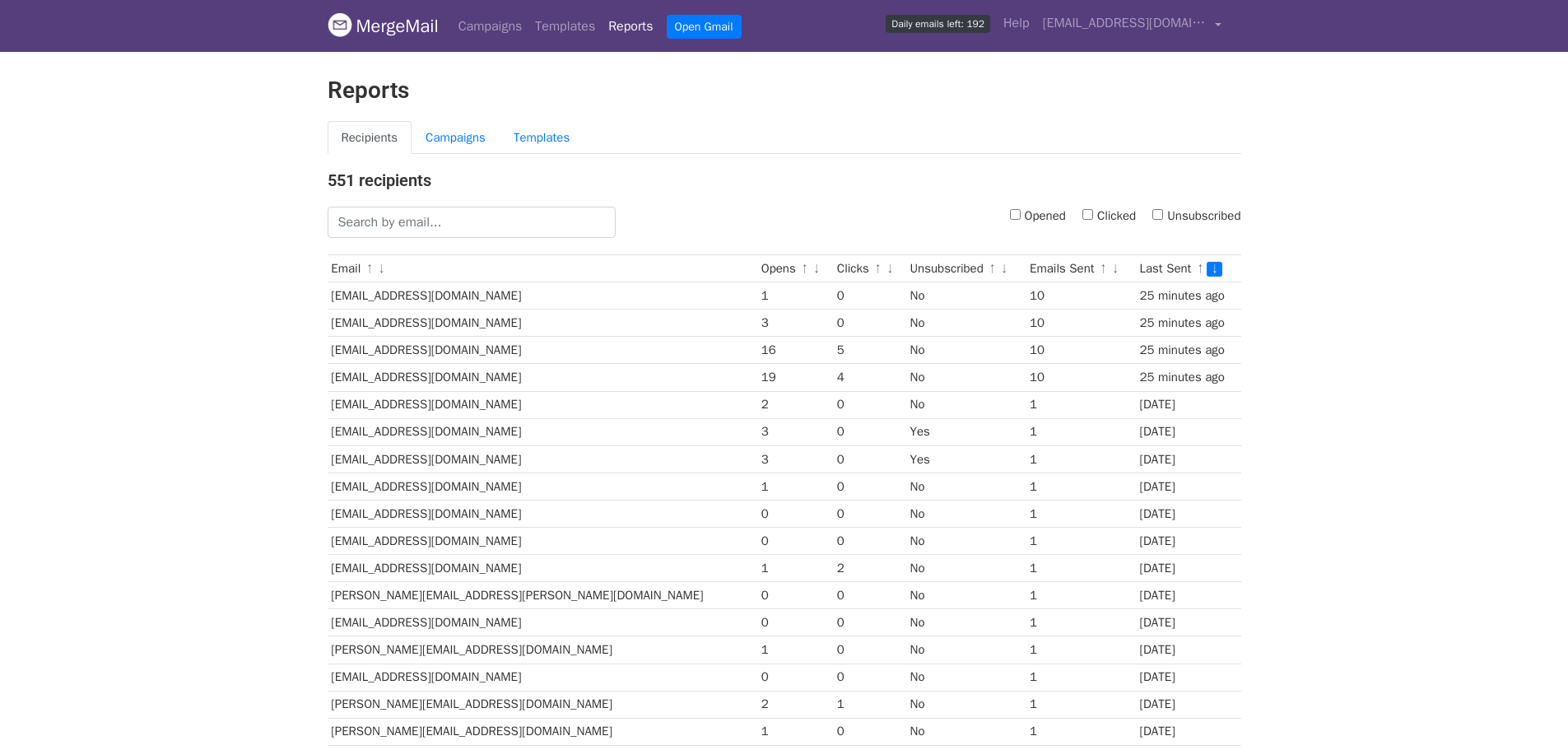 scroll, scrollTop: 0, scrollLeft: 0, axis: both 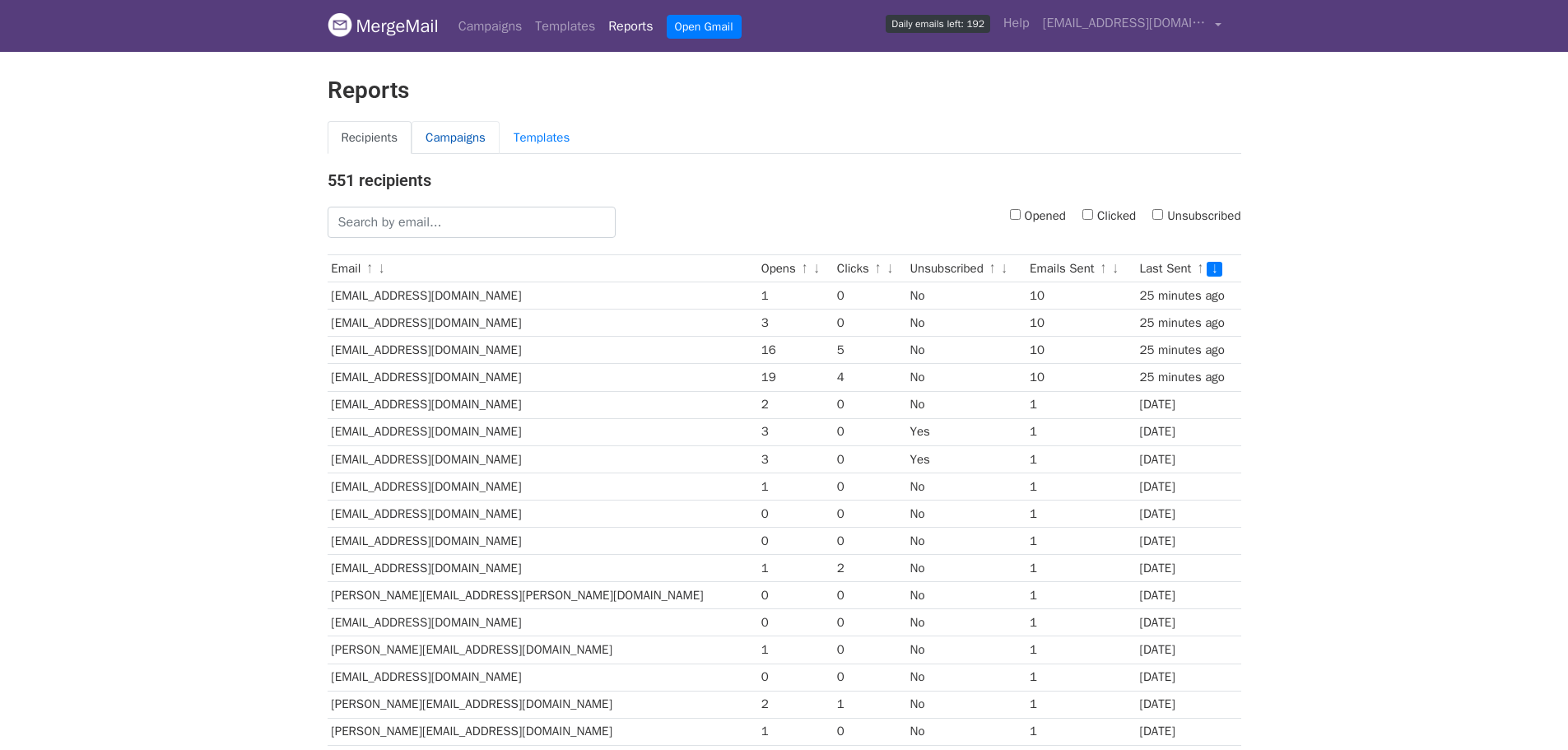 click on "Campaigns" at bounding box center (455, 137) 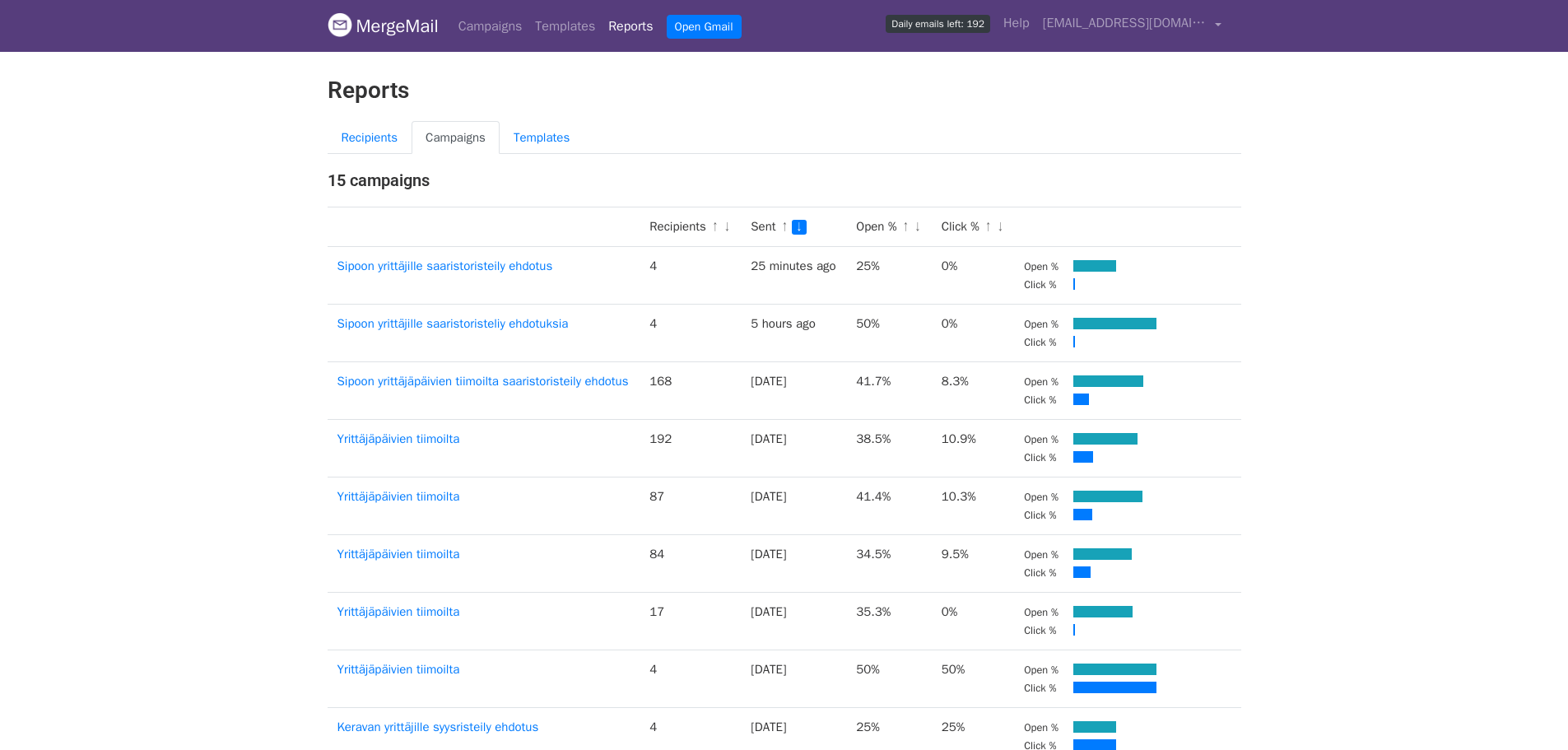 scroll, scrollTop: 0, scrollLeft: 0, axis: both 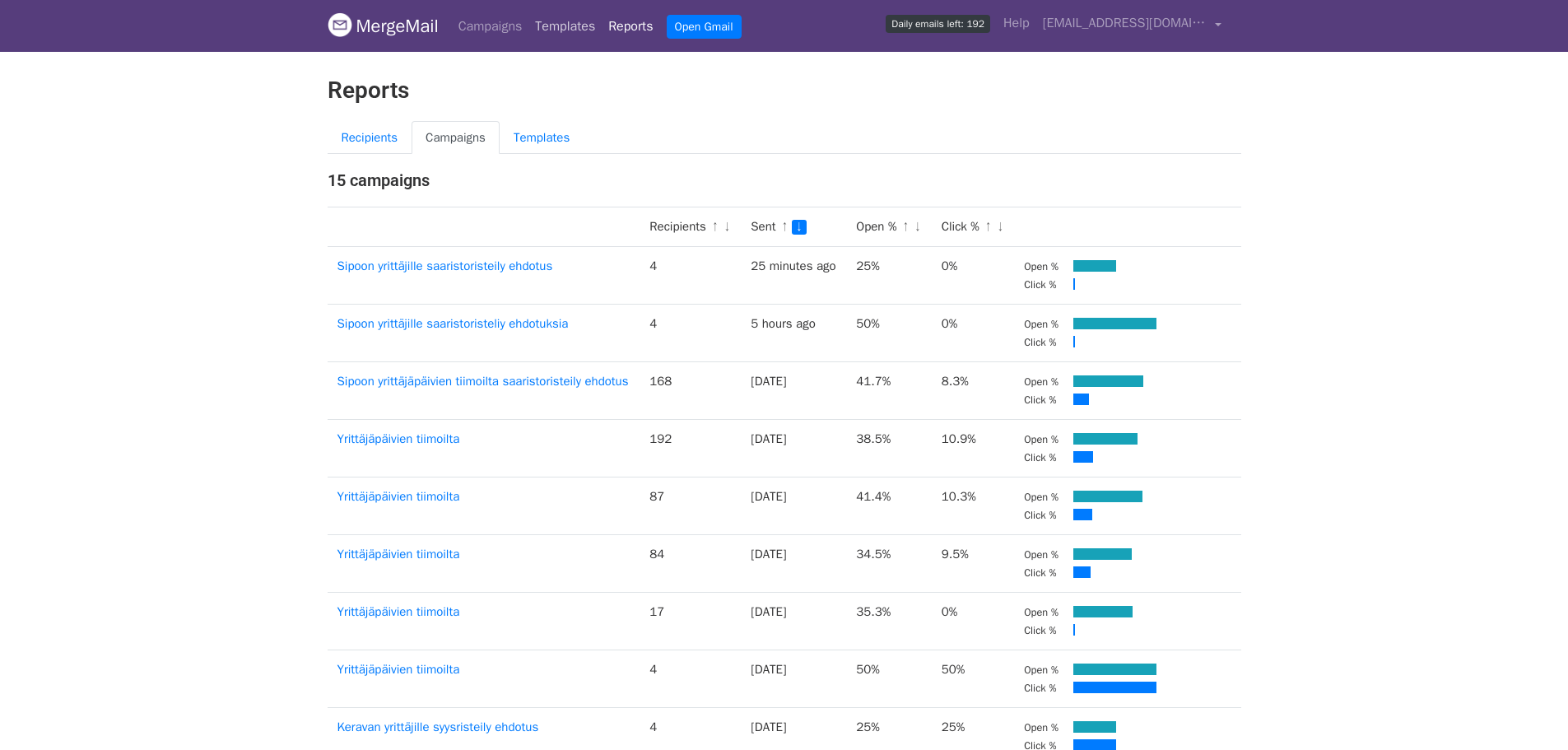 click on "Templates" at bounding box center [565, 26] 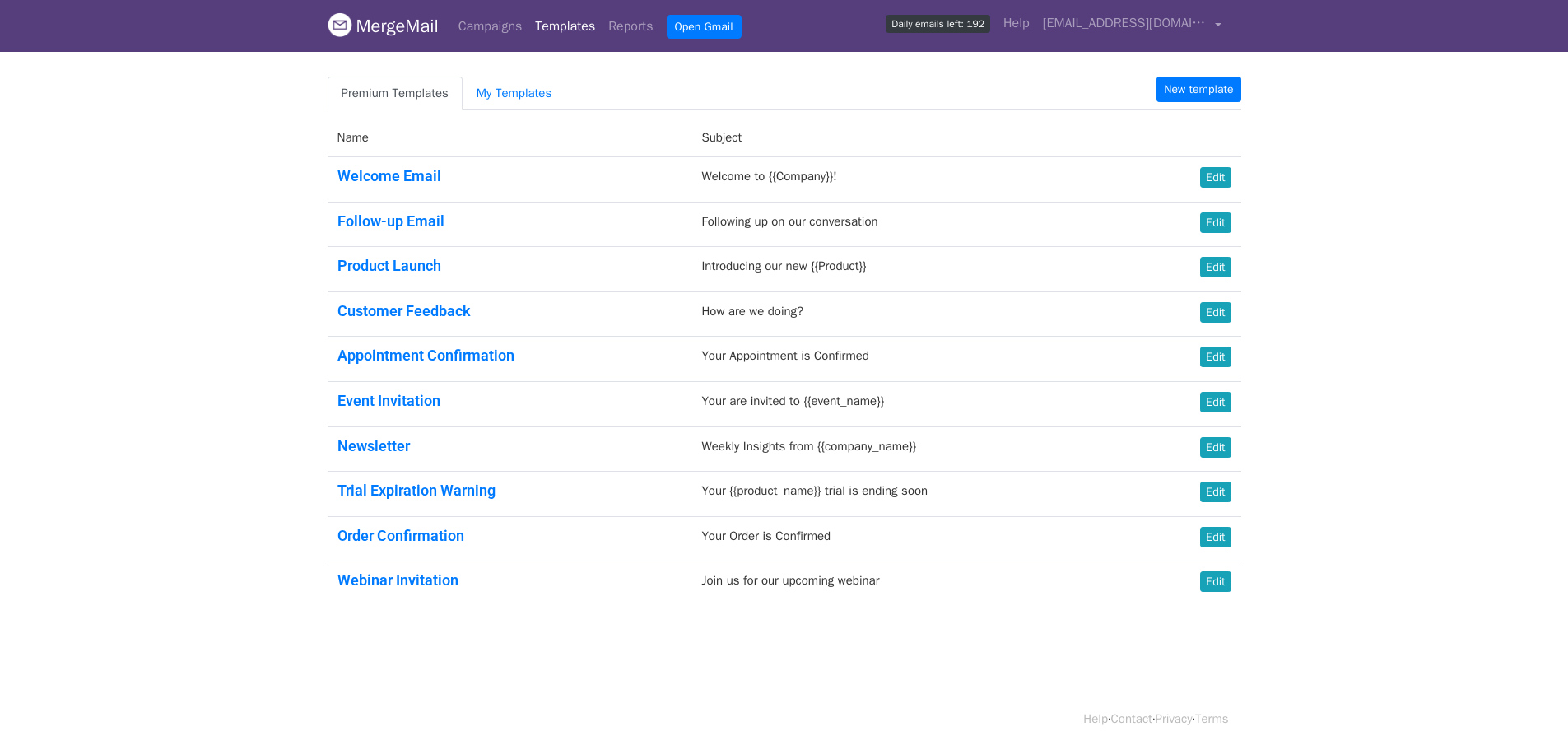 scroll, scrollTop: 0, scrollLeft: 0, axis: both 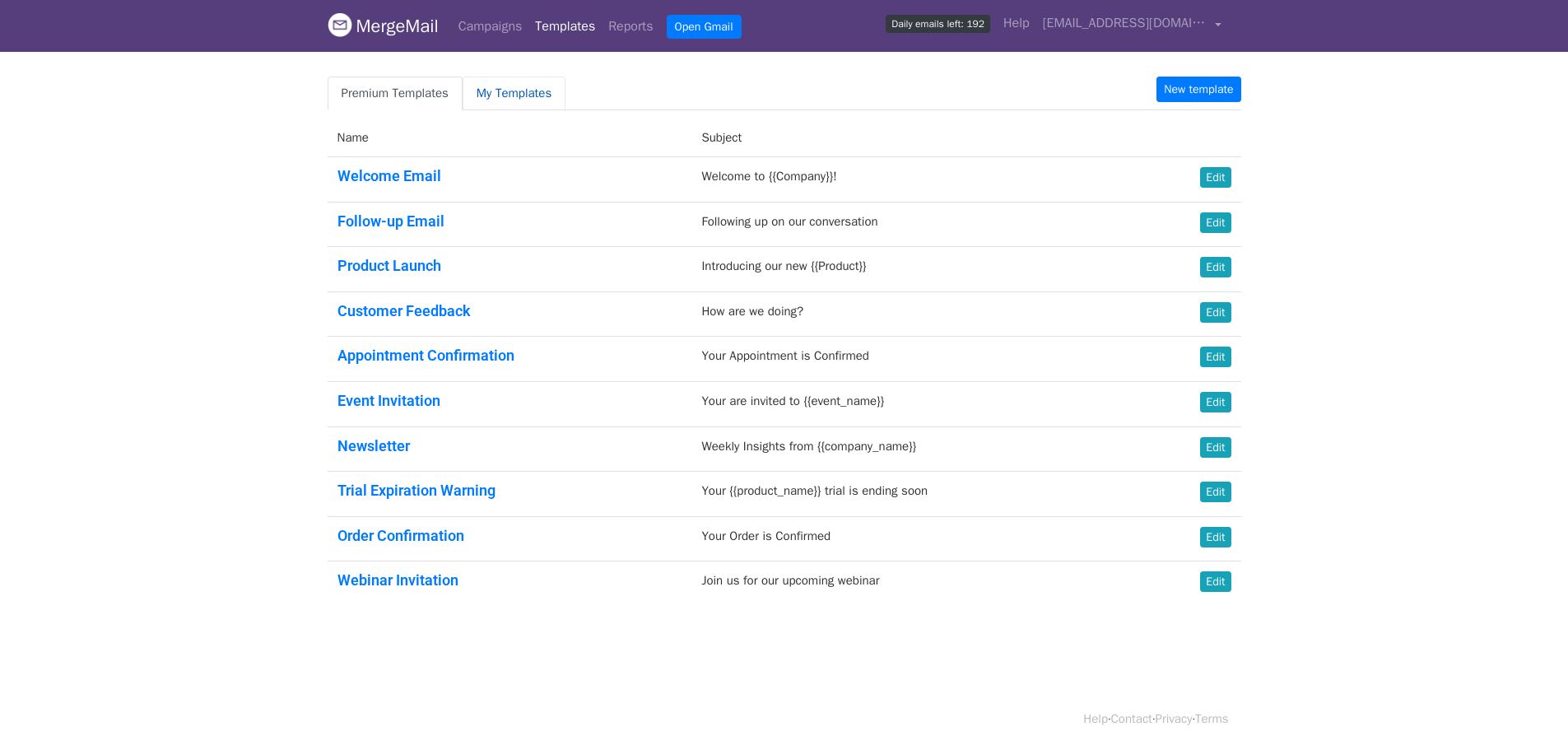 click on "My Templates" at bounding box center (514, 93) 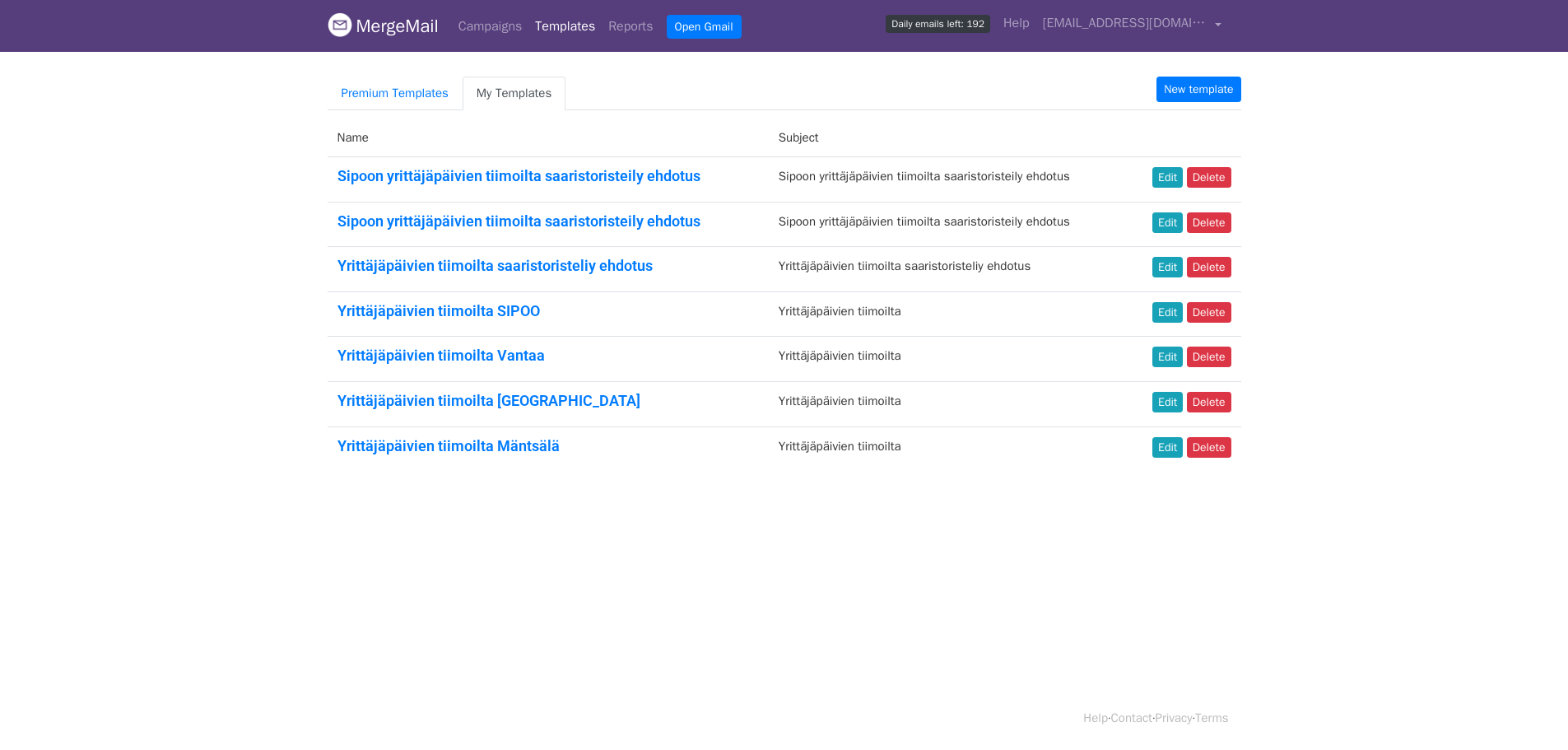 scroll, scrollTop: 0, scrollLeft: 0, axis: both 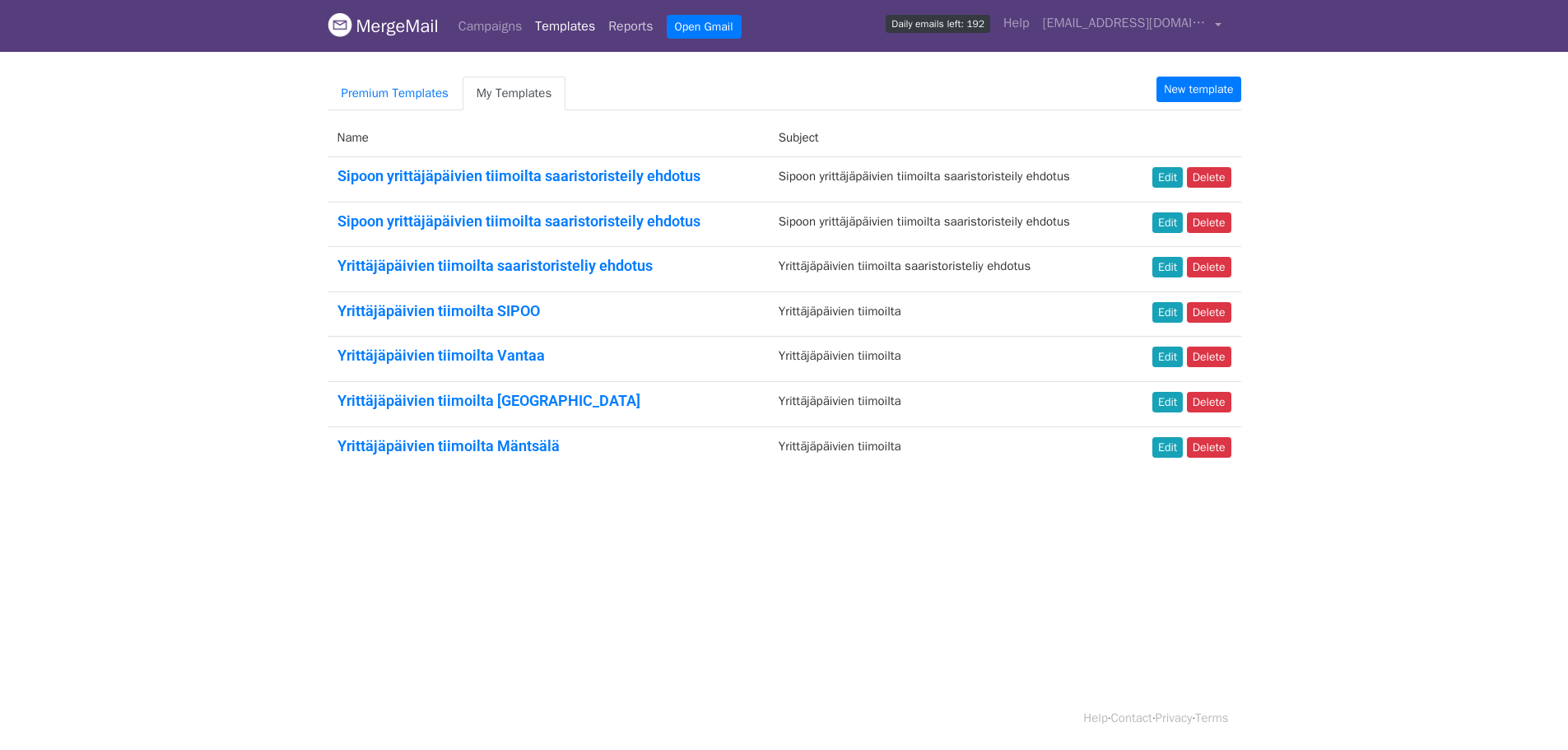 click on "Reports" at bounding box center (630, 26) 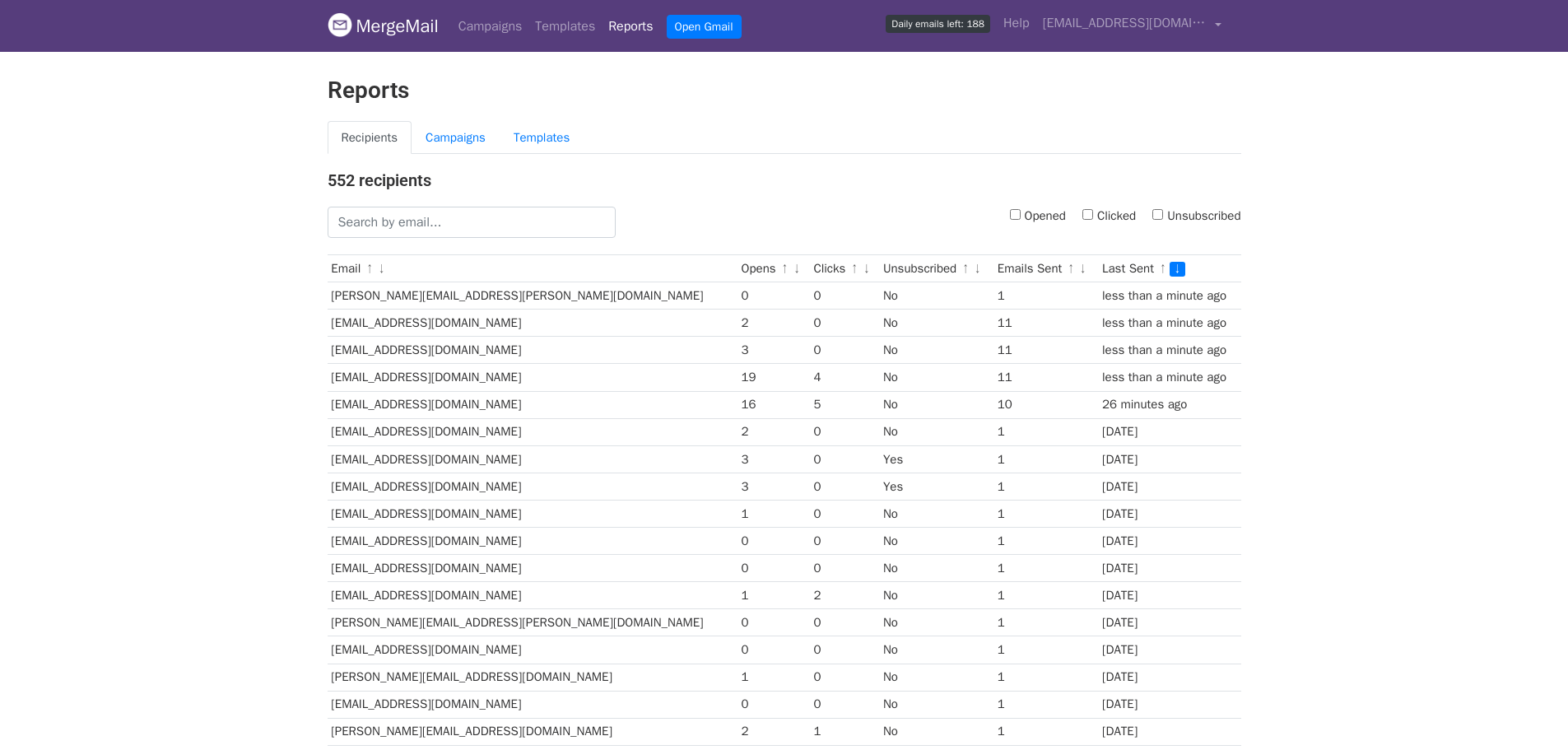 scroll, scrollTop: 0, scrollLeft: 0, axis: both 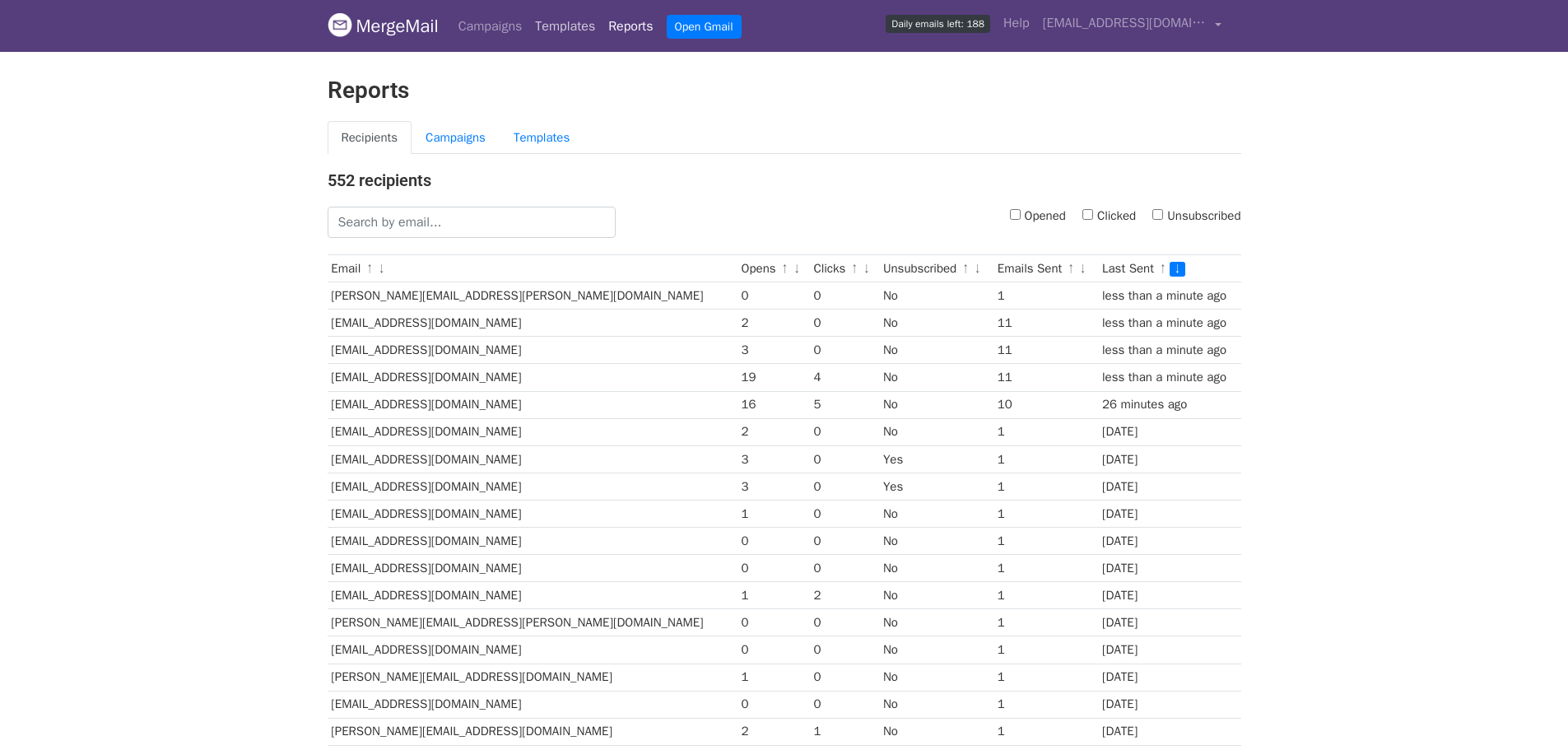 click on "Templates" at bounding box center (565, 26) 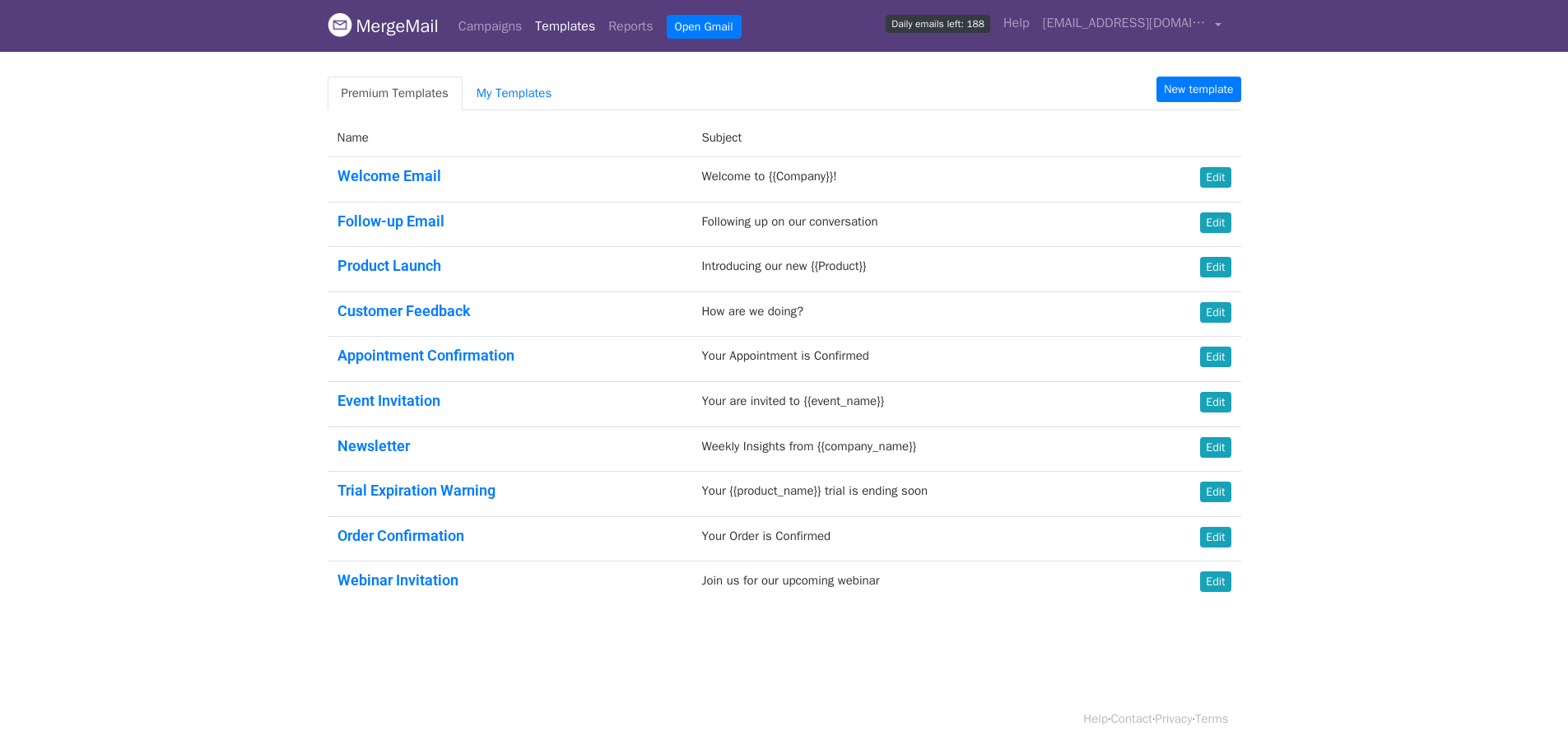 scroll, scrollTop: 0, scrollLeft: 0, axis: both 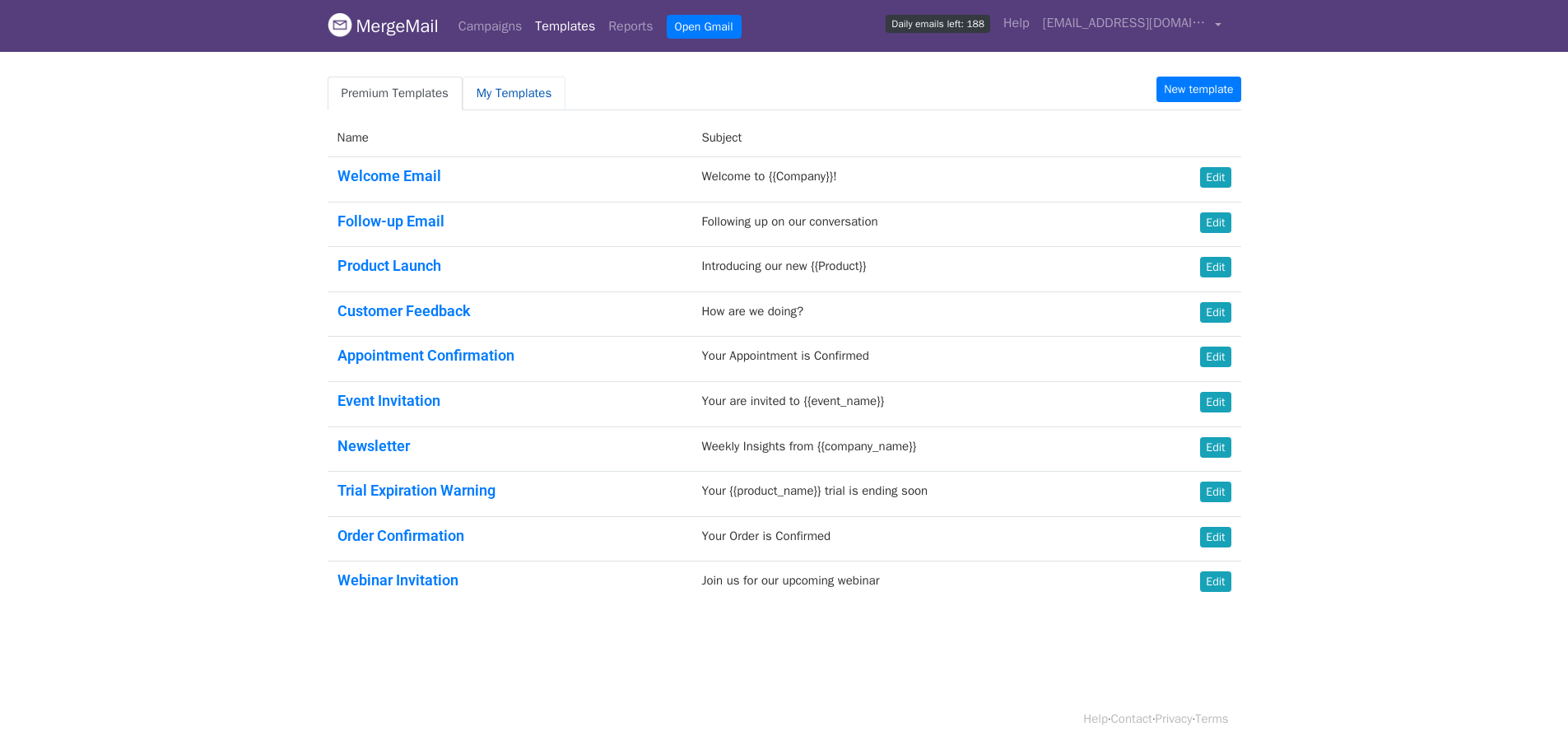 click on "My Templates" at bounding box center (514, 93) 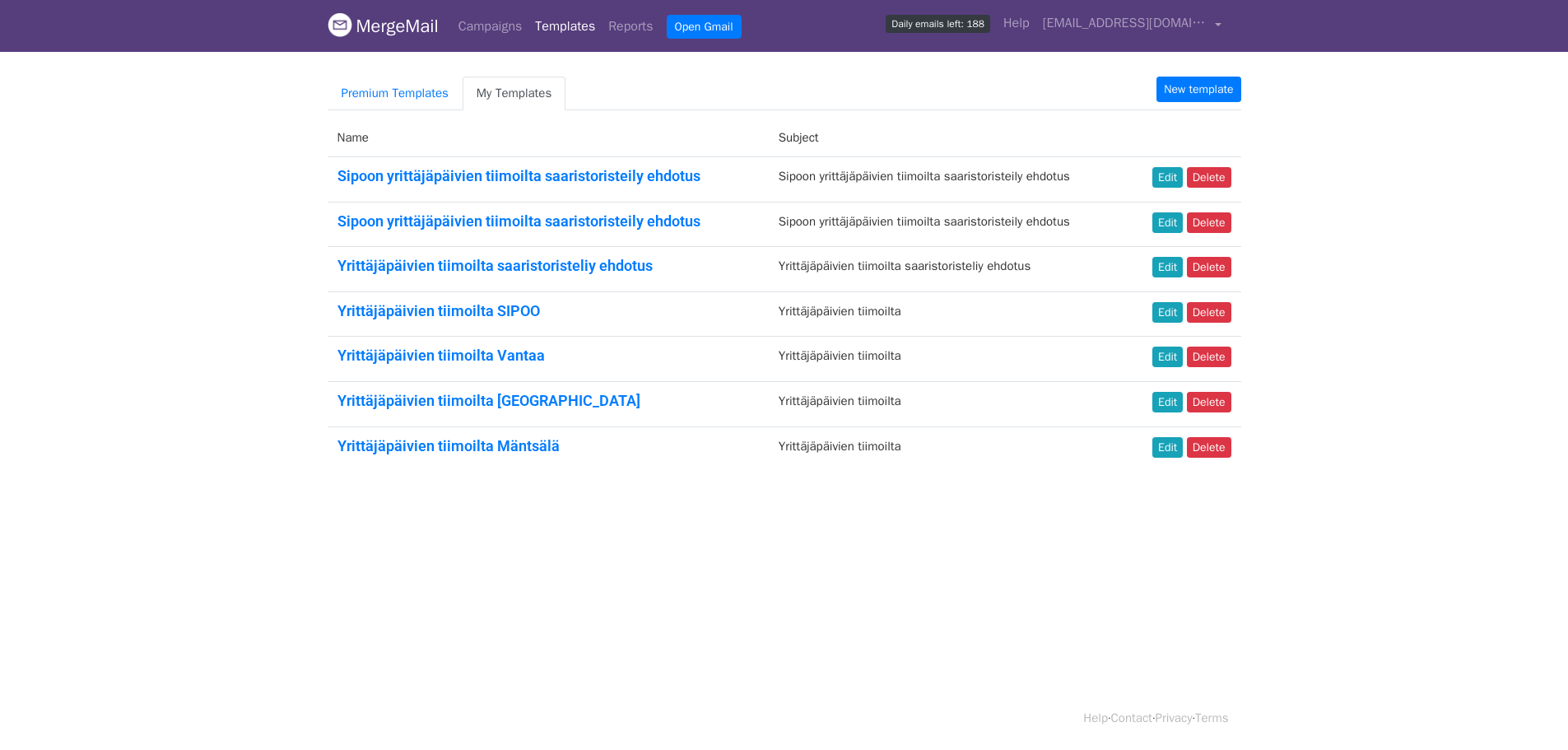 scroll, scrollTop: 0, scrollLeft: 0, axis: both 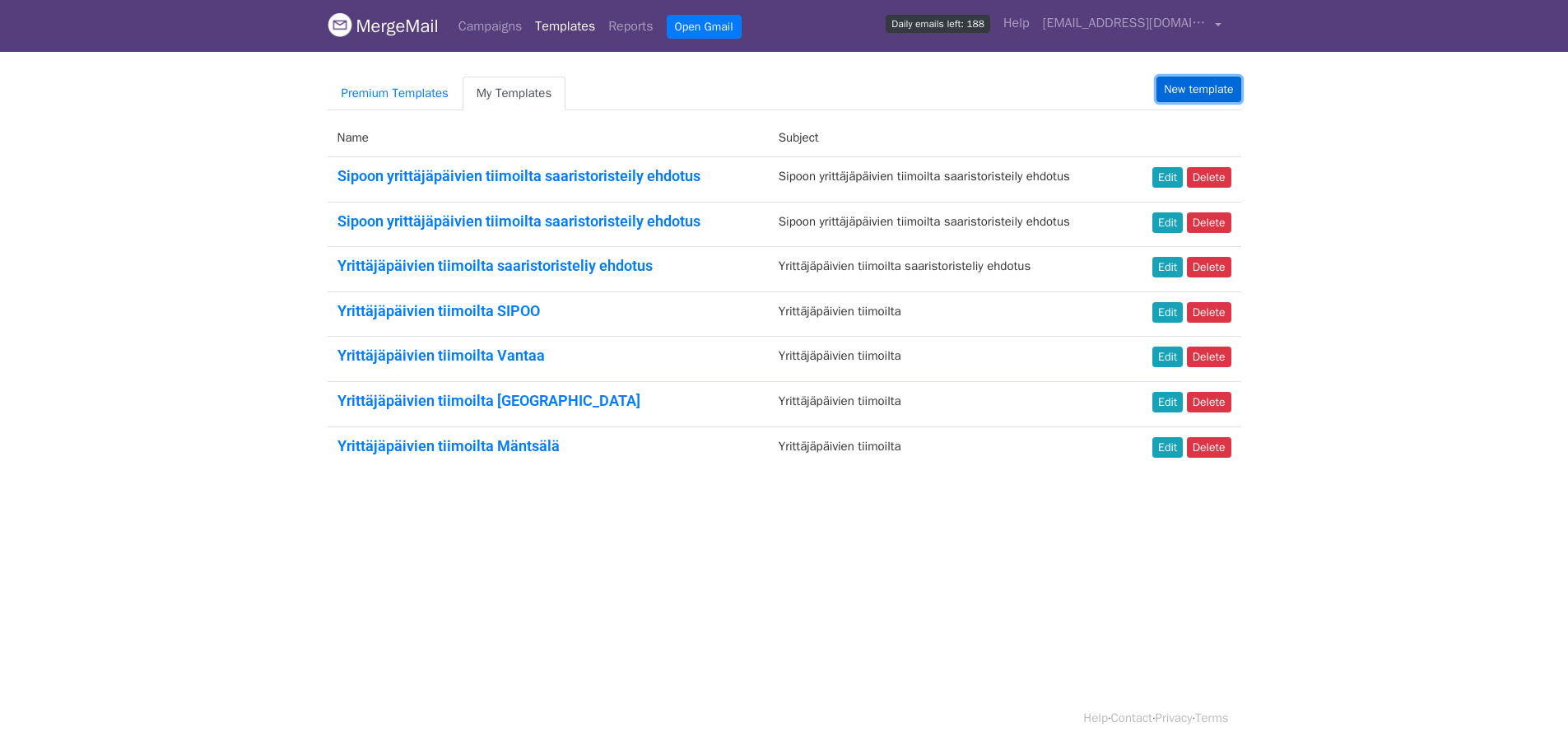 click on "New template" at bounding box center [1198, 89] 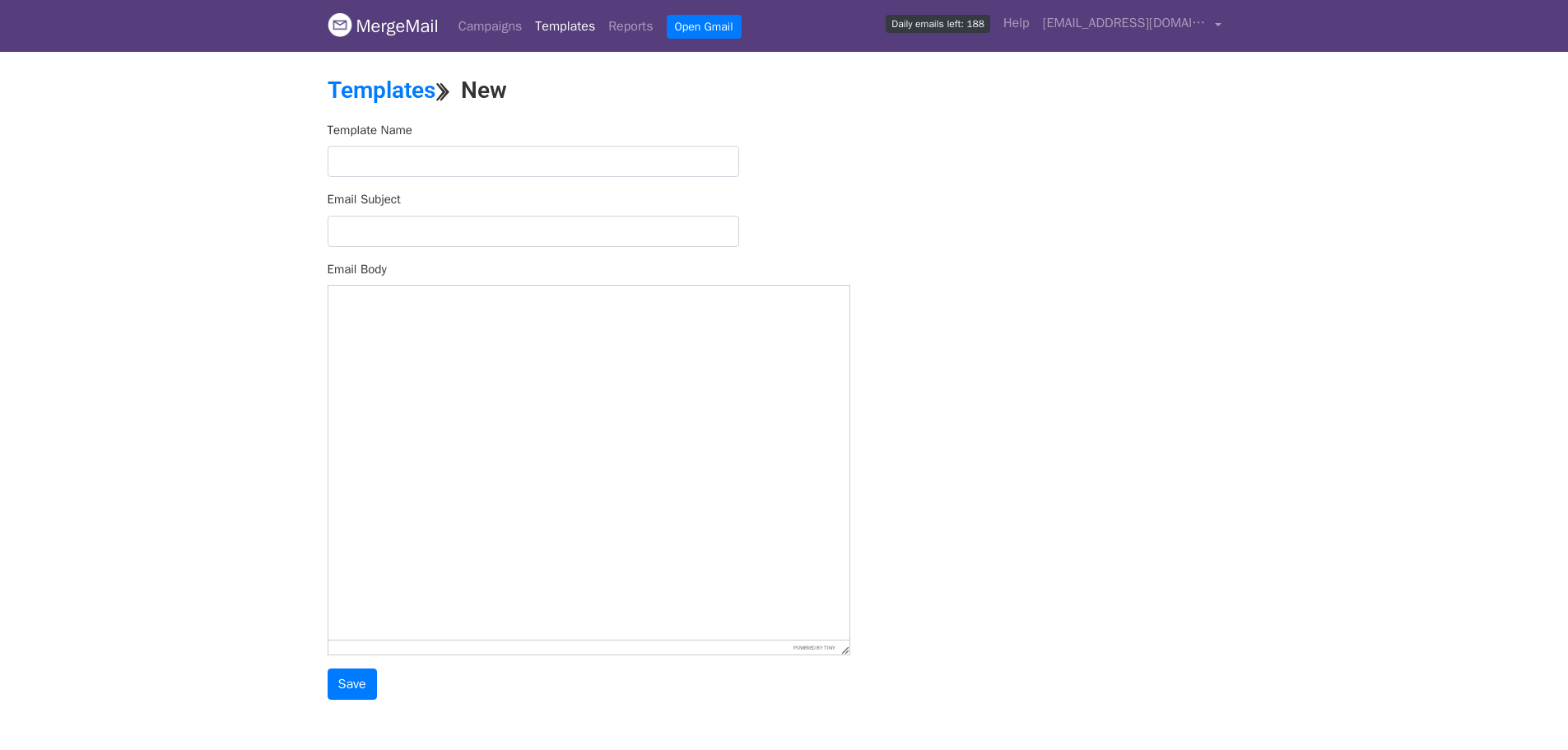 scroll, scrollTop: 0, scrollLeft: 0, axis: both 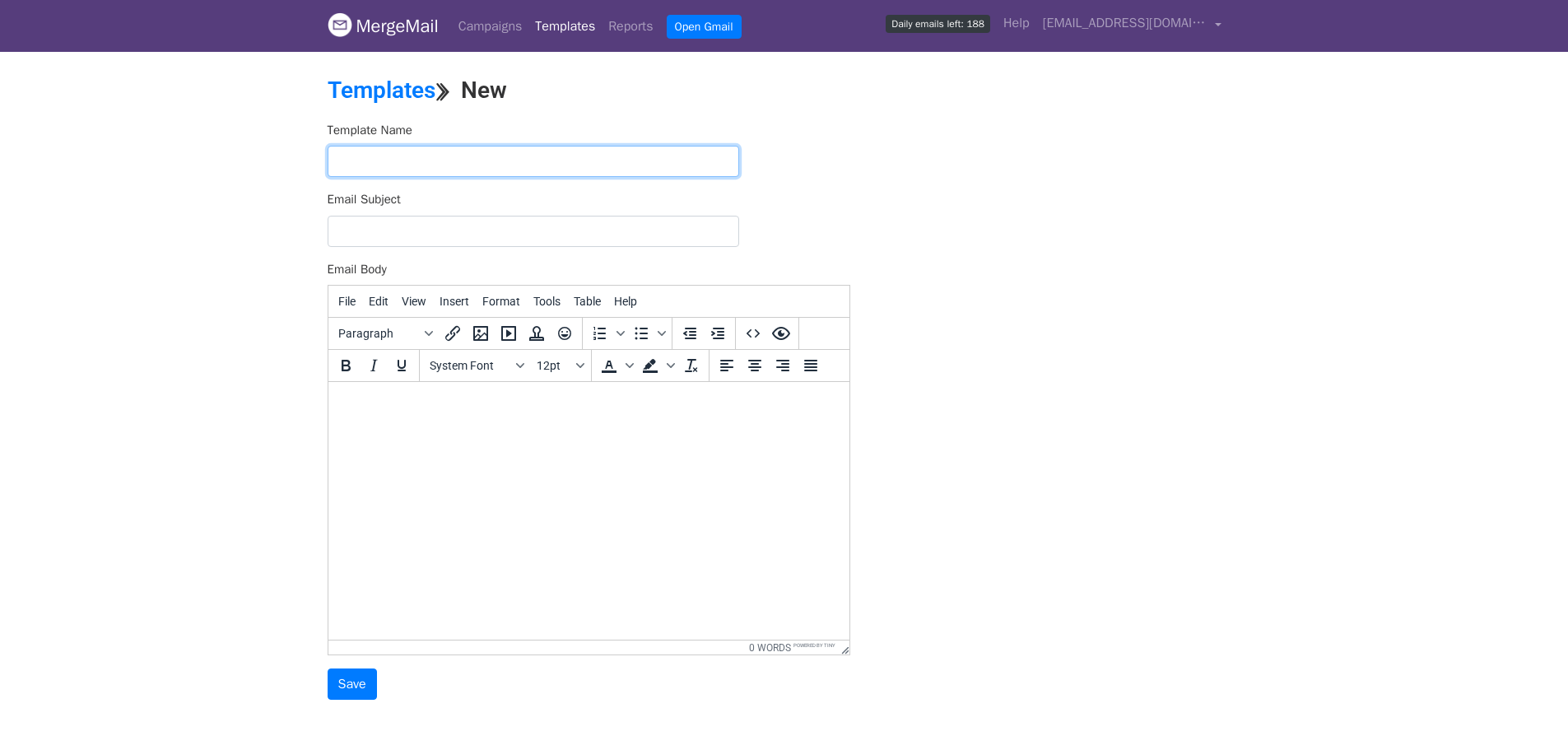 click at bounding box center [533, 161] 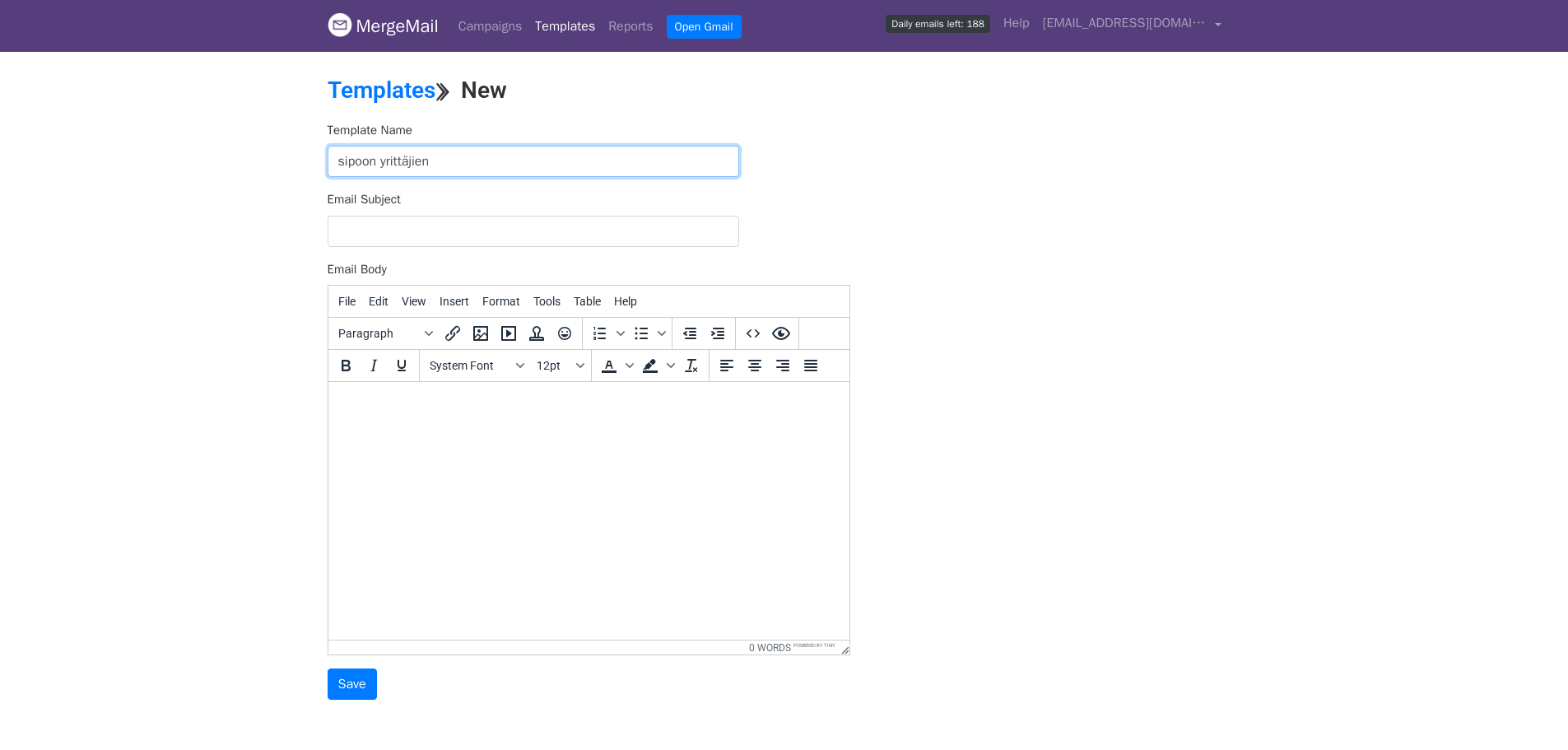 click on "sipoon yrittäjien" at bounding box center [533, 161] 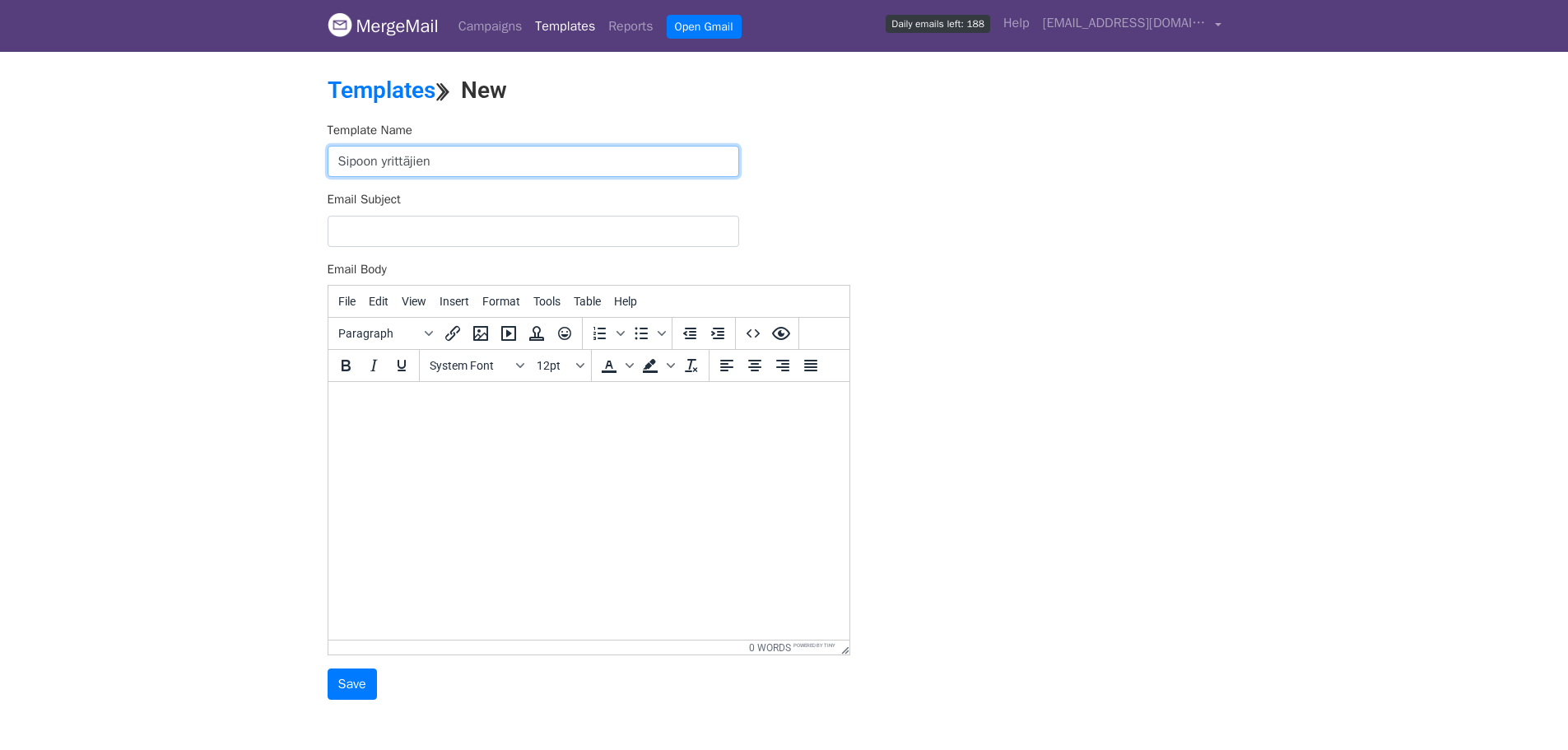click on "Sipoon yrittäjien" at bounding box center (533, 161) 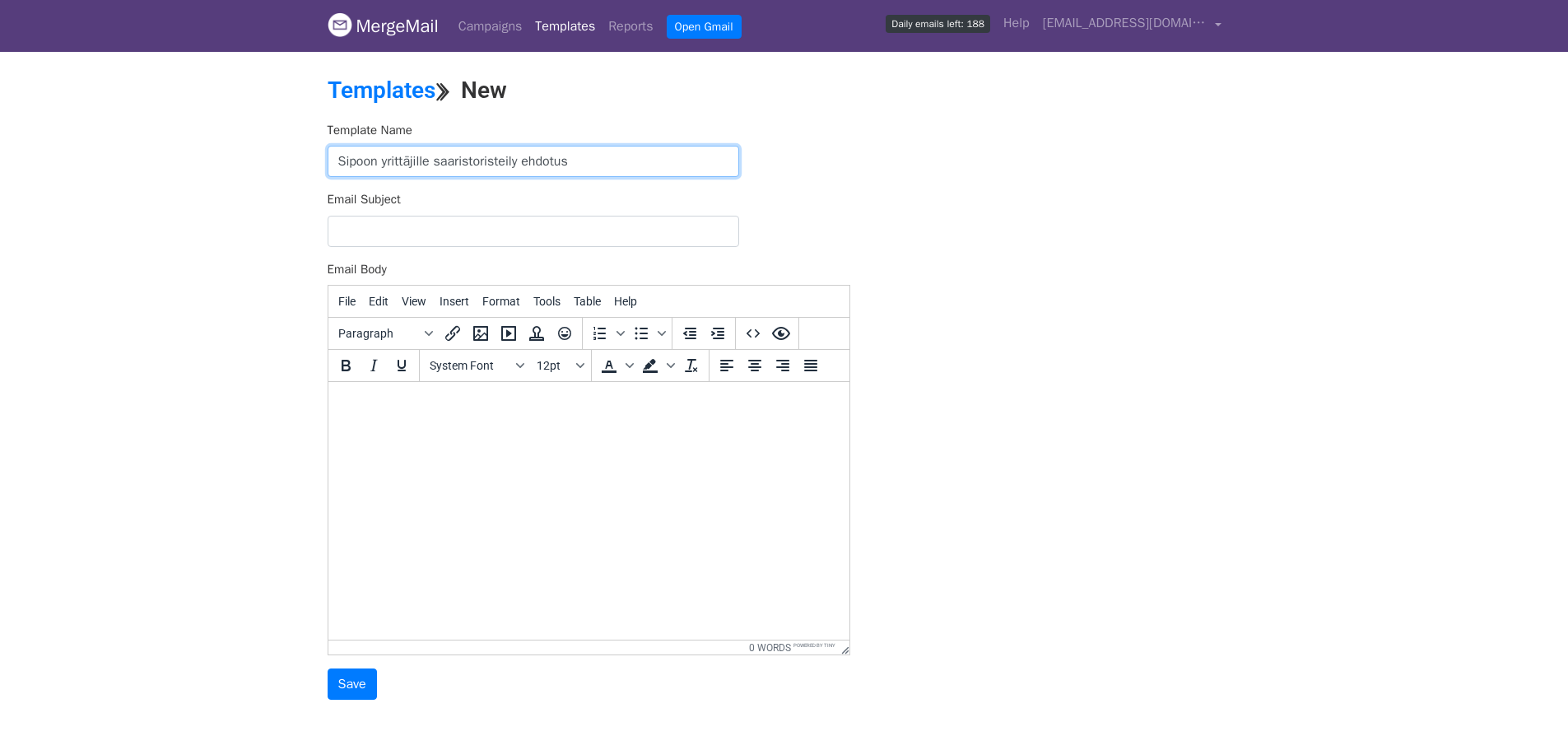 drag, startPoint x: 337, startPoint y: 161, endPoint x: 593, endPoint y: 169, distance: 256.12497 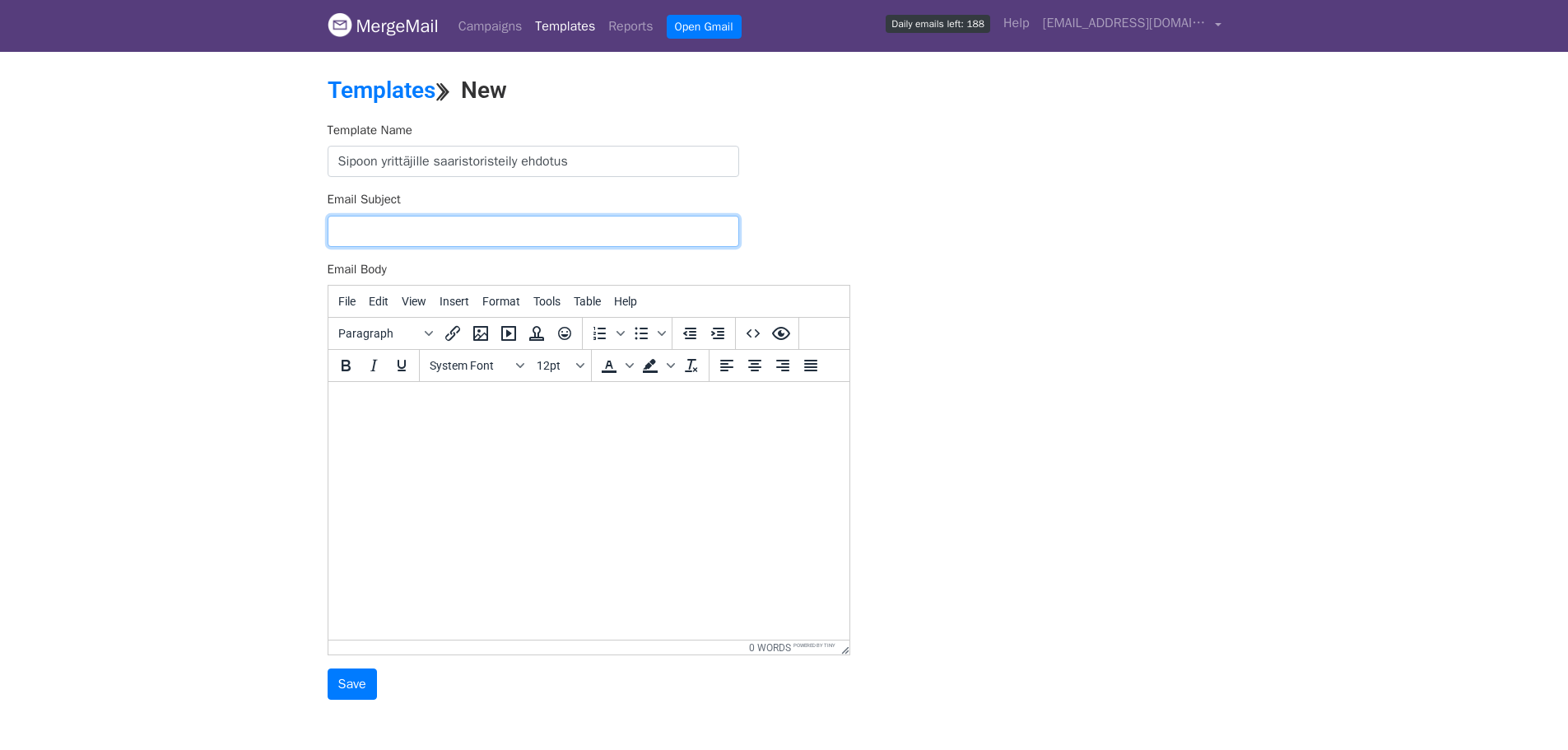 click on "Email Subject" at bounding box center [533, 231] 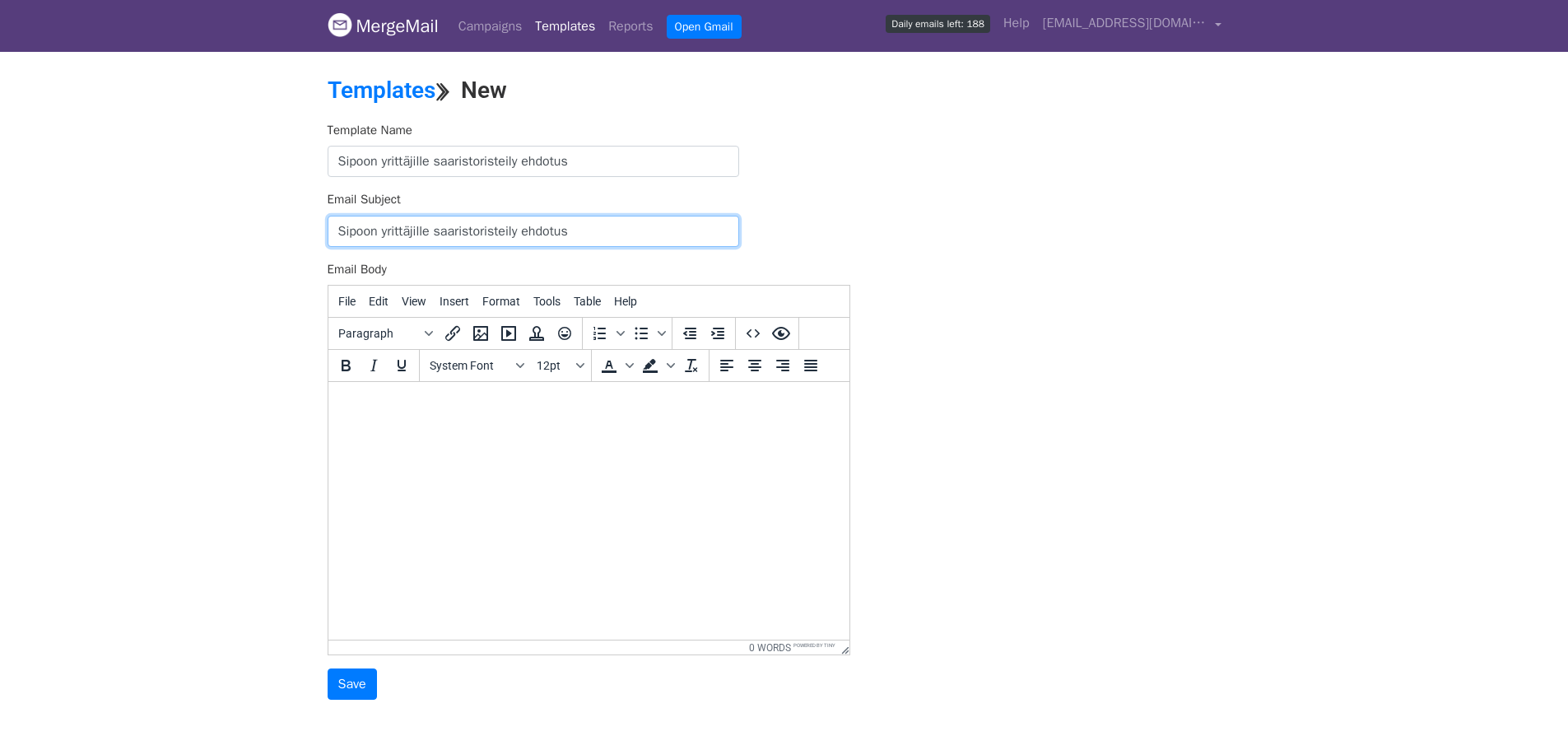 type on "Sipoon yrittäjille saaristoristeily ehdotus" 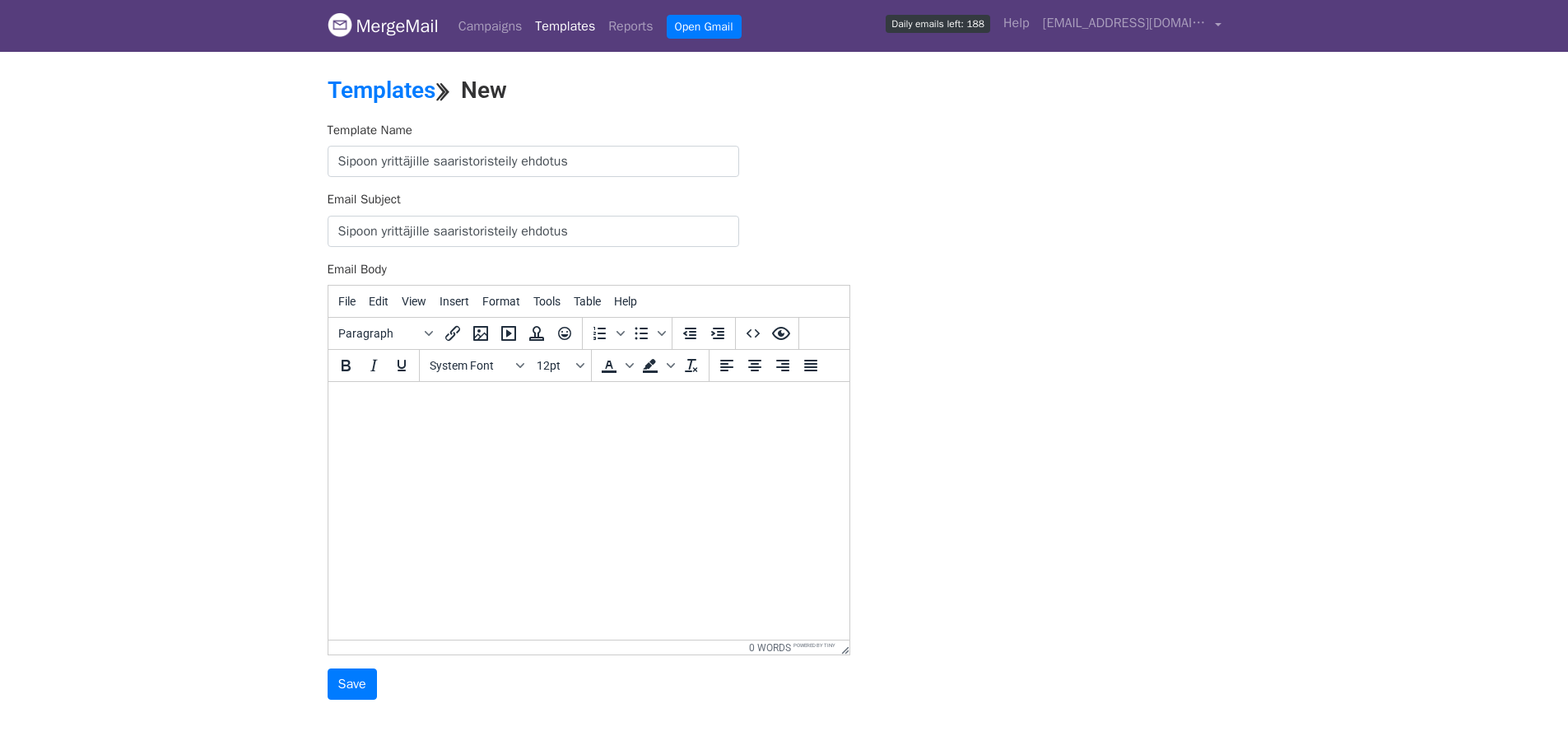 click at bounding box center [588, 404] 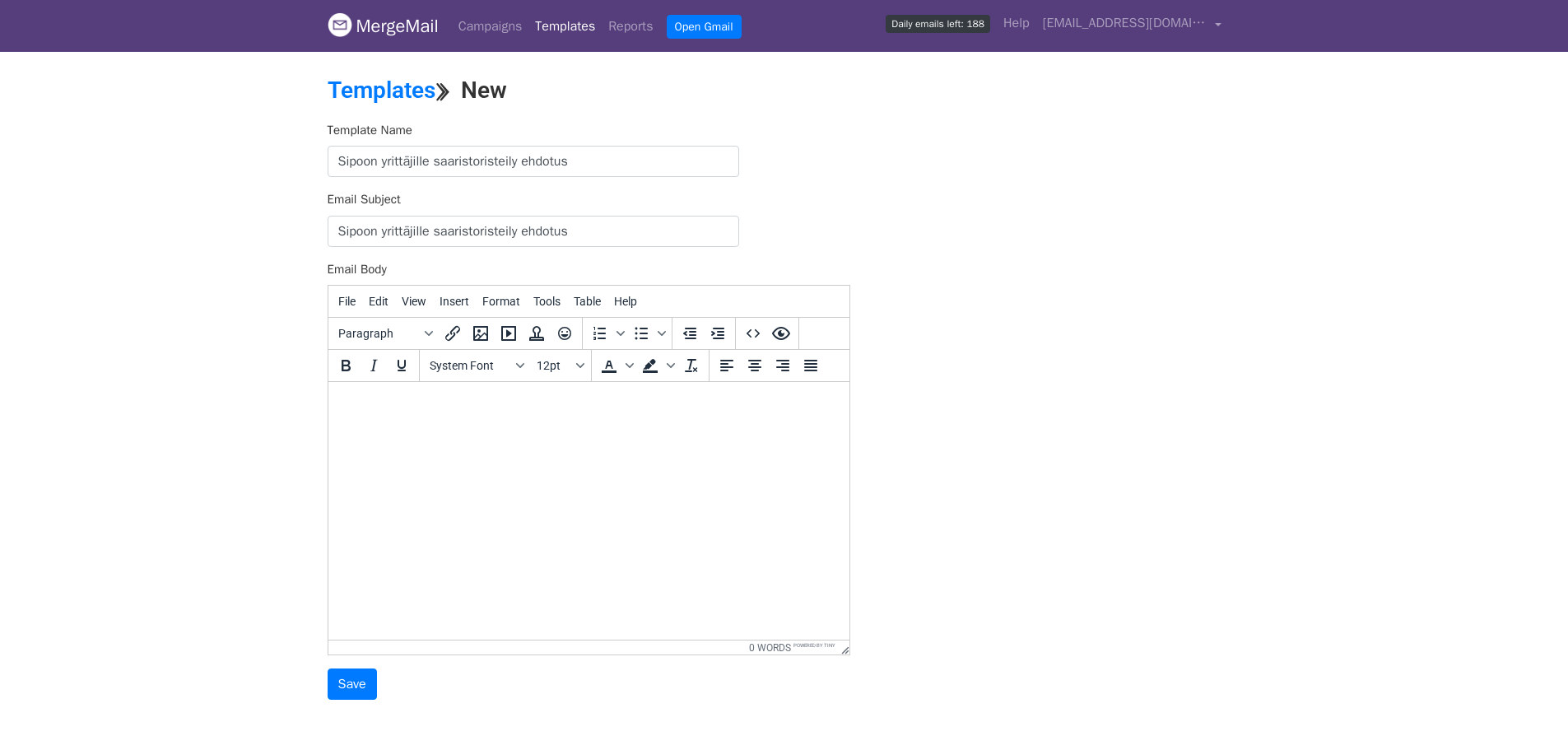 paste 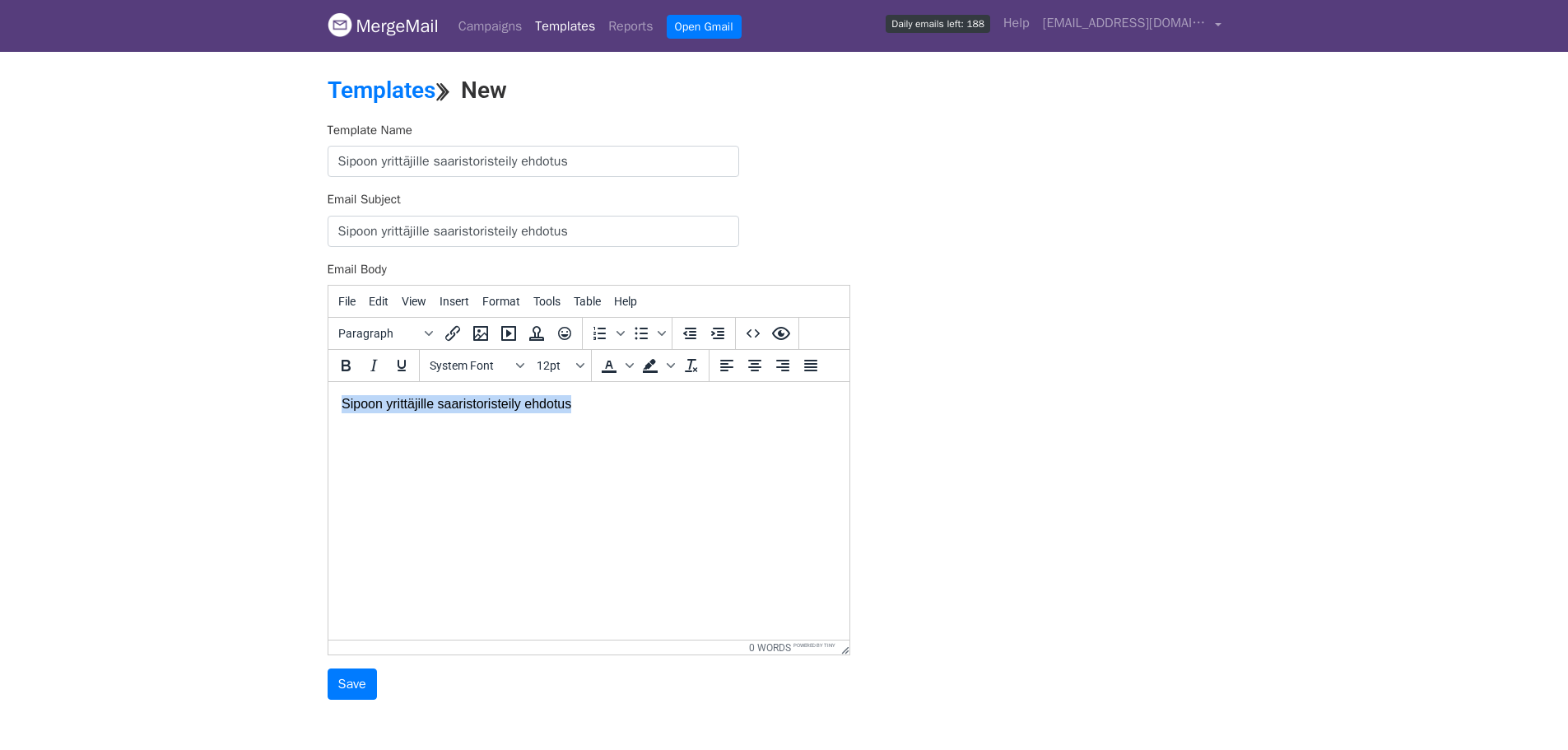 drag, startPoint x: 575, startPoint y: 407, endPoint x: 338, endPoint y: 416, distance: 237.17082 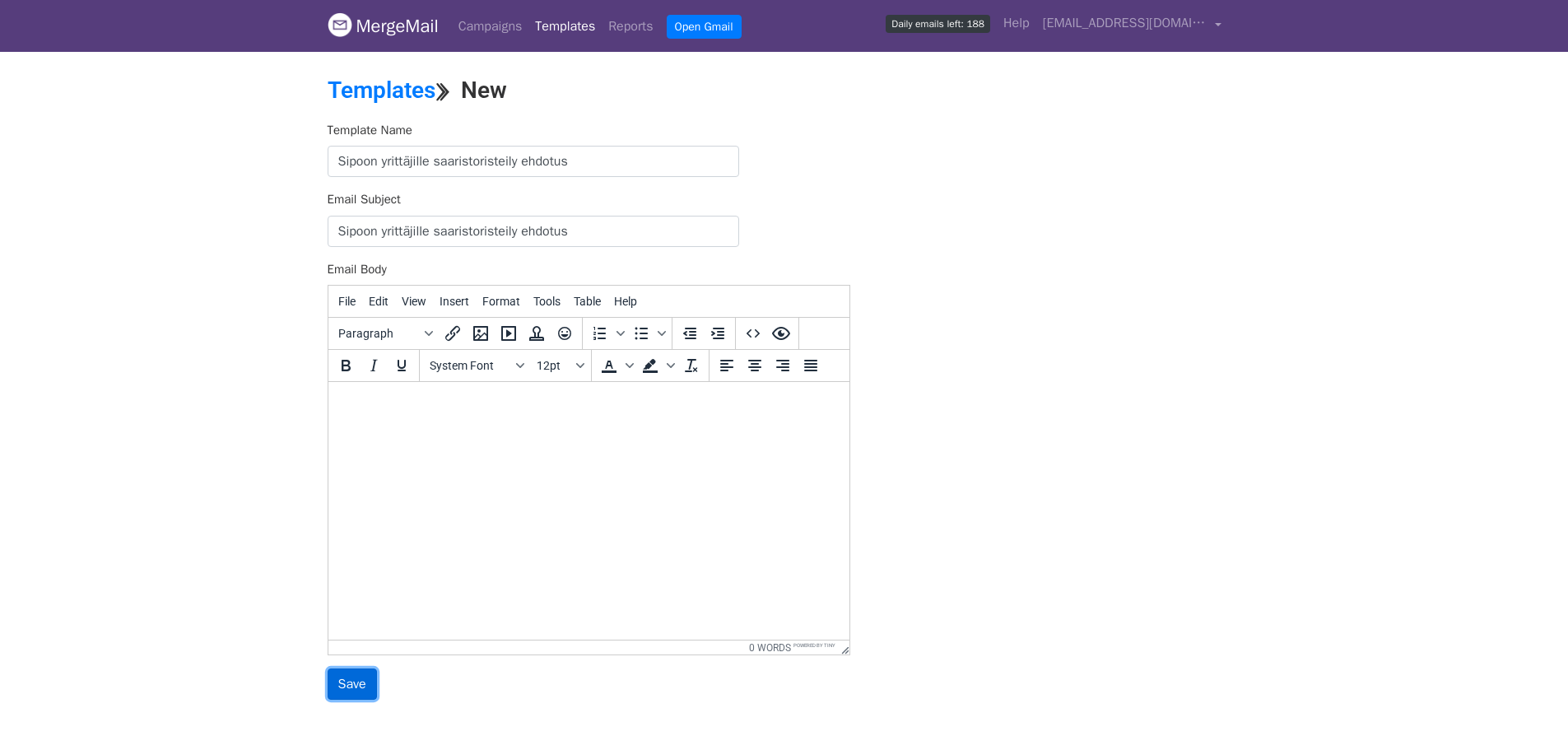 click on "Save" at bounding box center (352, 684) 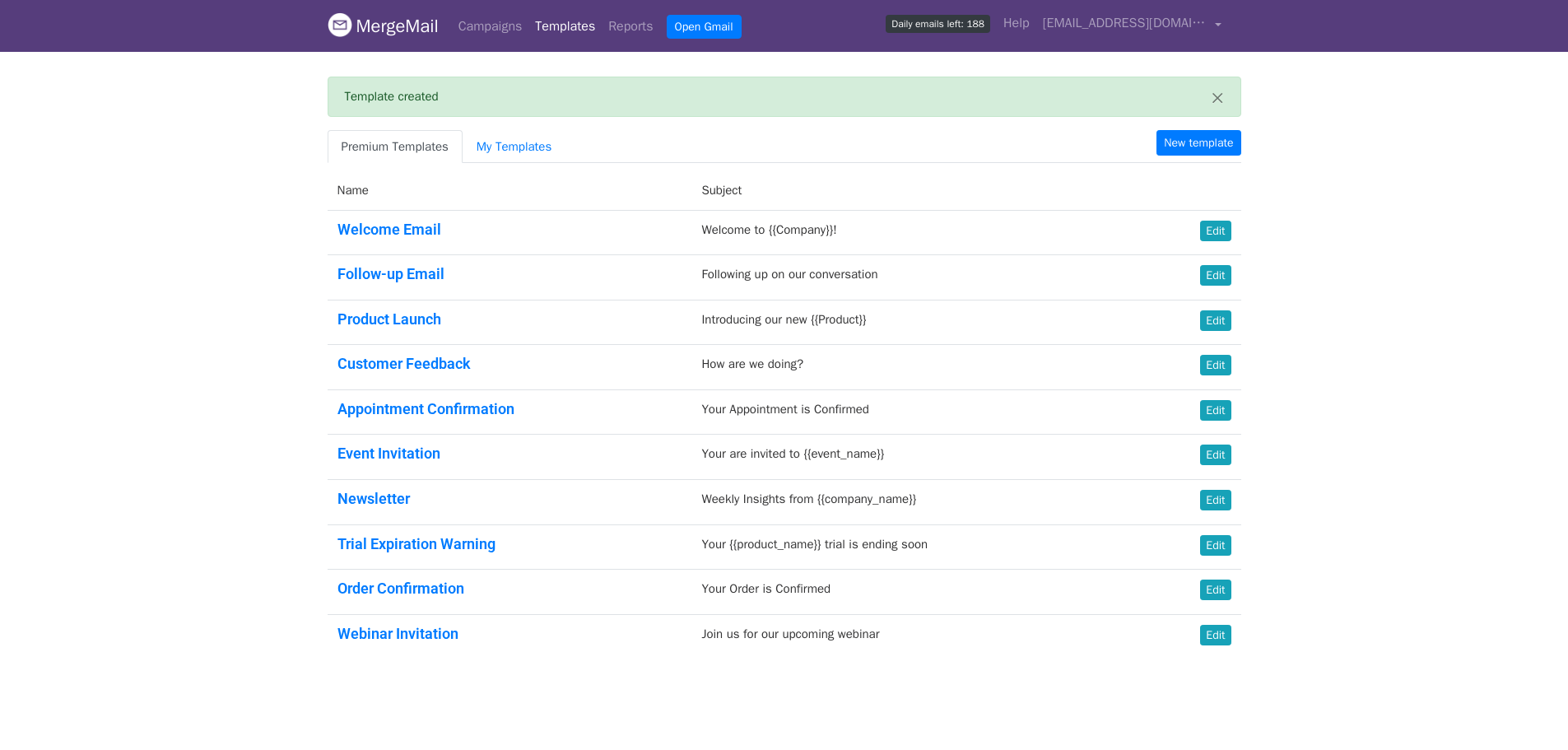 scroll, scrollTop: 0, scrollLeft: 0, axis: both 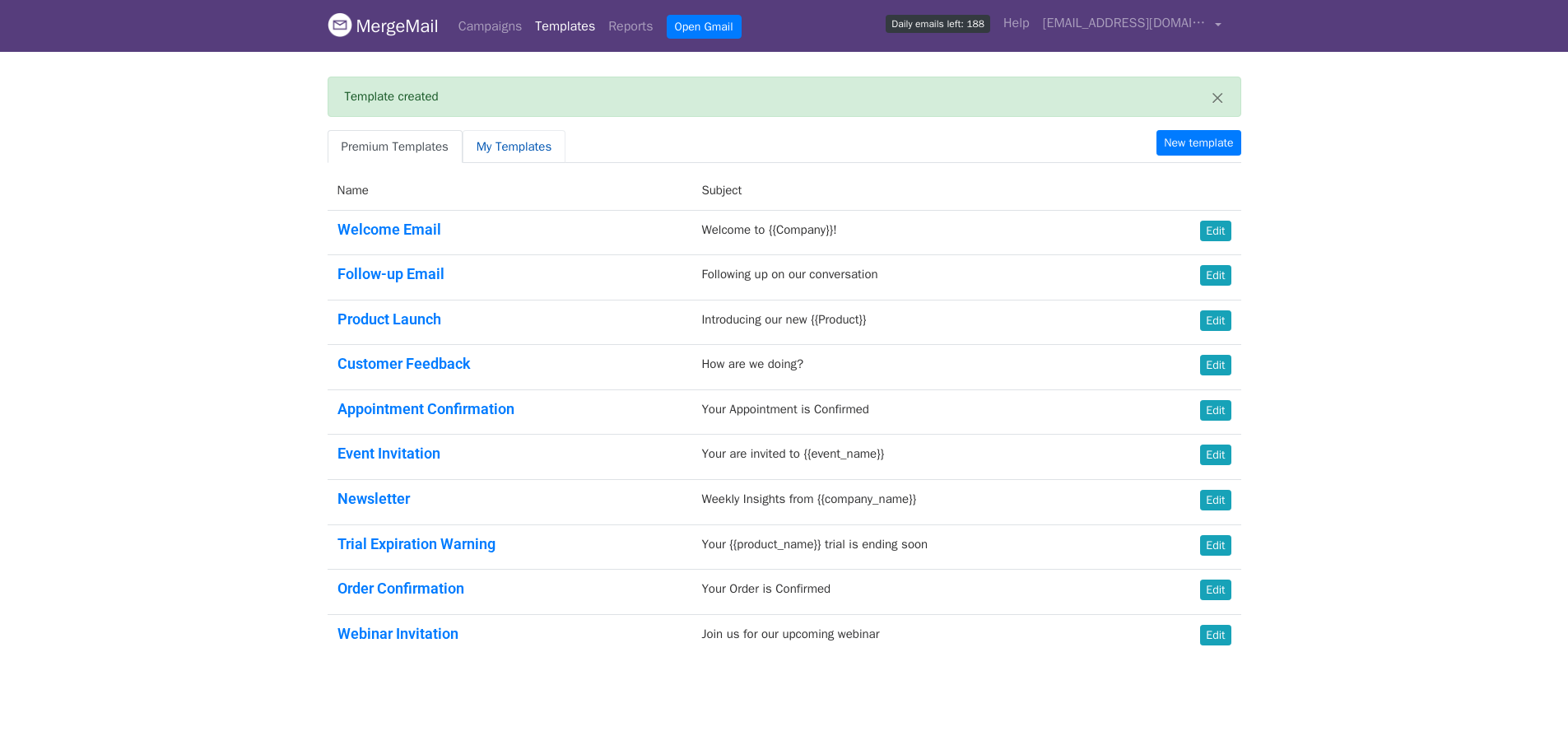 click on "My Templates" at bounding box center (514, 147) 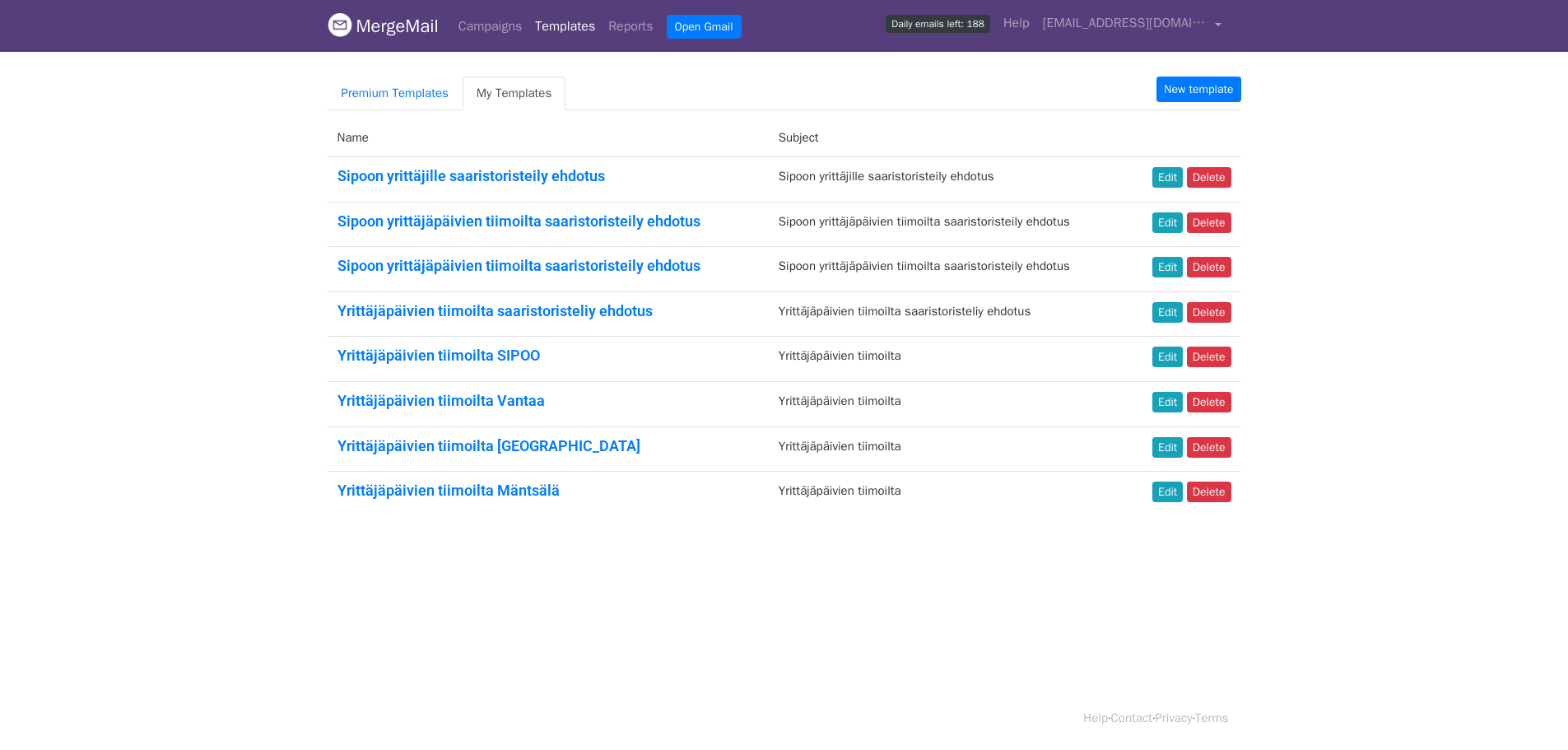 scroll, scrollTop: 0, scrollLeft: 0, axis: both 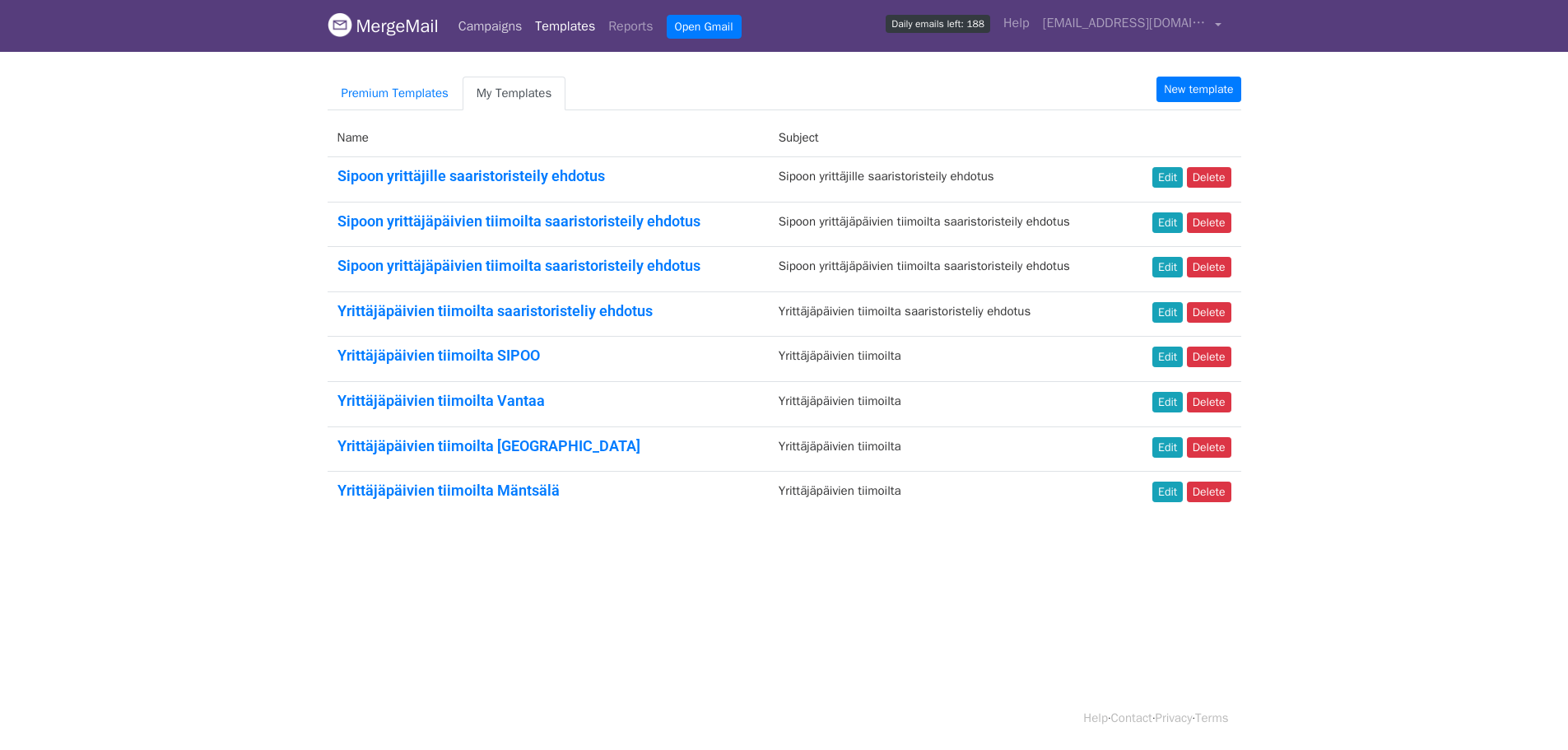 click on "Campaigns" at bounding box center [491, 26] 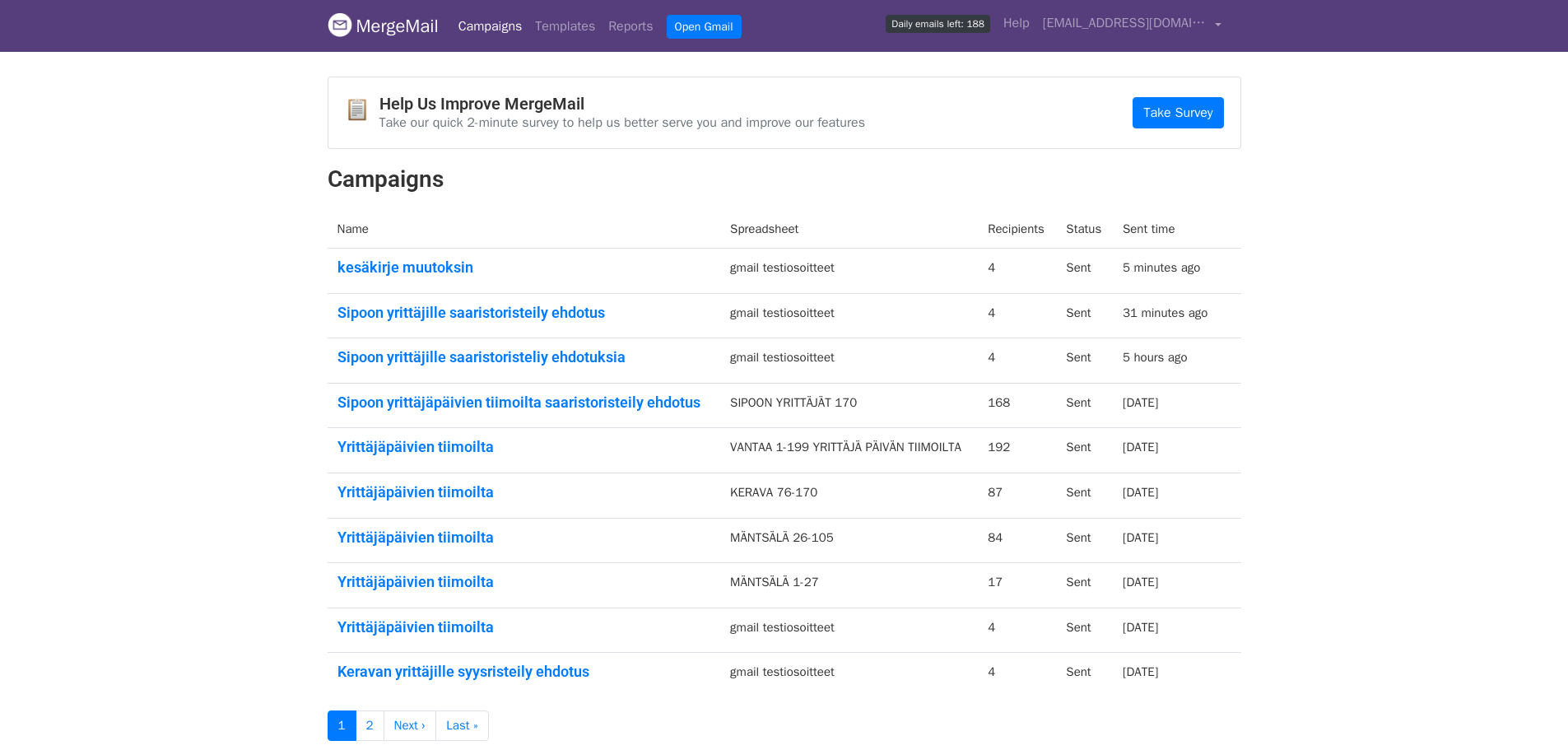 scroll, scrollTop: 0, scrollLeft: 0, axis: both 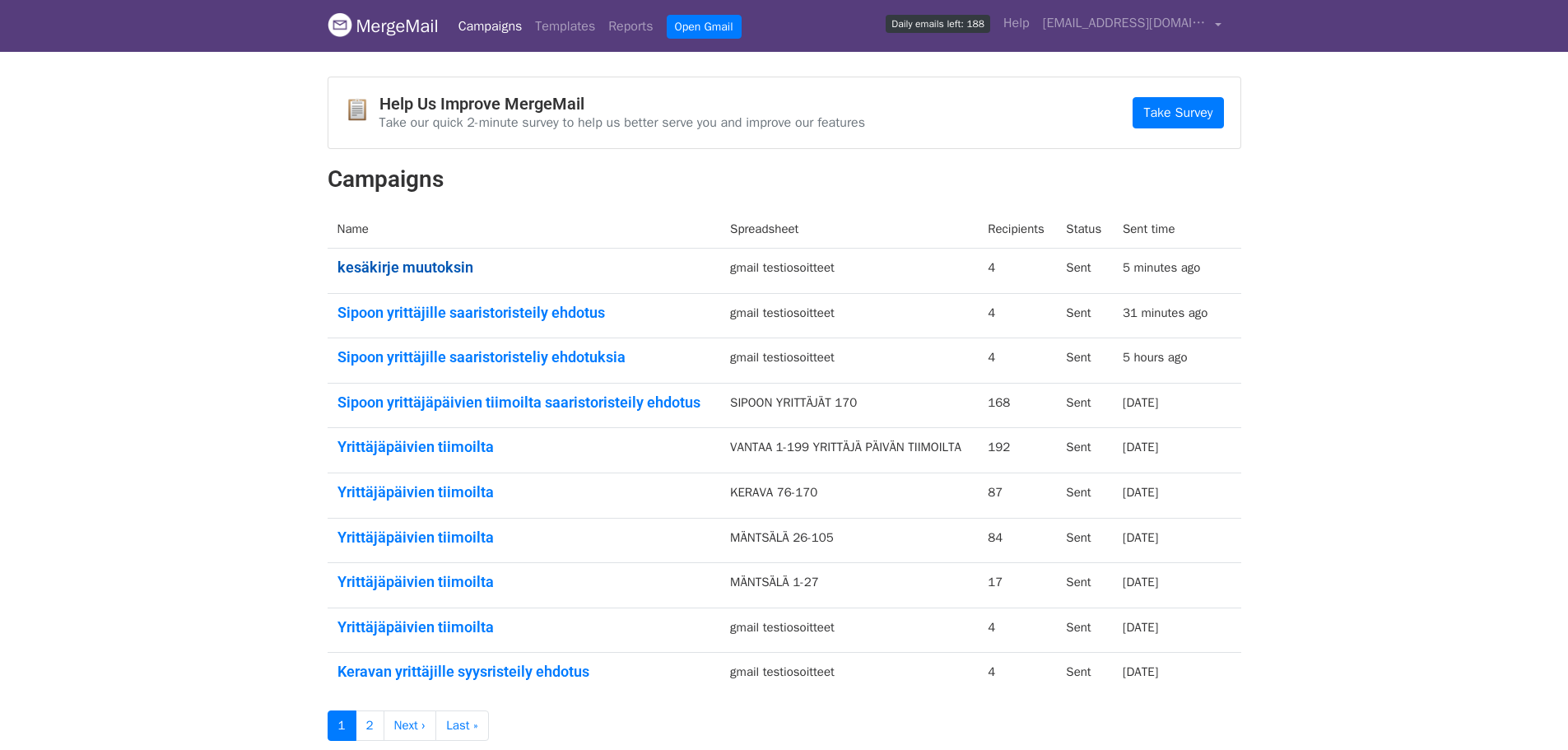 click on "kesäkirje muutoksin" at bounding box center [524, 268] 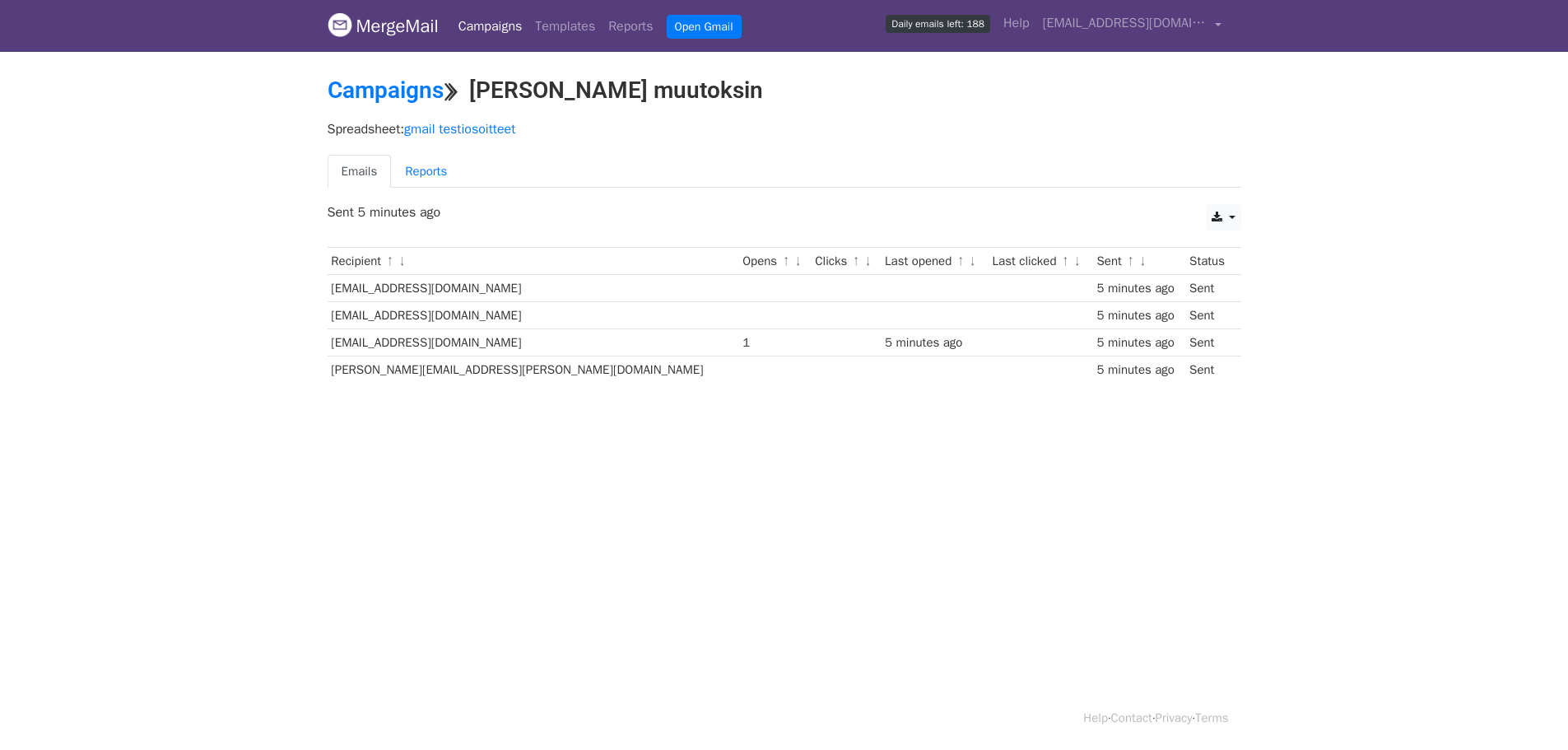 scroll, scrollTop: 0, scrollLeft: 0, axis: both 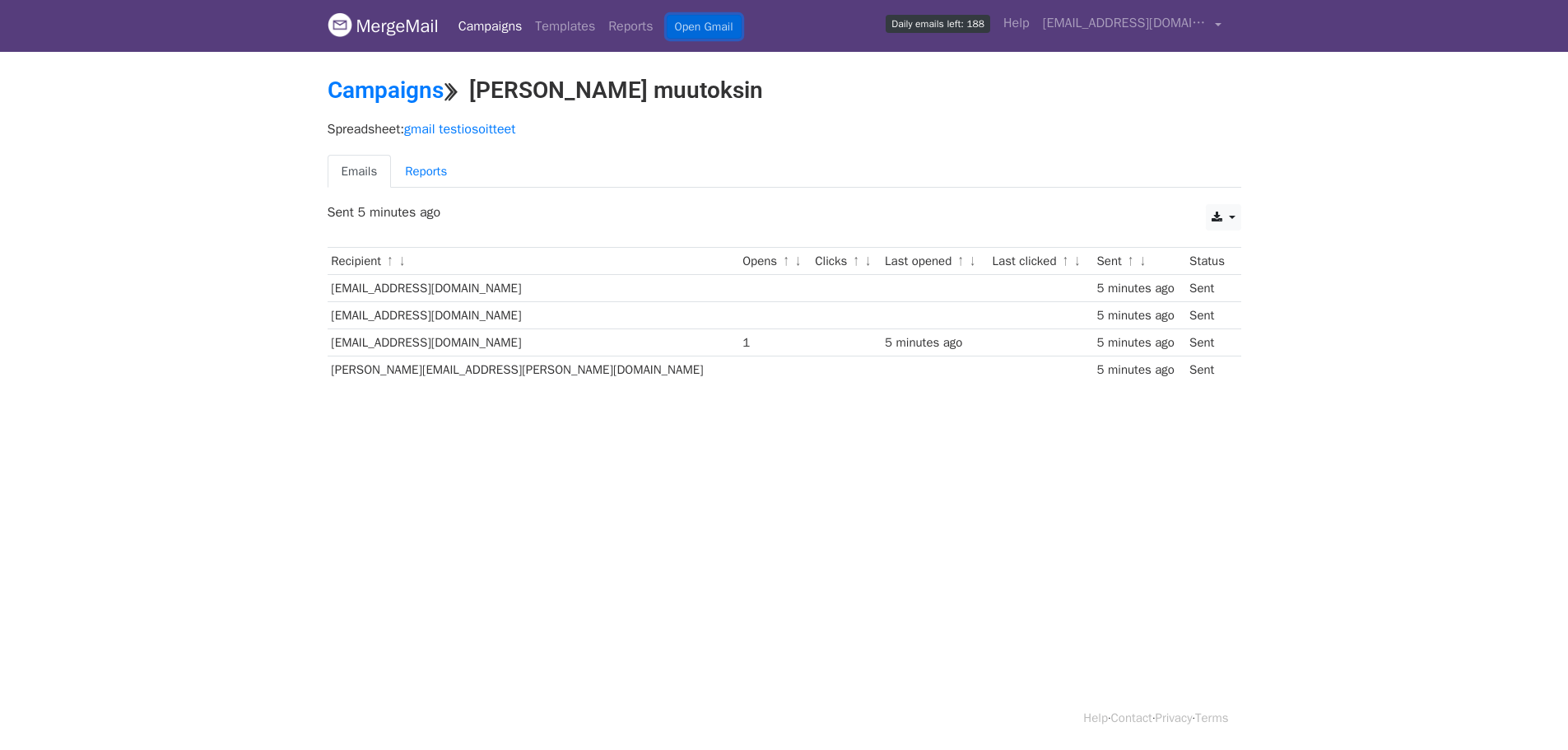 click on "Open Gmail" at bounding box center (704, 26) 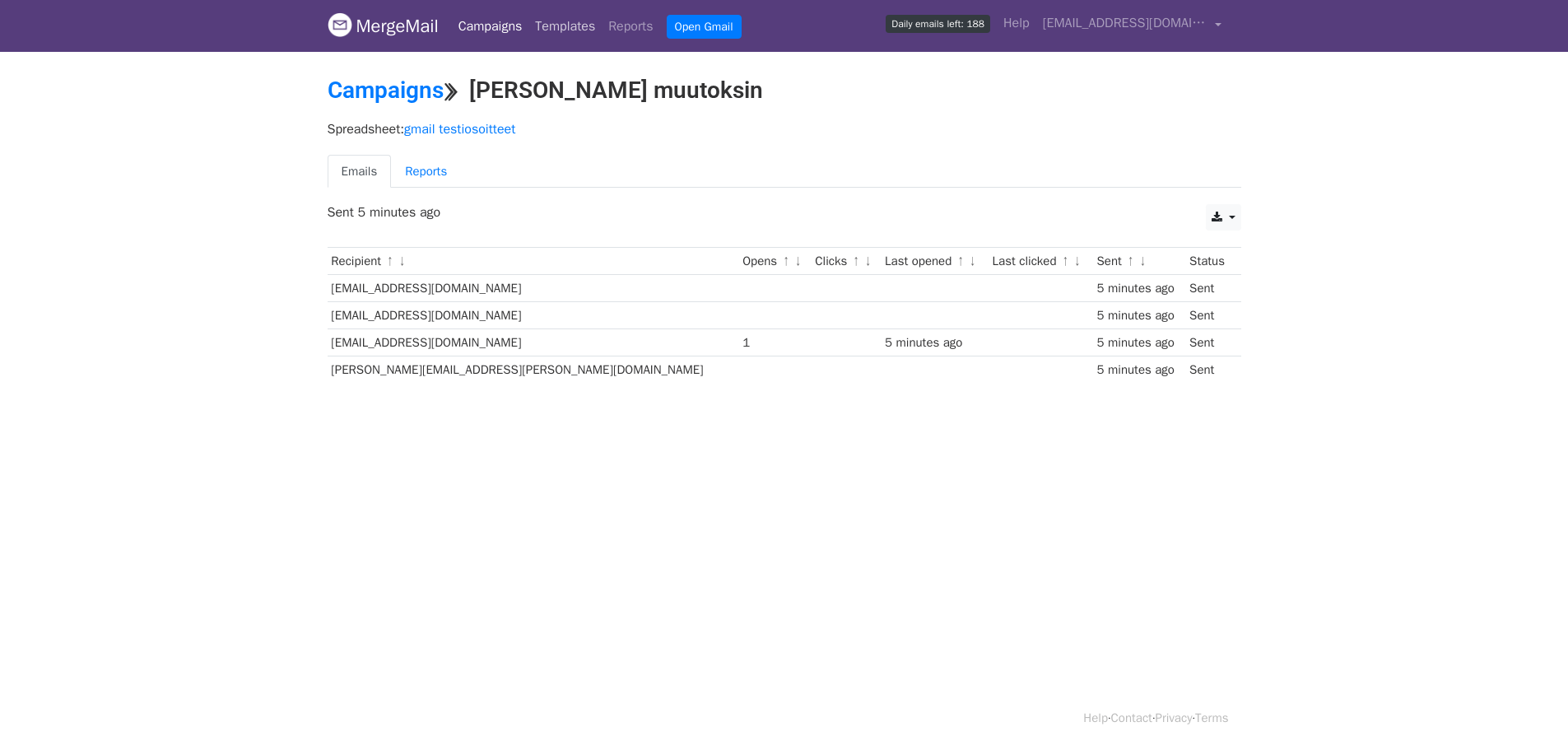 click on "Templates" at bounding box center [565, 26] 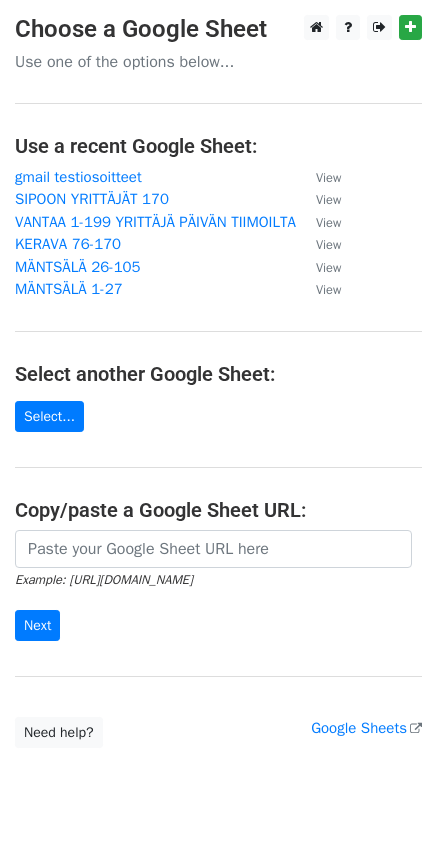 scroll, scrollTop: 0, scrollLeft: 0, axis: both 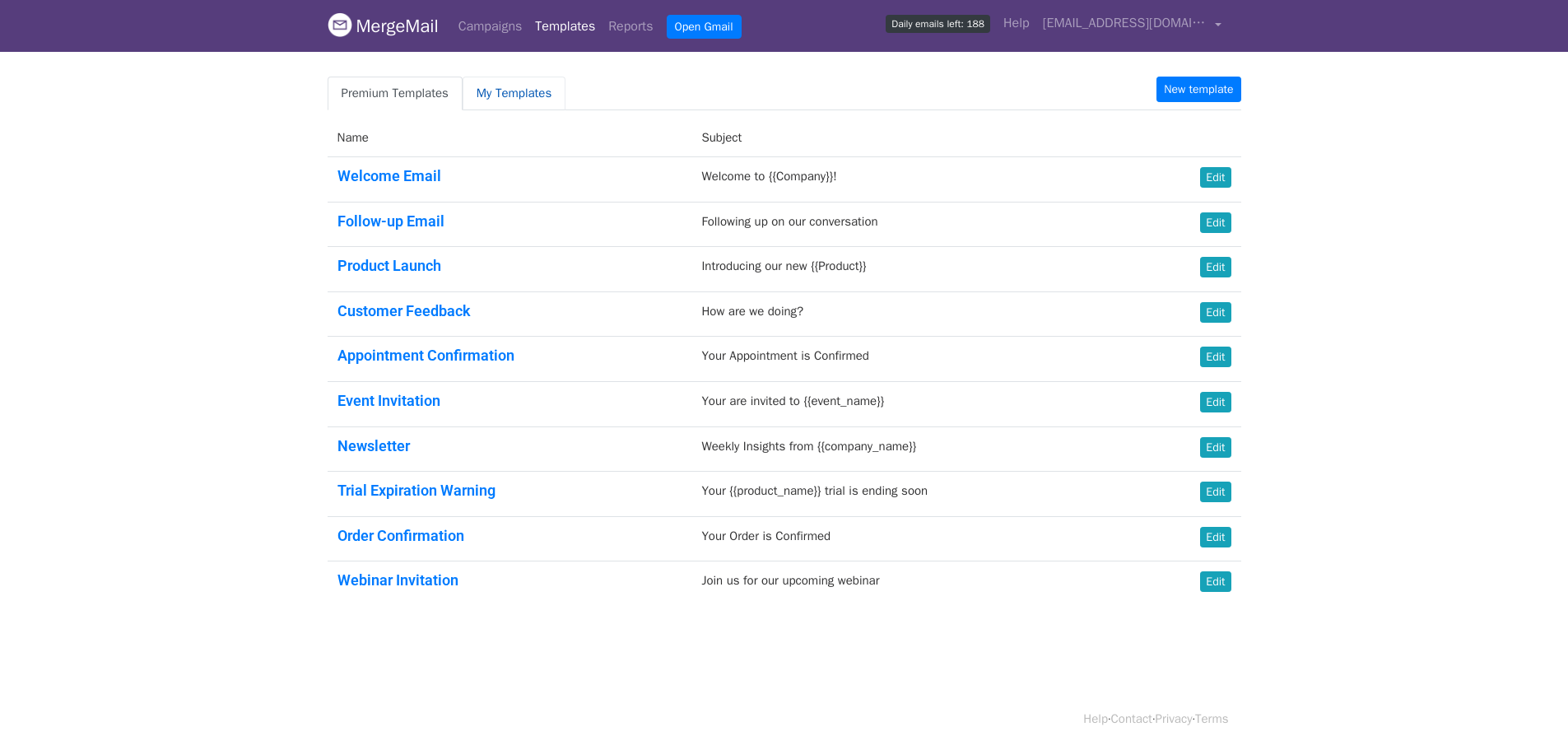 click on "My Templates" at bounding box center [514, 93] 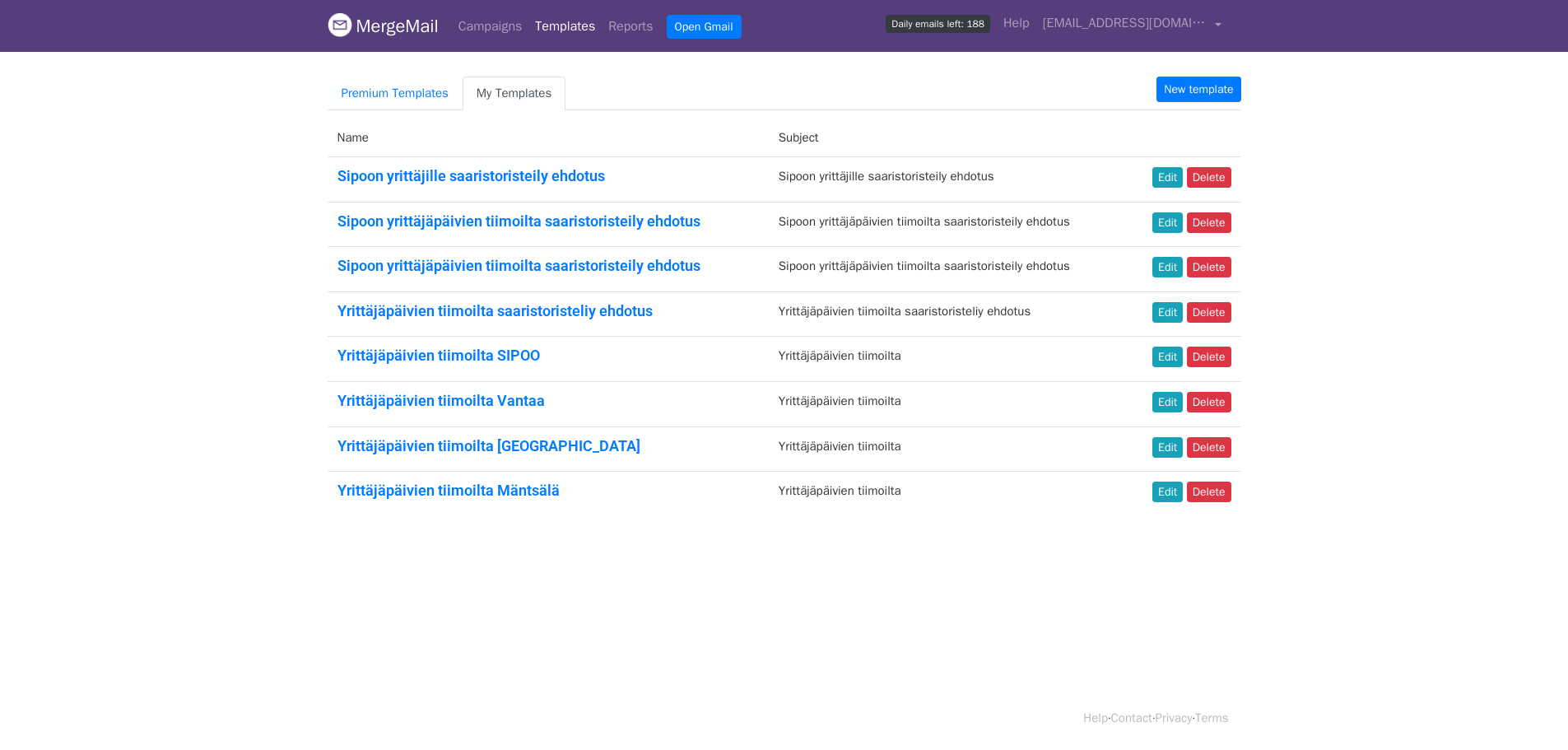 scroll, scrollTop: 0, scrollLeft: 0, axis: both 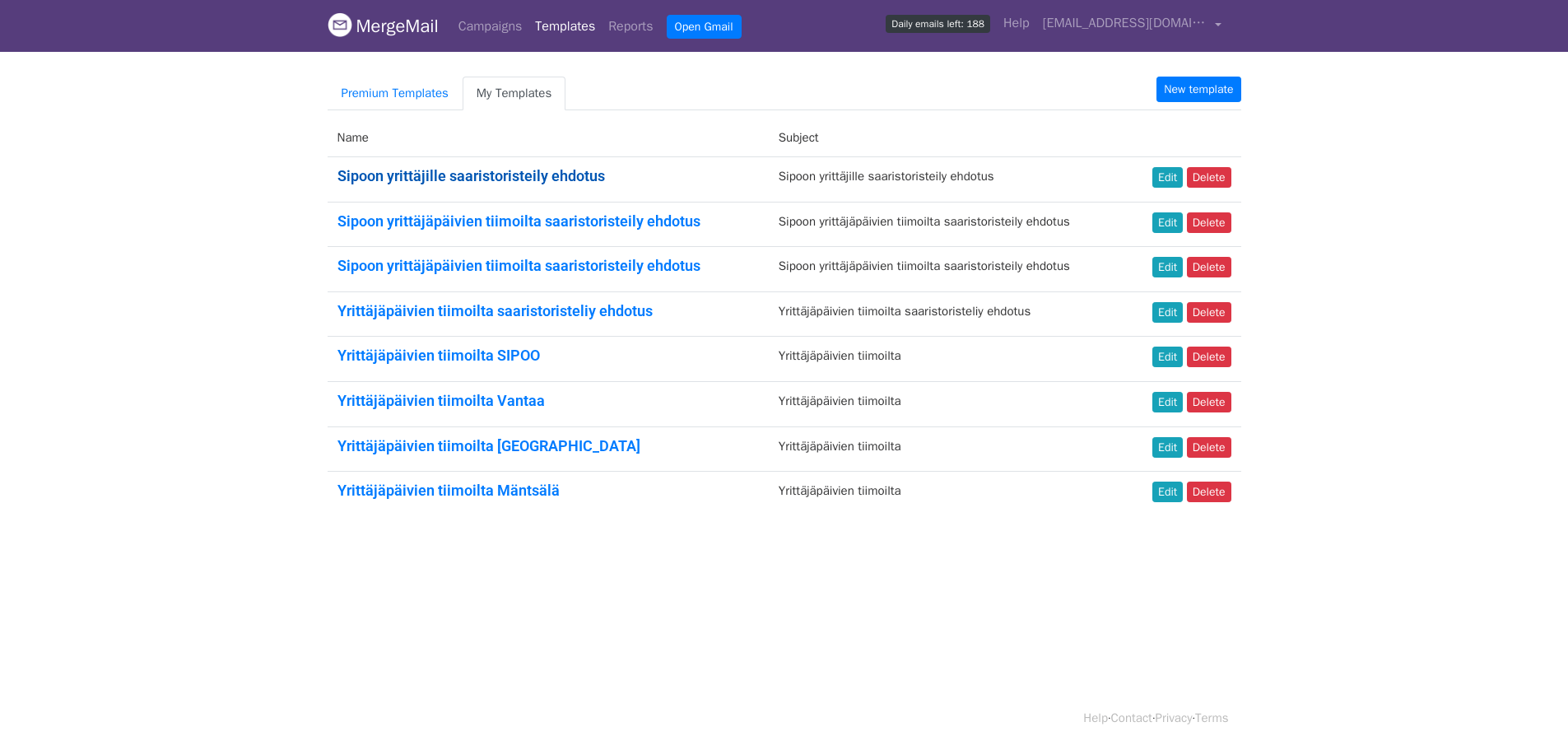 click on "Sipoon yrittäjille saaristoristeily ehdotus" at bounding box center (471, 175) 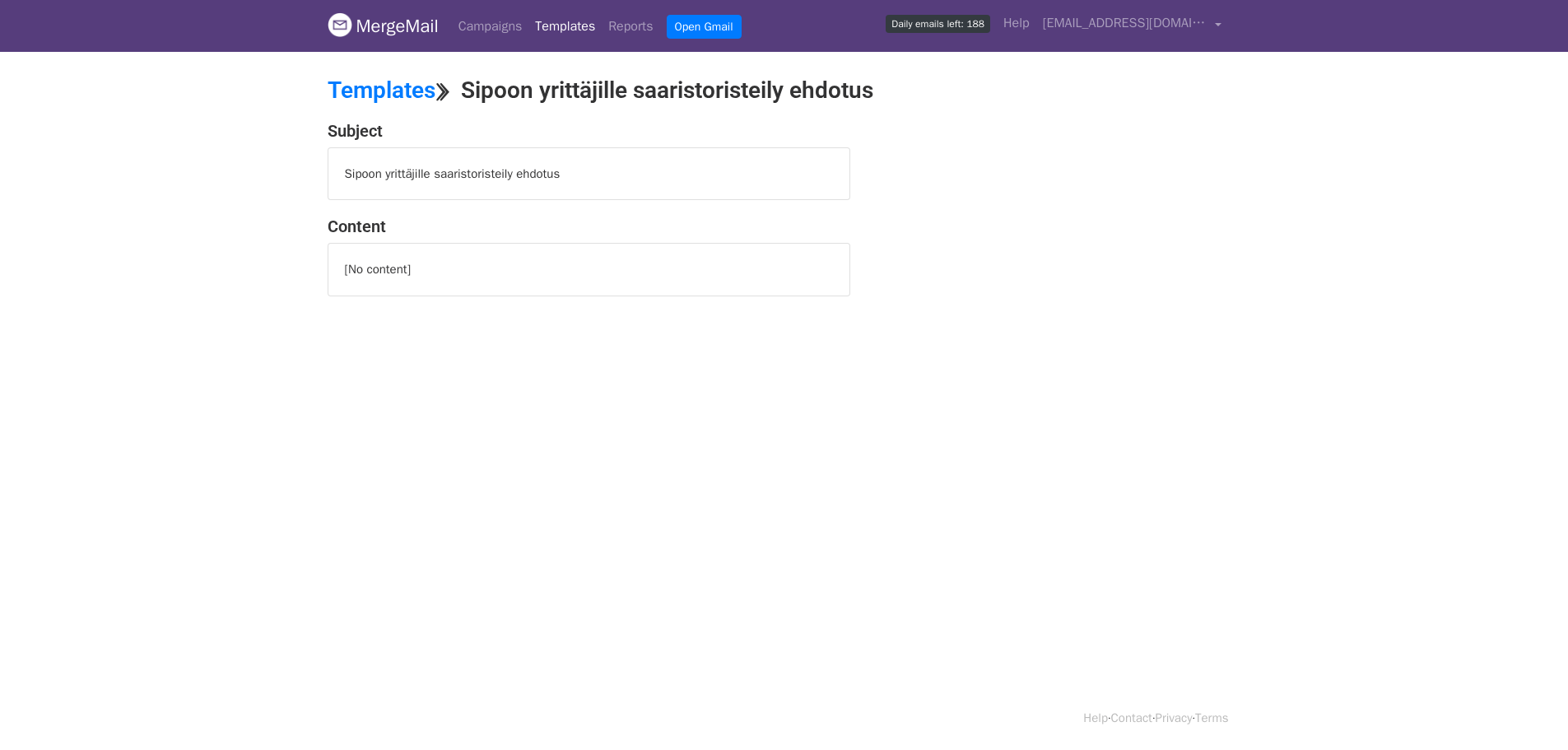 scroll, scrollTop: 0, scrollLeft: 0, axis: both 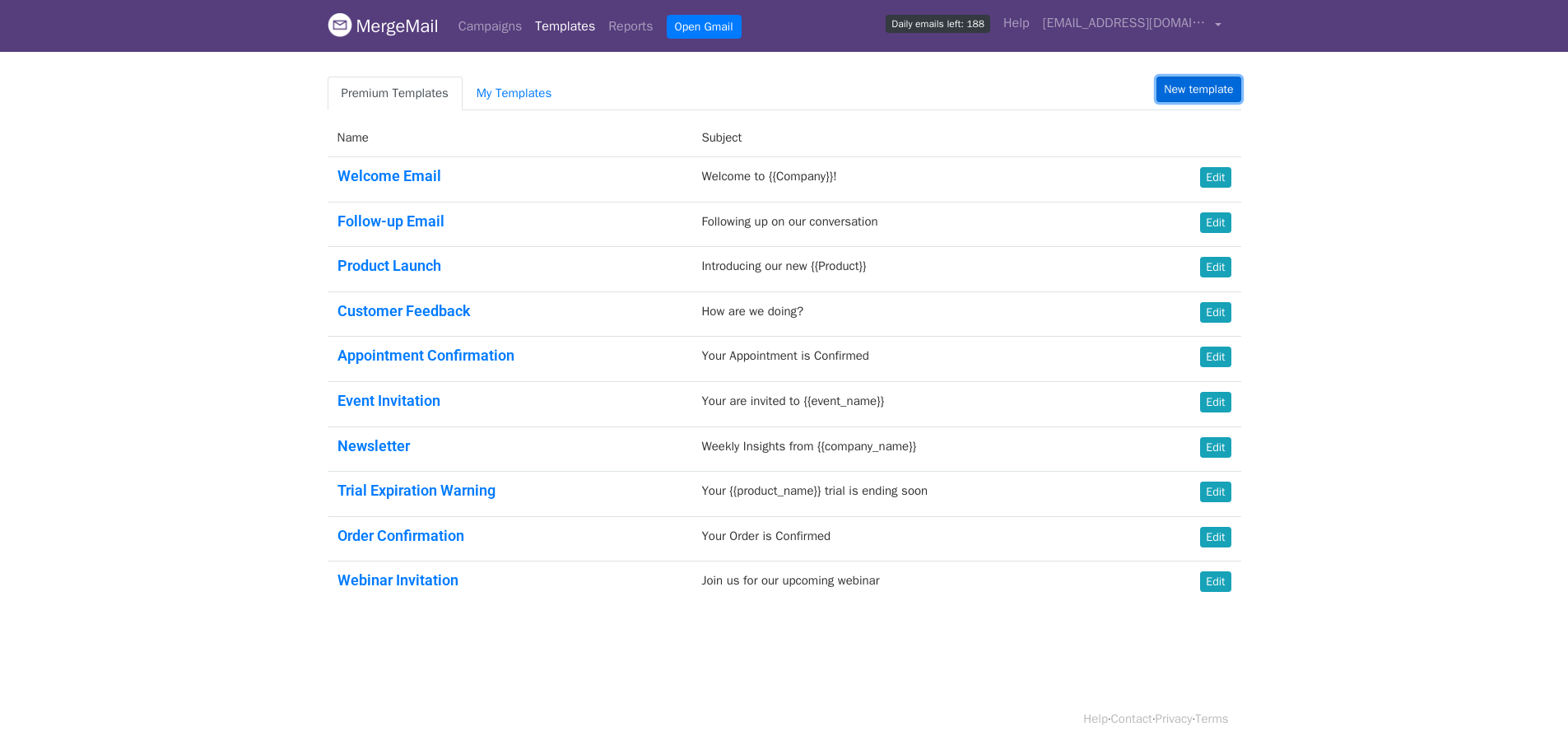 click on "New template" at bounding box center (1198, 89) 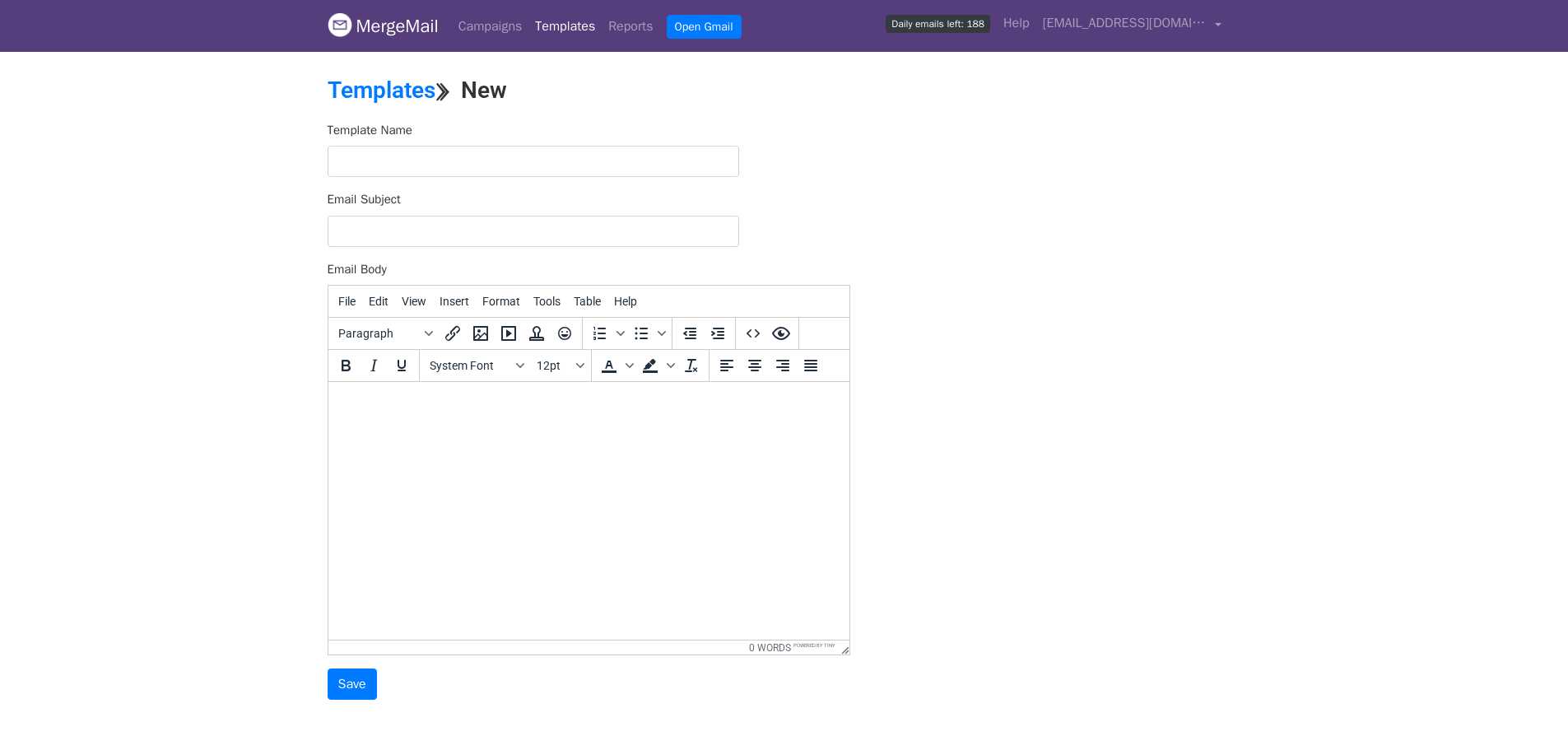 scroll, scrollTop: 0, scrollLeft: 0, axis: both 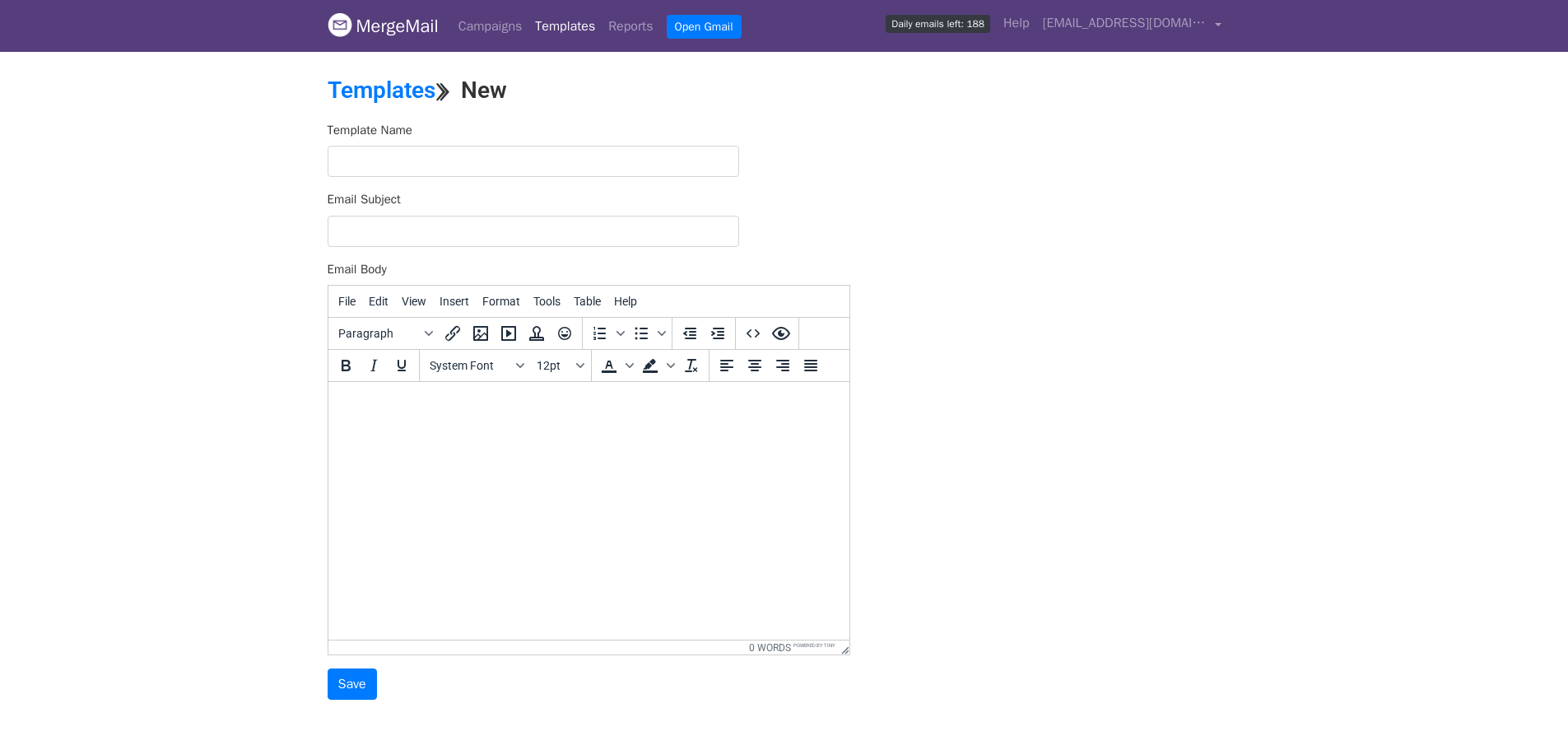 click at bounding box center [588, 404] 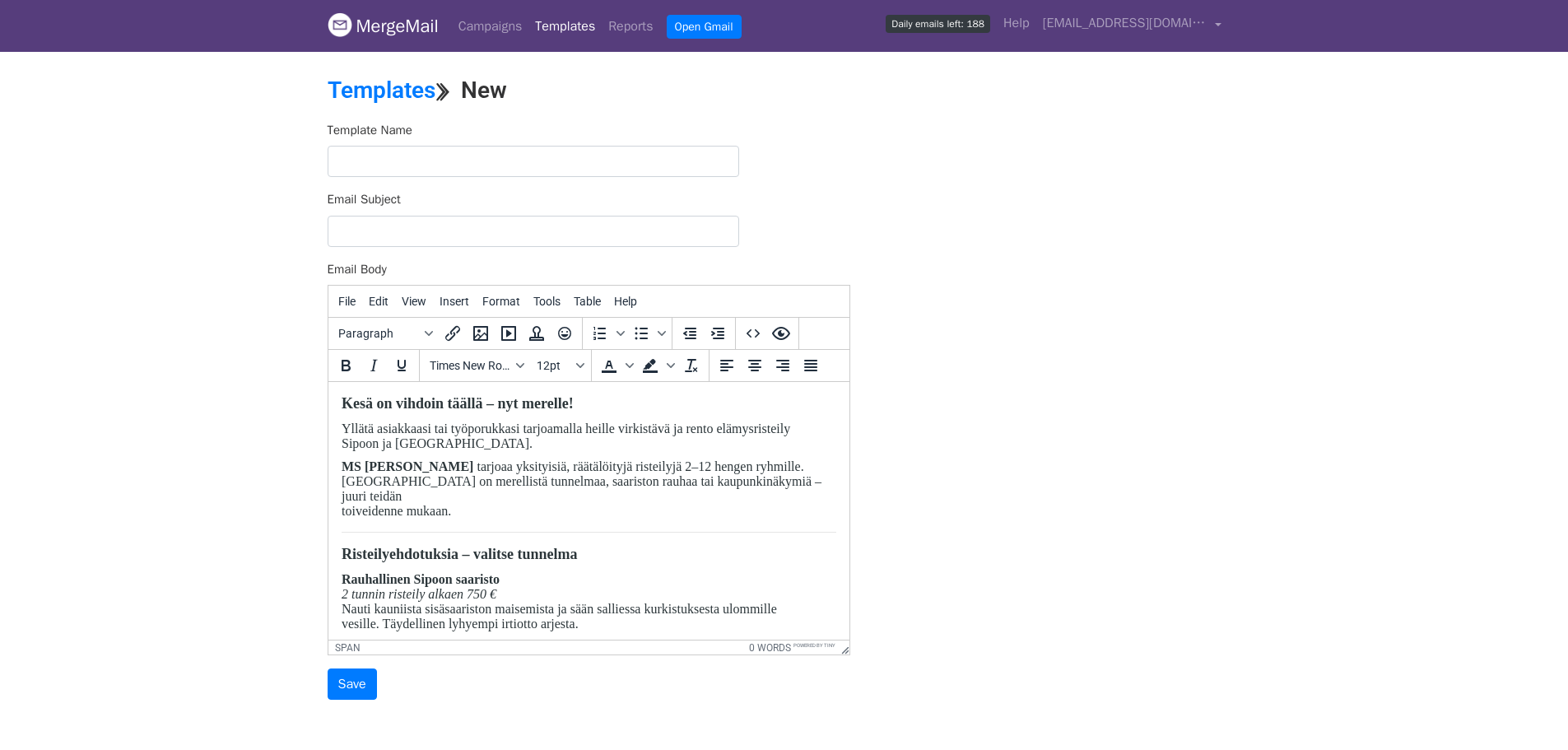 scroll, scrollTop: 648, scrollLeft: 0, axis: vertical 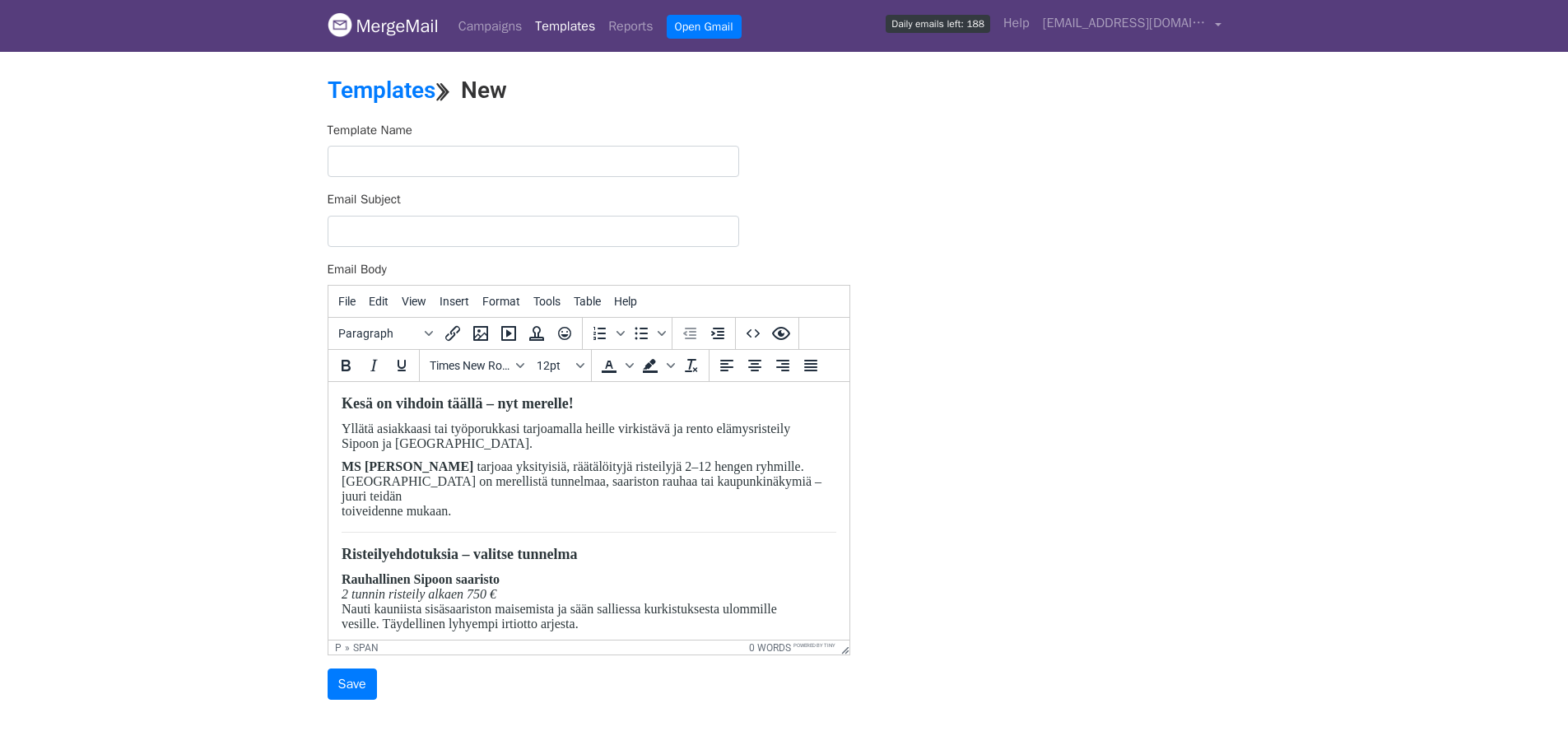 click on "tarjoaa yksityisiä, räätälöityjä risteilyjä 2–12 hengen ryhmille. Luvassa on merellistä tunnelmaa, saariston rauhaa tai kaupunkinäkymiä – juuri teidän toiveidenne mukaan." at bounding box center [580, 488] 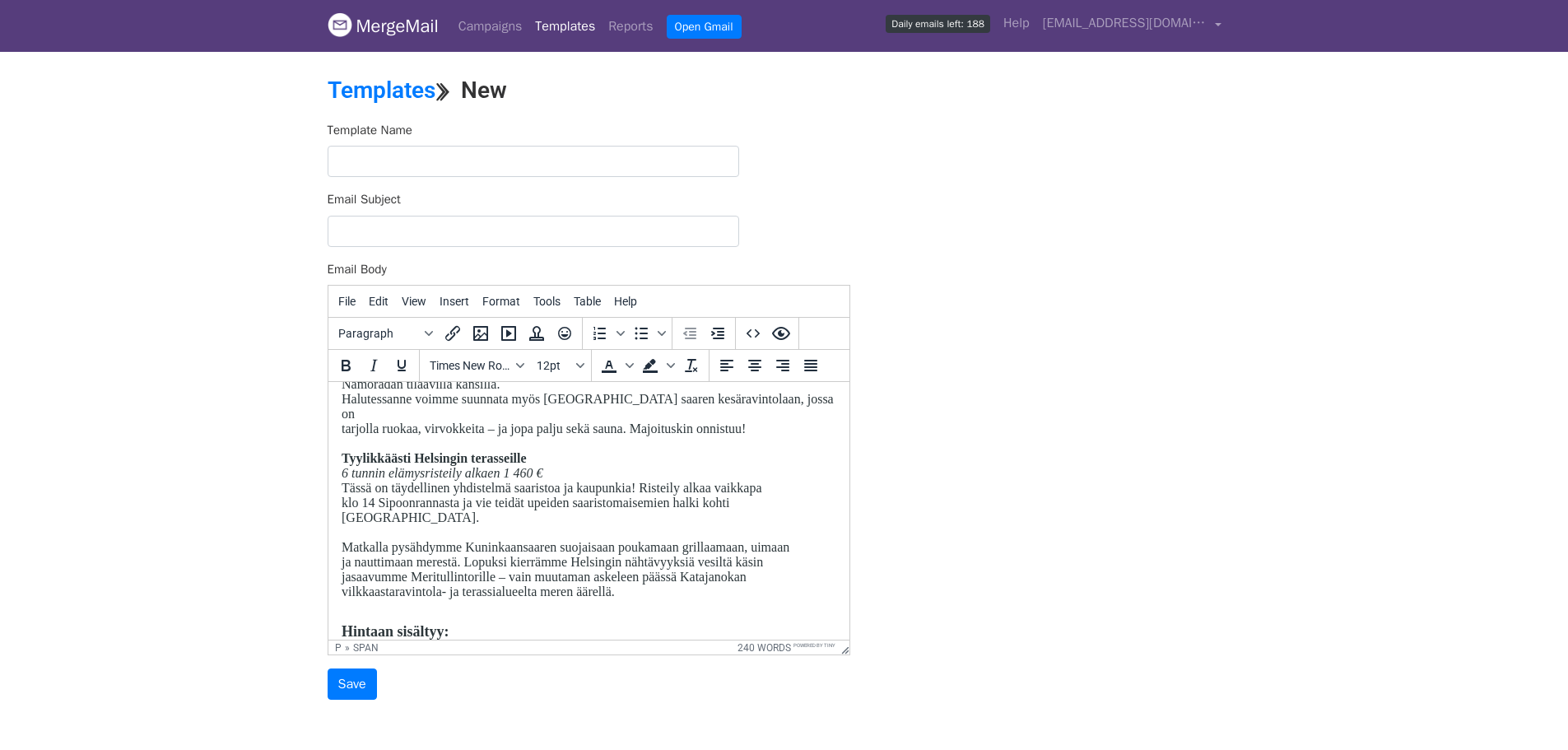 scroll, scrollTop: 302, scrollLeft: 0, axis: vertical 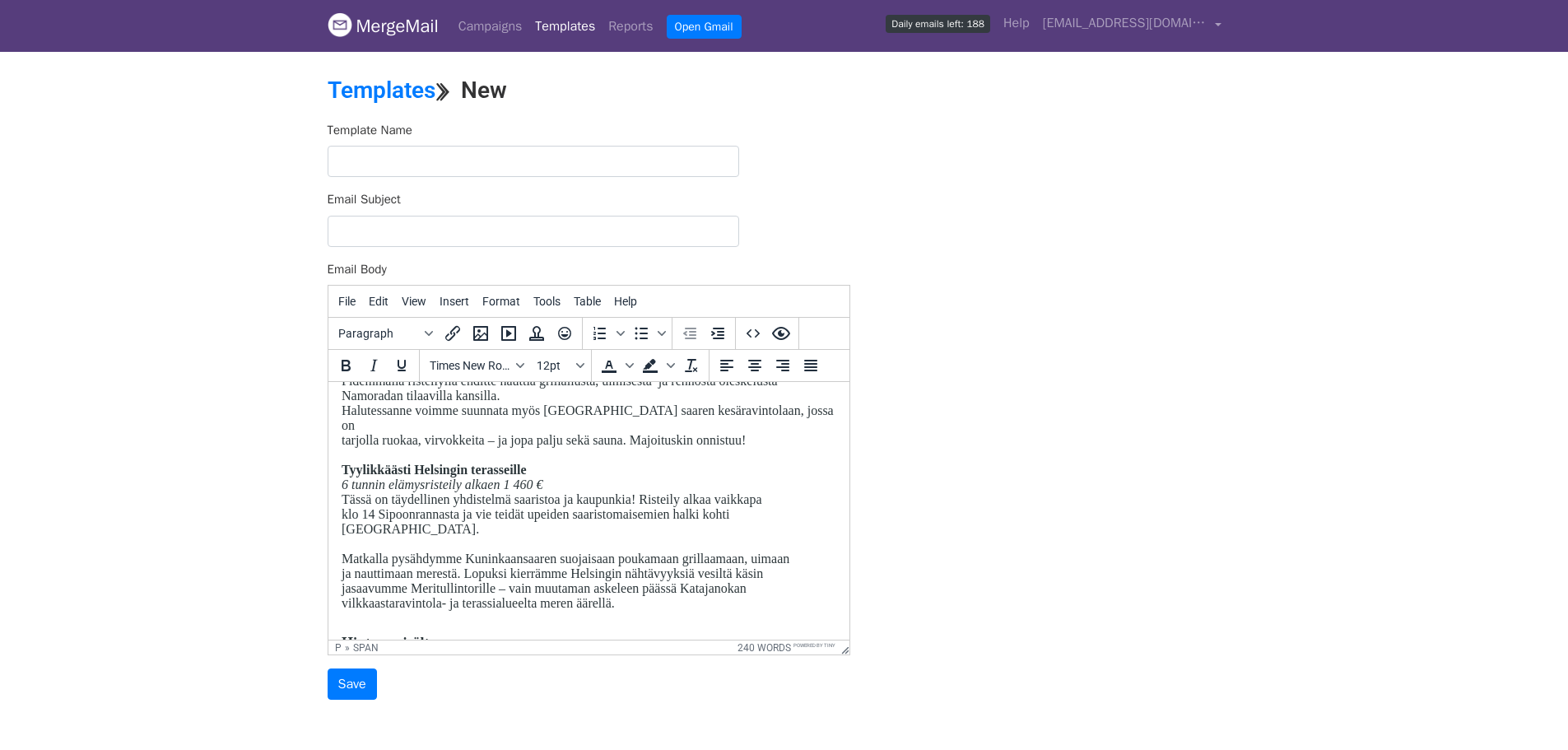 click on "Rauhallinen Sipoon saaristo 2 tunnin risteily alkaen 750 € Nauti kauniista sisäsaariston maisemista ja sään salliessa kurkistuksesta ulommille vesille. Täydellinen lyhyempi irtiotto arjesta.  Riemukas päivä Sipoon saaristossa 6 tunnin meriretki alkaen 1 460 € Pidemmällä risteilyllä ehditte nauttia grillailusta, uimisesta  ja rennosta oleskelusta Namoradan tilaavilla kansilla. Halutessanne voimme suunnata myös Norrkullan saaren kesäravintolaan, jossa on tarjolla ruokaa, virvokkeita – ja jopa palju sekä sauna. Majoituskin onnistuu!  Tyylikkäästi Helsingin terasseille 6 tunnin elämysristeily alkaen 1 460 € Tässä on täydellinen yhdistelmä saaristoa ja kaupunkia! Risteily alkaa vaikkapa klo 14 Sipoonrannasta ja vie teidät upeiden saaristomaisemien halki kohti Helsinkiä. Matkalla pysähdymme Kuninkaansaaren suojaisaan poukamaan grillaamaan, uimaan ja nauttimaan merestä. Lopuksi kierrämme Helsingin nähtävyyksiä vesiltä käsin ja" at bounding box center [588, 440] 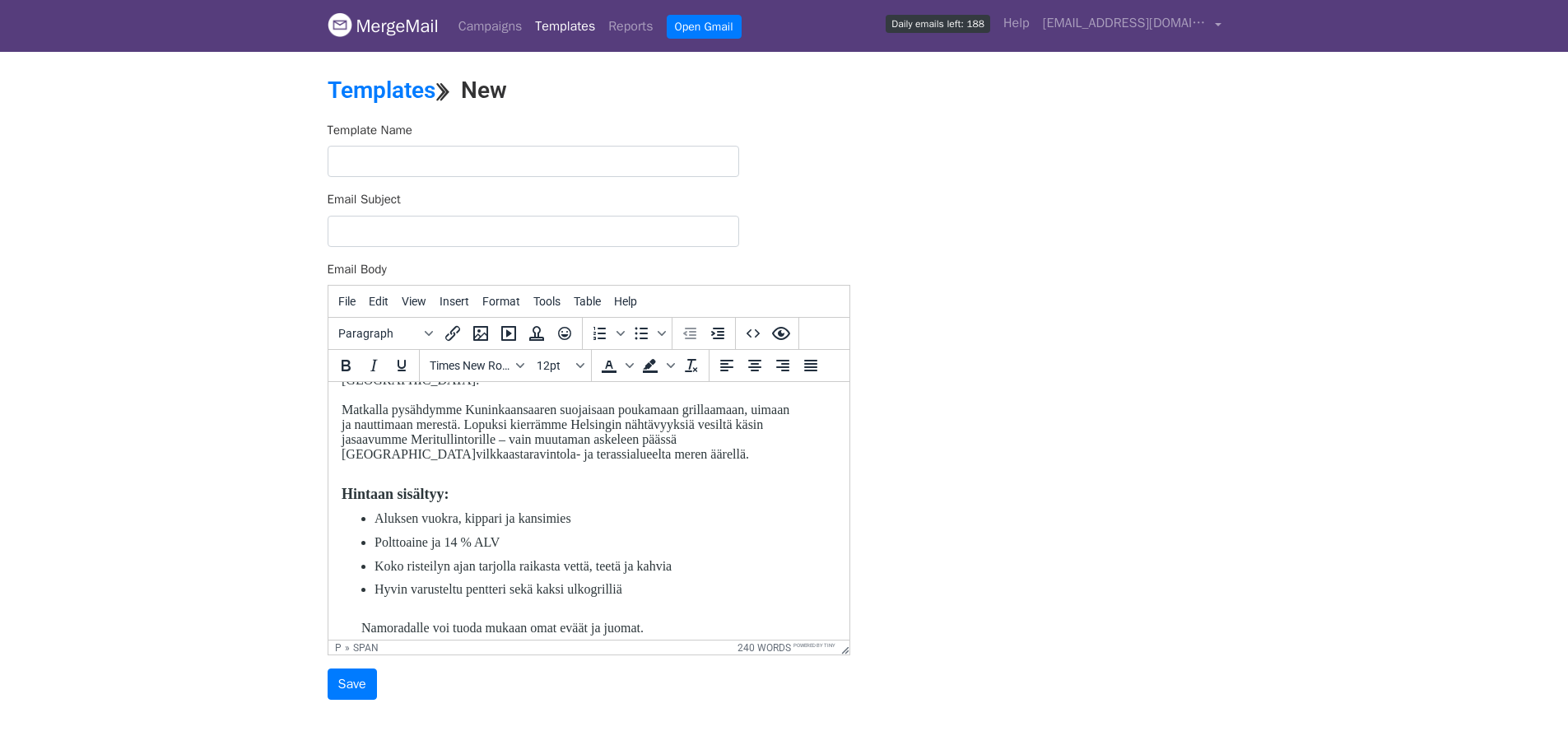 scroll, scrollTop: 412, scrollLeft: 0, axis: vertical 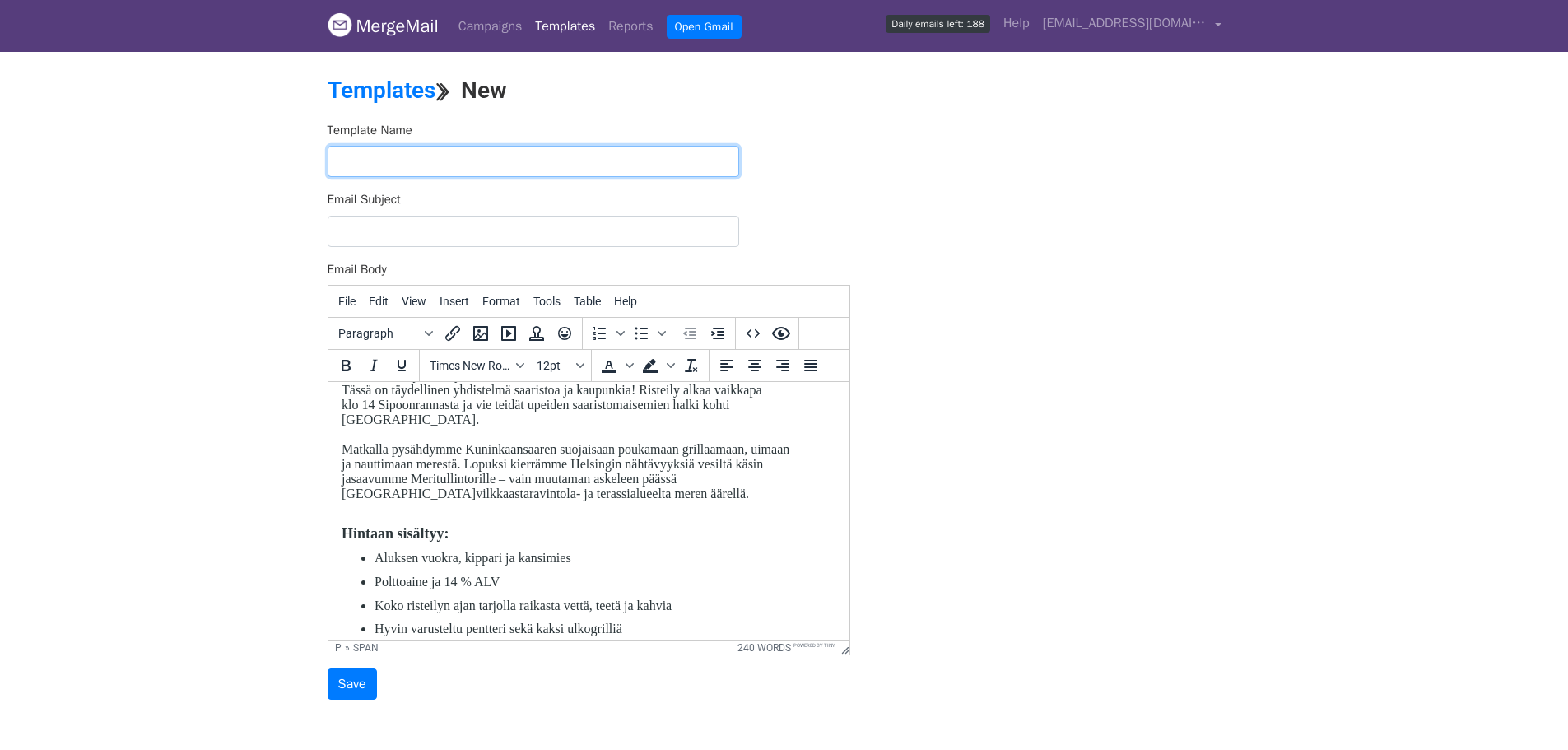 click at bounding box center [533, 161] 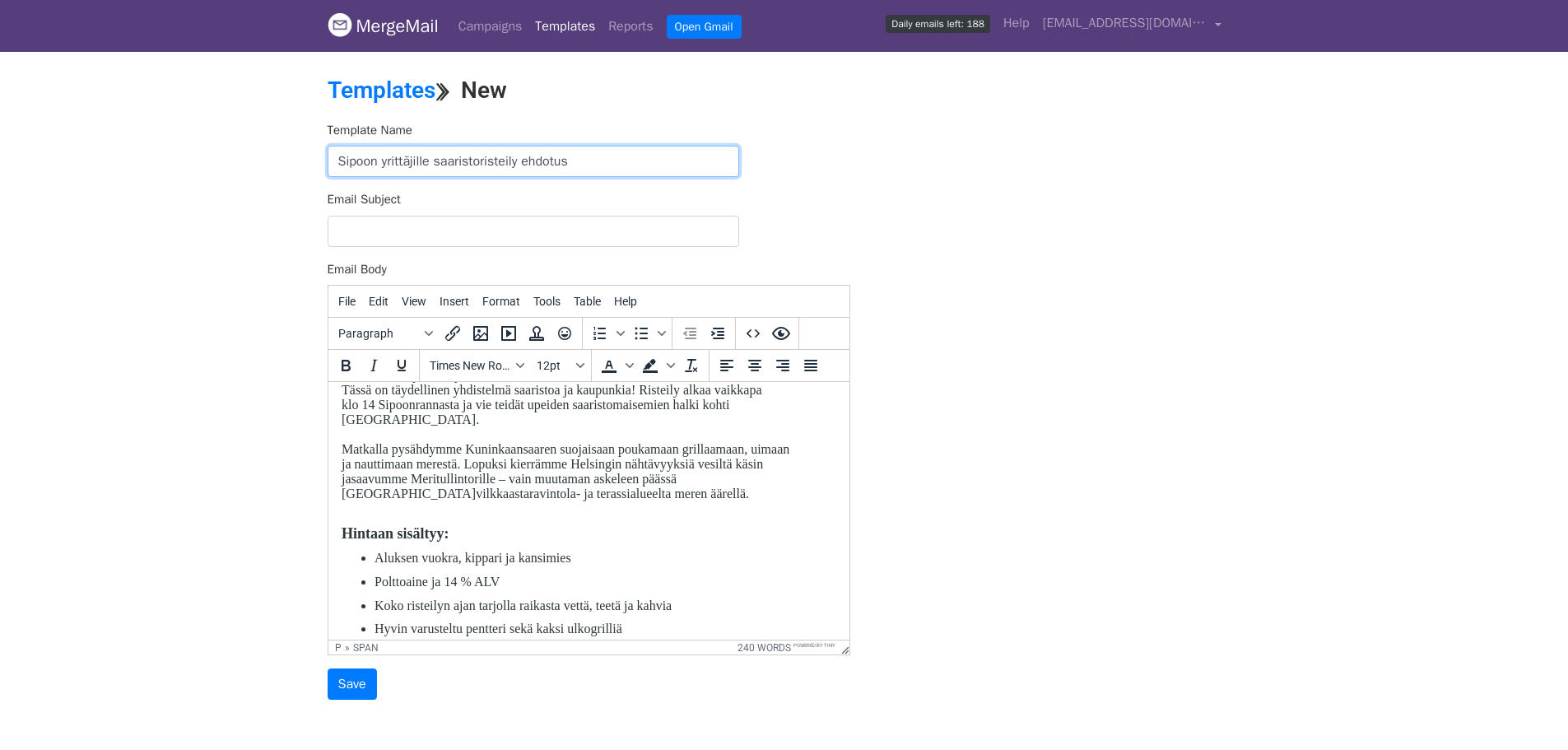 click on "Sipoon yrittäjille saaristoristeily ehdotus" at bounding box center (533, 161) 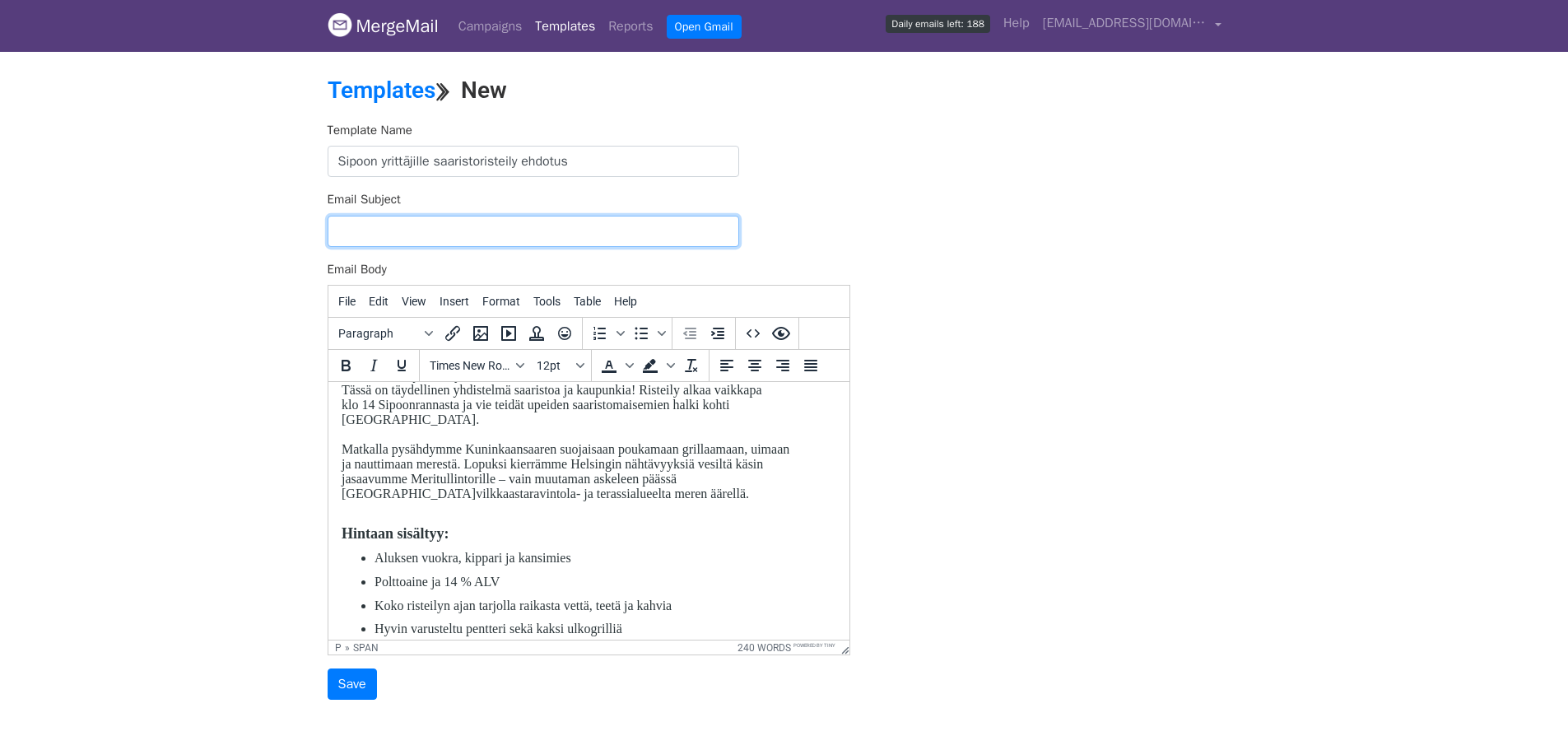 click on "Email Subject" at bounding box center [533, 231] 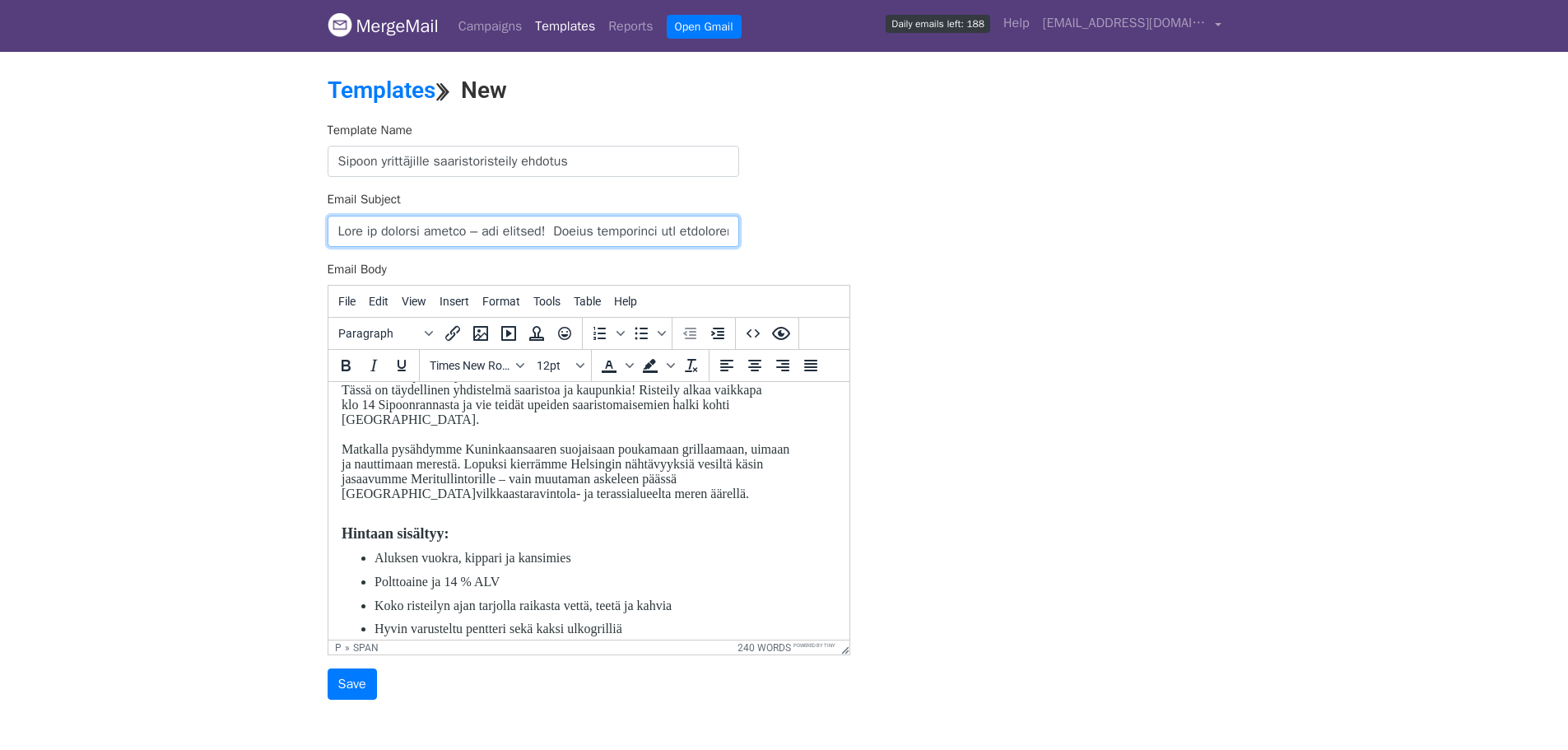 scroll, scrollTop: 0, scrollLeft: 10824, axis: horizontal 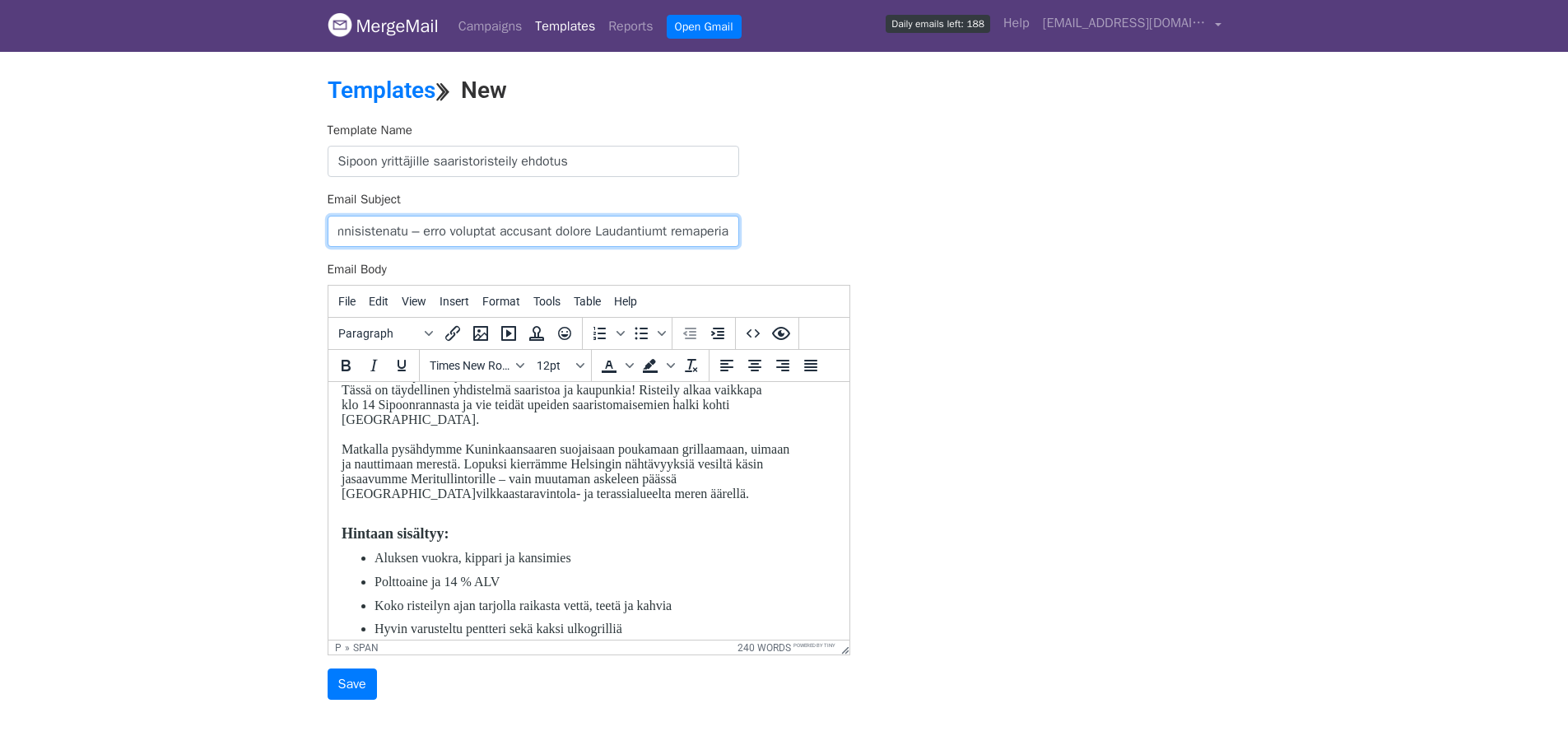drag, startPoint x: 723, startPoint y: 237, endPoint x: 281, endPoint y: 223, distance: 442.22166 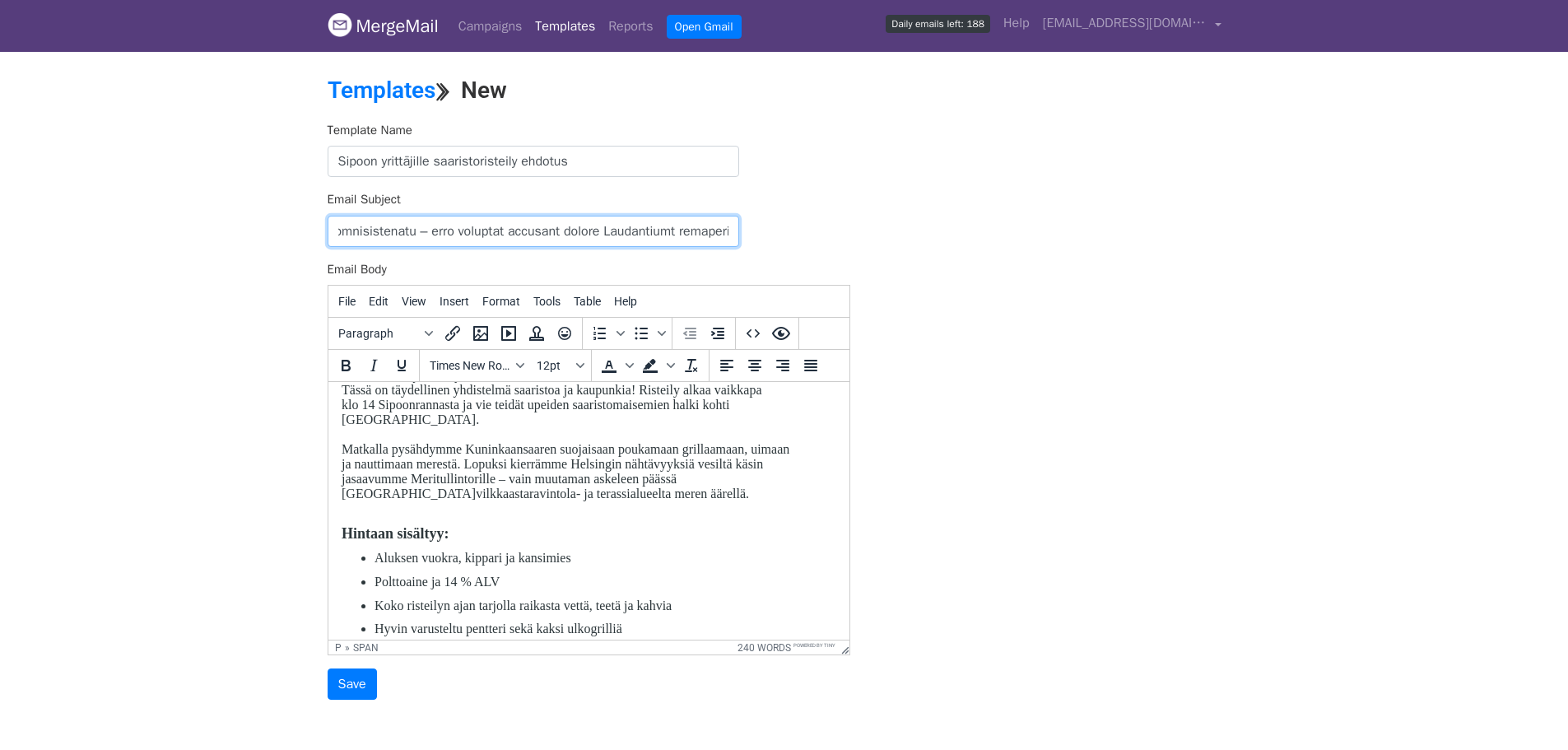 click on "MergeMail
Campaigns
Templates
Reports
Open Gmail
Daily emails left: 188
Help
namoradacharter@gmail.com
Account
Unsubscribes
Integrations
Notification Settings
Sign out
New Features
You're all caught up!
Scheduled Campaigns
Schedule your emails to be sent later.
Read more
Account Reports
View reports across all of your campaigns to find highly-engaged recipients and to see which templates and campaigns have the most clicks and opens.
Read more
View my reports
Template Editor
Create beautiful emails using our powerful template editor.
Read more
View my templates
Templates
⟫
New
Template Name
Sipoon yrittäjille saaristoristeily ehdotus
Email Subject
Email Body
File Edit View Insert Format Tools Table Help Paragraph To open the popup, press Shift+Enter 12pt p  »" at bounding box center (784, 383) 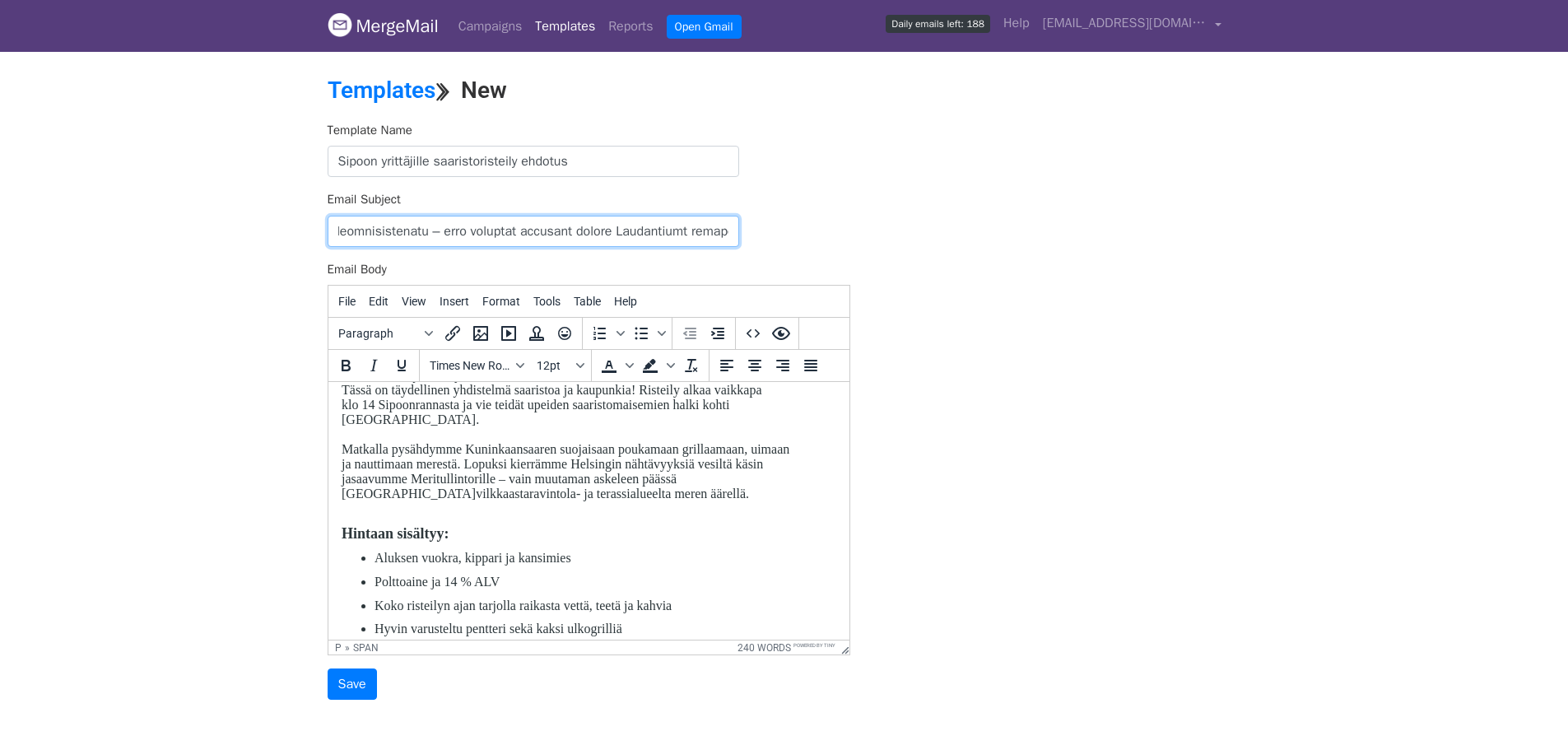click on "Email Subject" at bounding box center [533, 231] 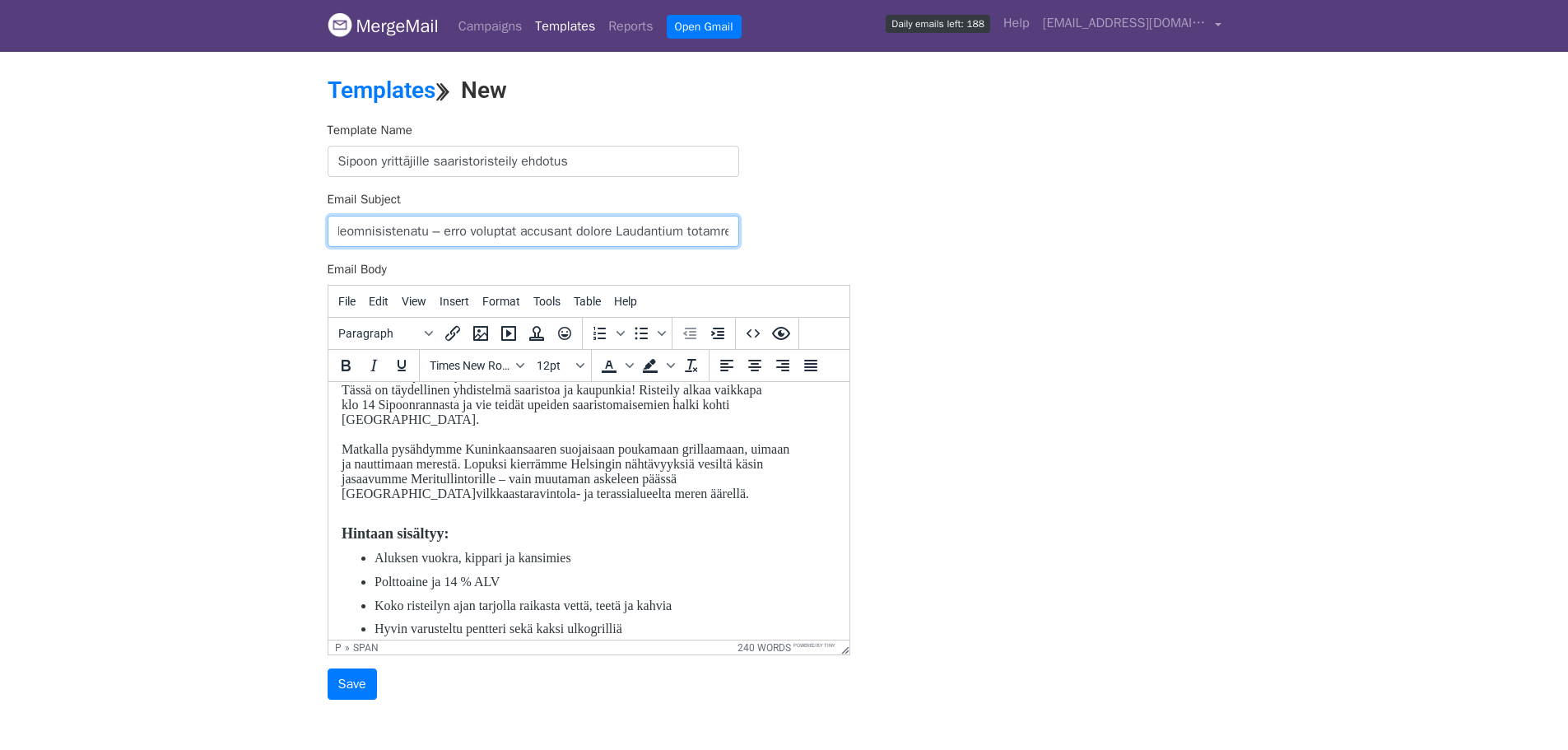 scroll, scrollTop: 0, scrollLeft: 7891, axis: horizontal 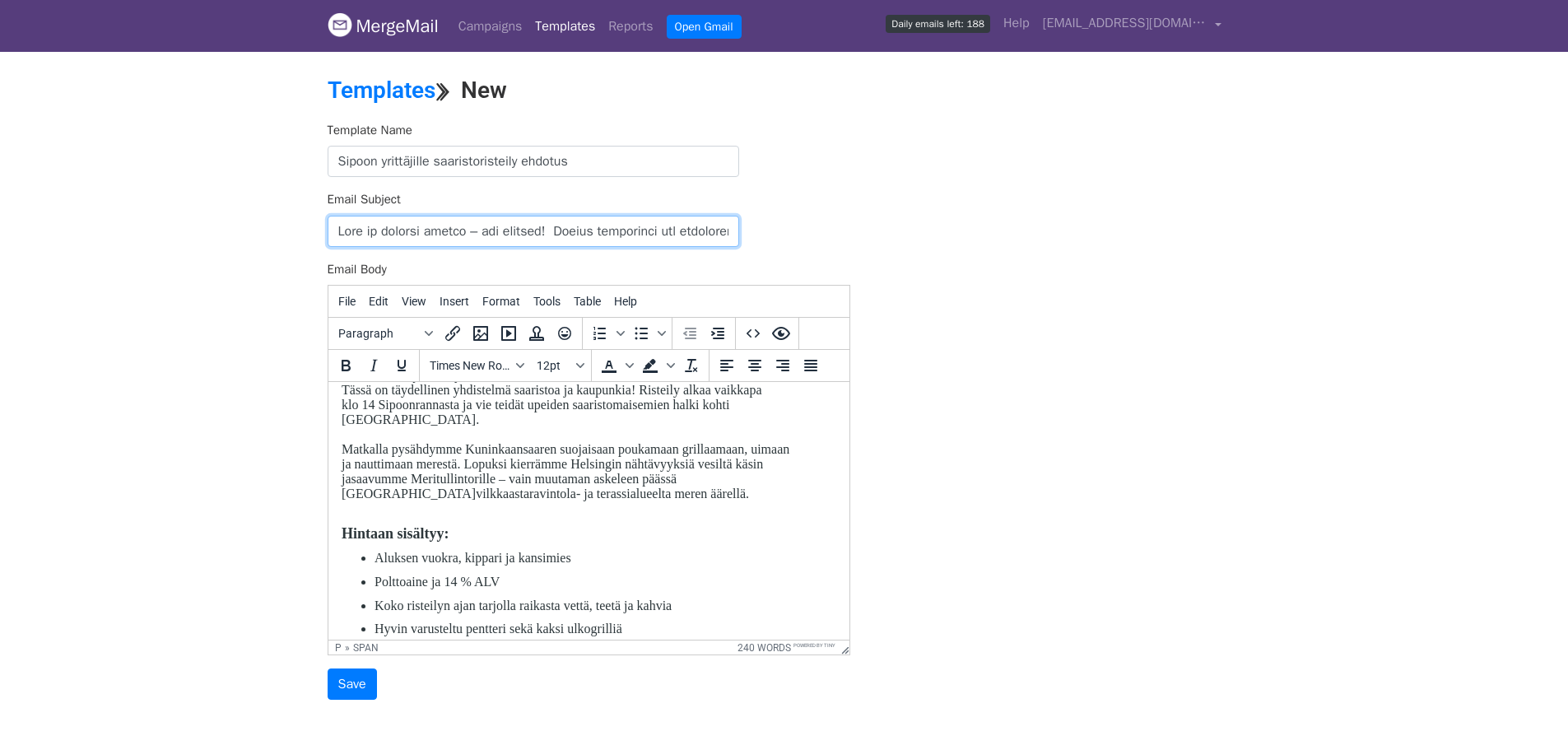 drag, startPoint x: 729, startPoint y: 231, endPoint x: 273, endPoint y: 217, distance: 456.215 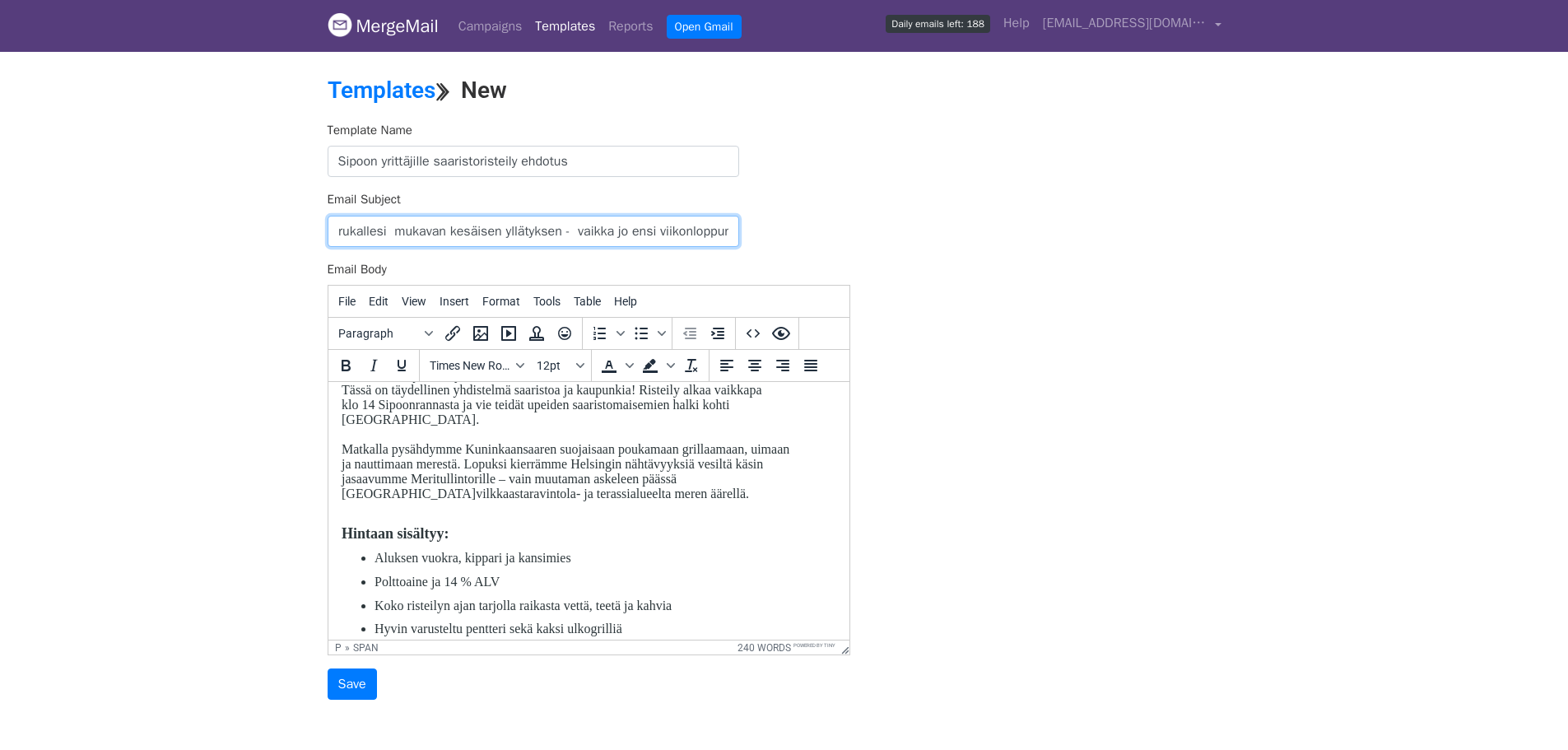 scroll, scrollTop: 0, scrollLeft: 2534, axis: horizontal 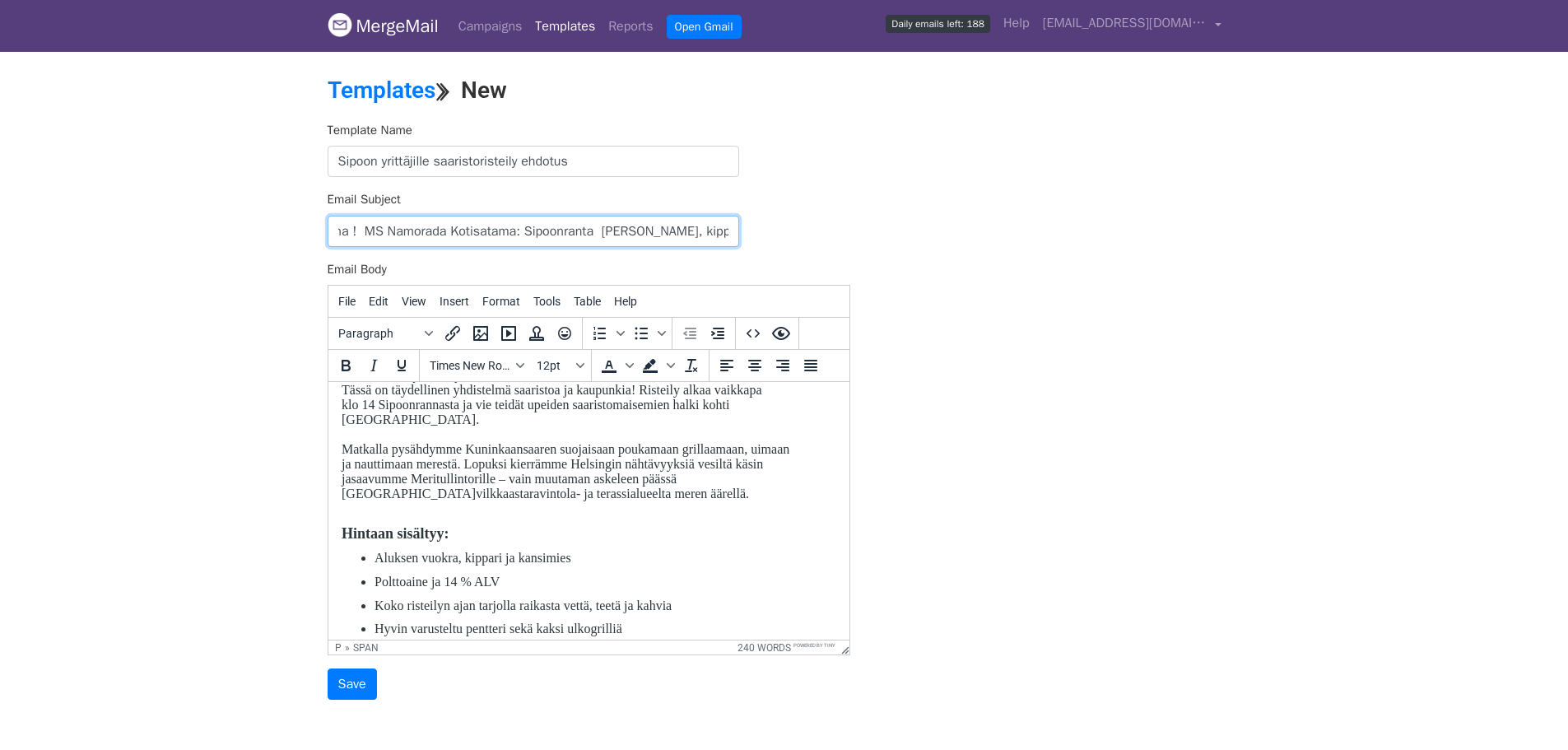 drag, startPoint x: 333, startPoint y: 228, endPoint x: 750, endPoint y: 243, distance: 417.2697 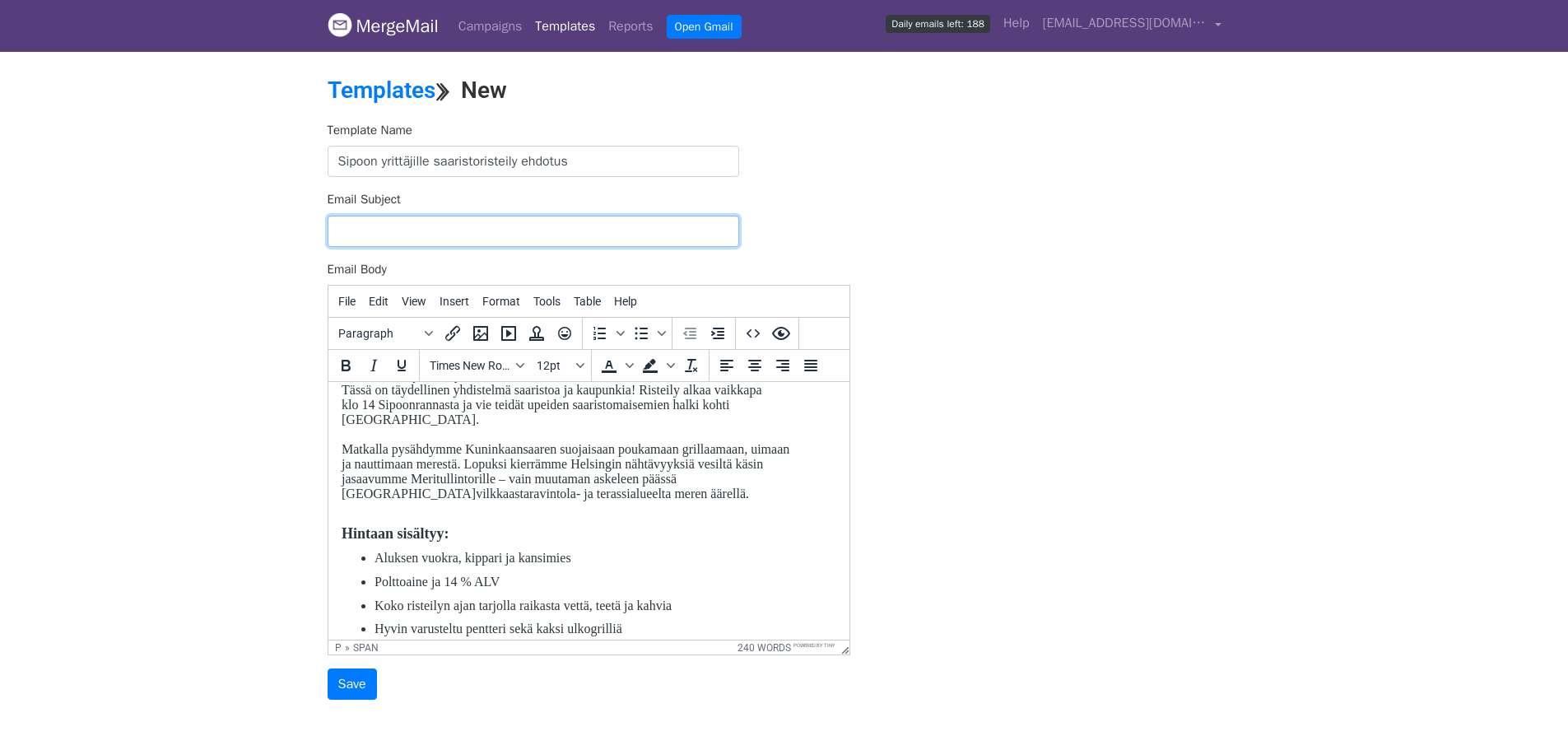 scroll, scrollTop: 0, scrollLeft: 0, axis: both 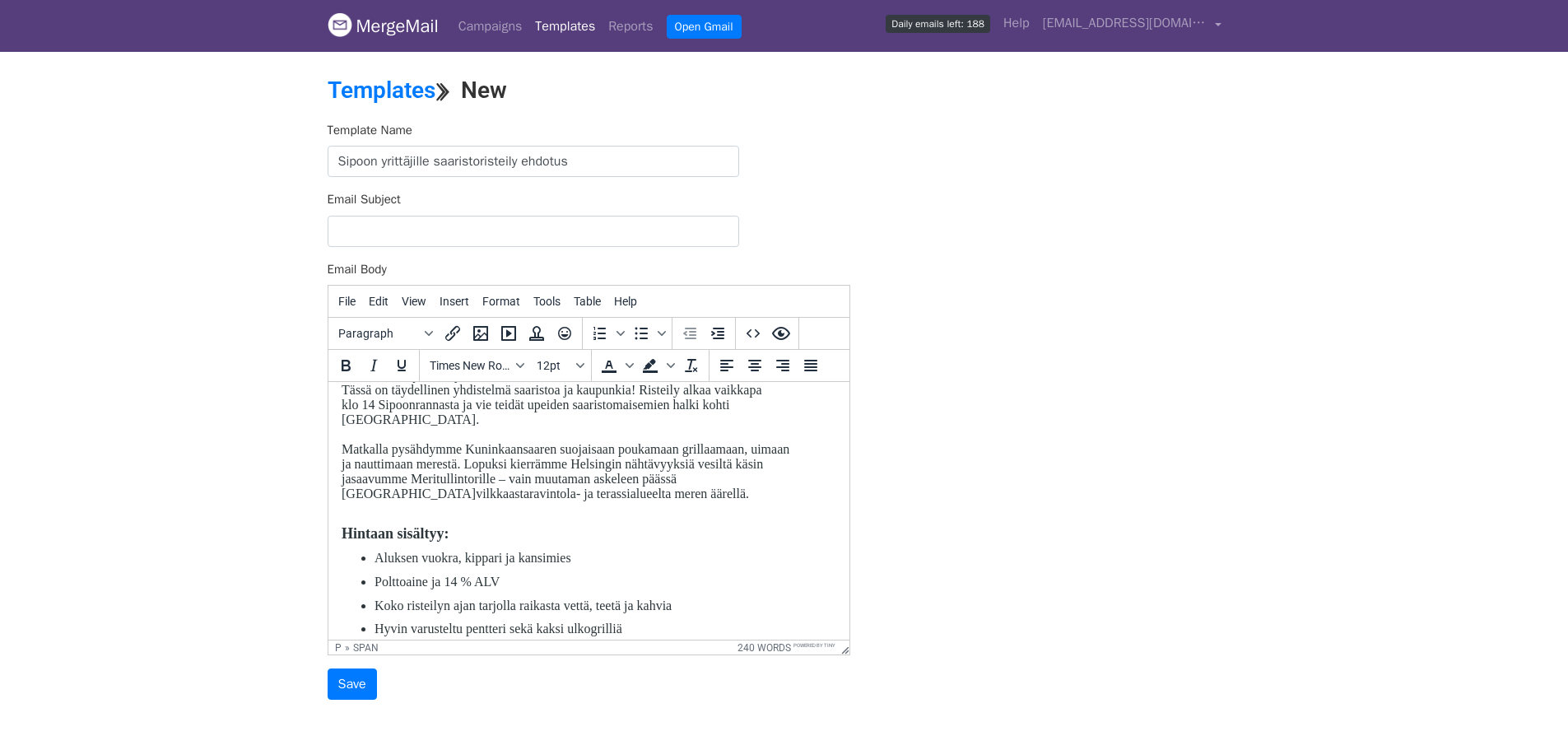 click on "Template Name
Sipoon yrittäjille saaristoristeily ehdotus
Email Subject
Email Body
File Edit View Insert Format Tools Table Help Paragraph To open the popup, press Shift+Enter To open the popup, press Shift+Enter Times New Roman 12pt To open the popup, press Shift+Enter To open the popup, press Shift+Enter p  »  span 240 words Powered by Tiny
Save" at bounding box center (784, 411) 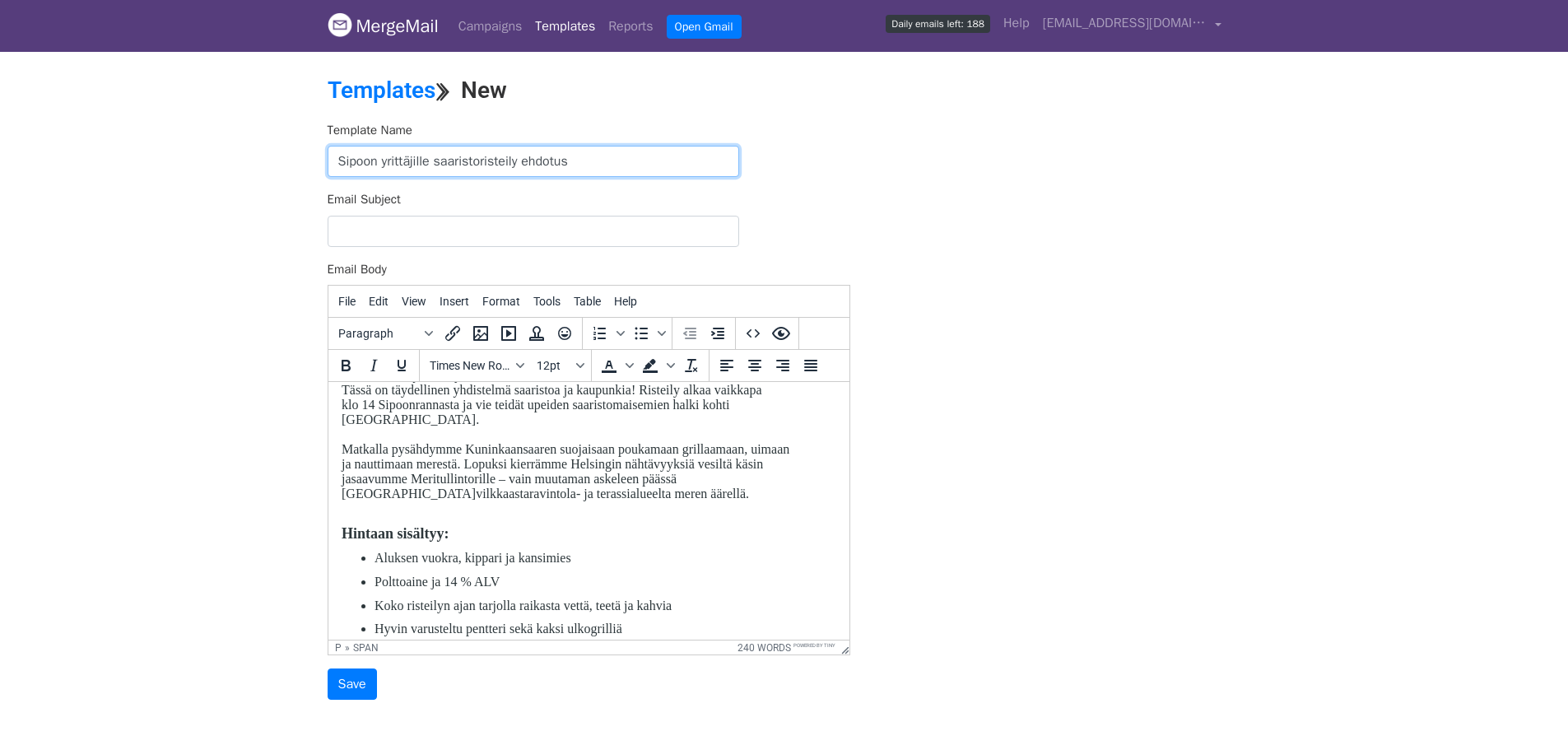 drag, startPoint x: 336, startPoint y: 159, endPoint x: 596, endPoint y: 167, distance: 260.123 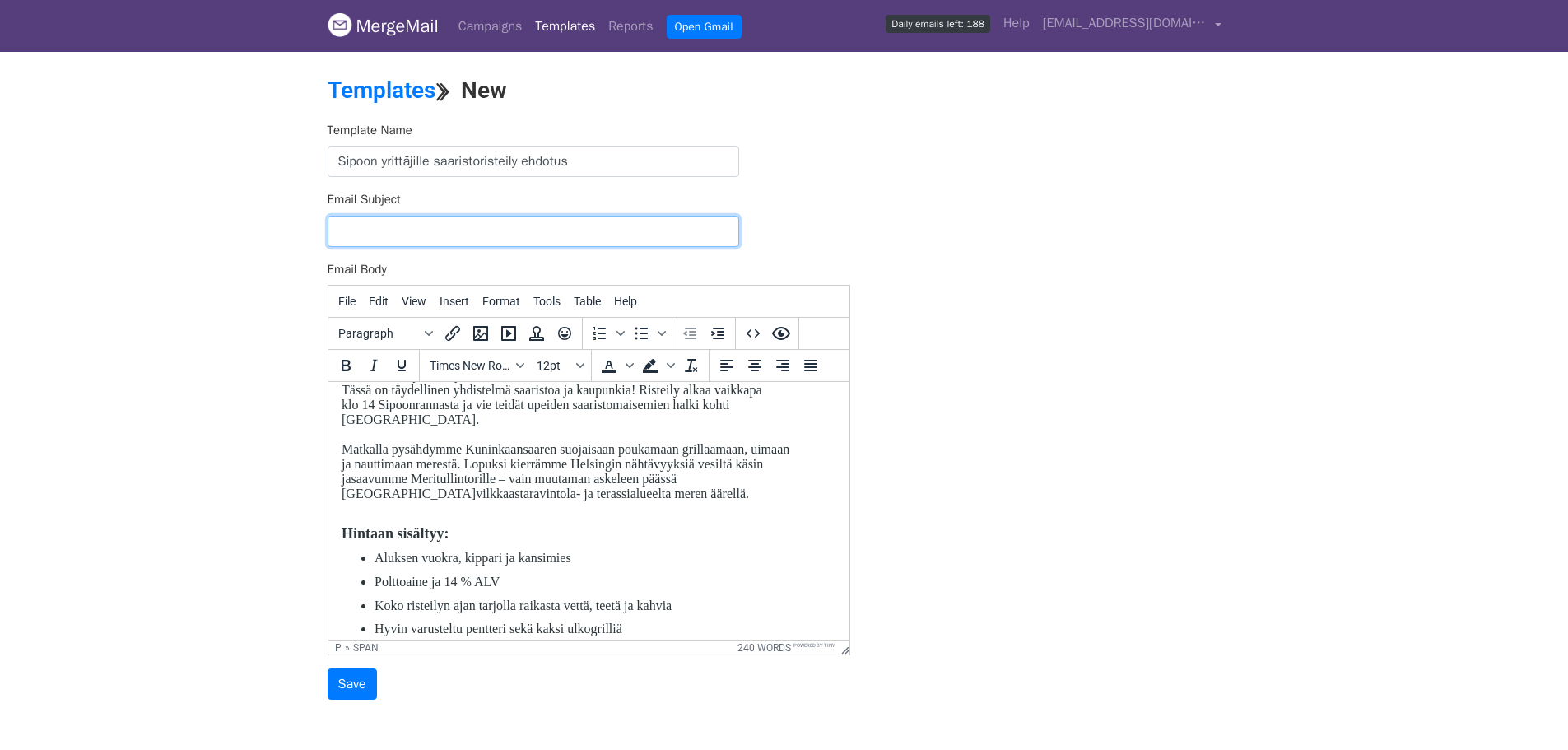 click on "Email Subject" at bounding box center [533, 231] 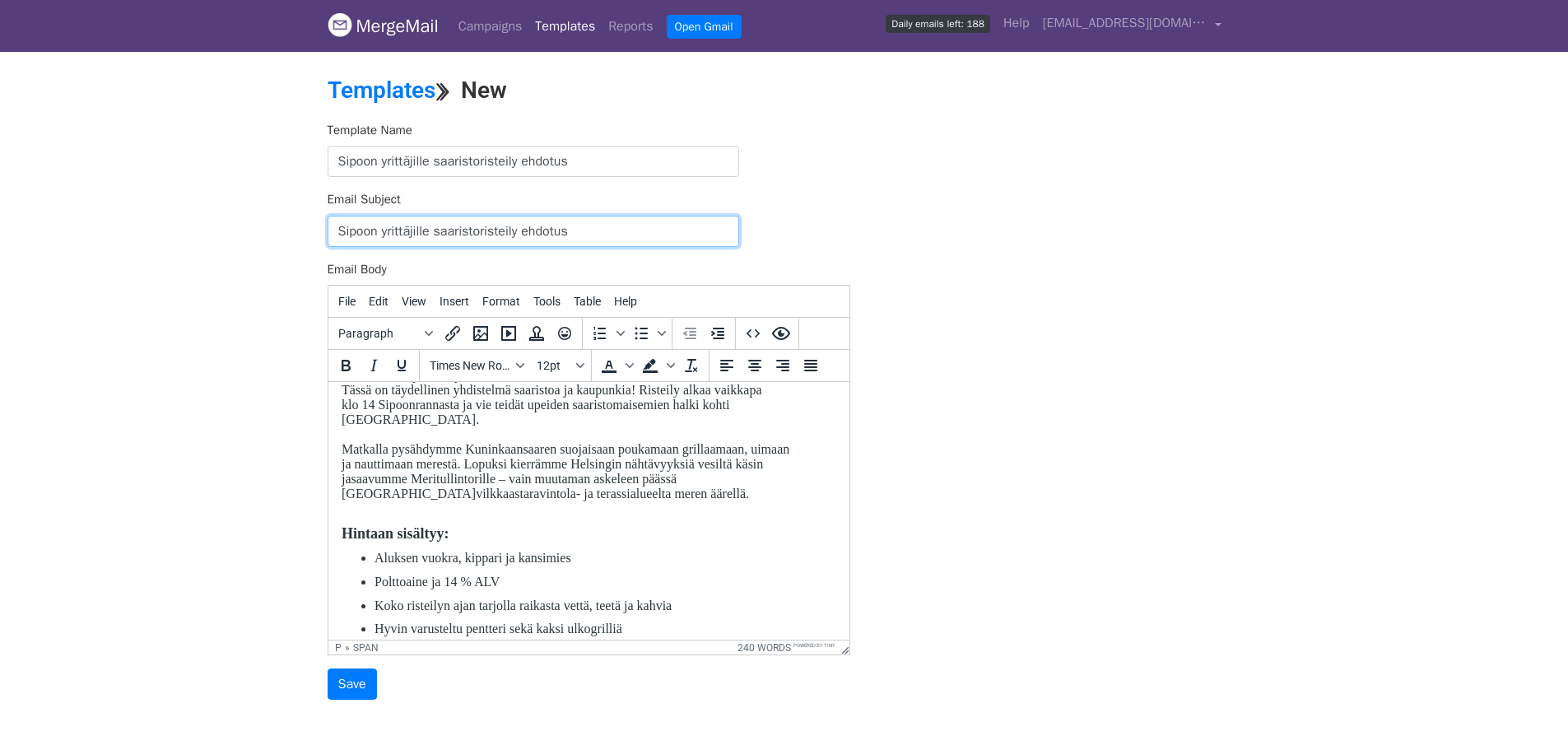 type on "Sipoon yrittäjille saaristoristeily ehdotus" 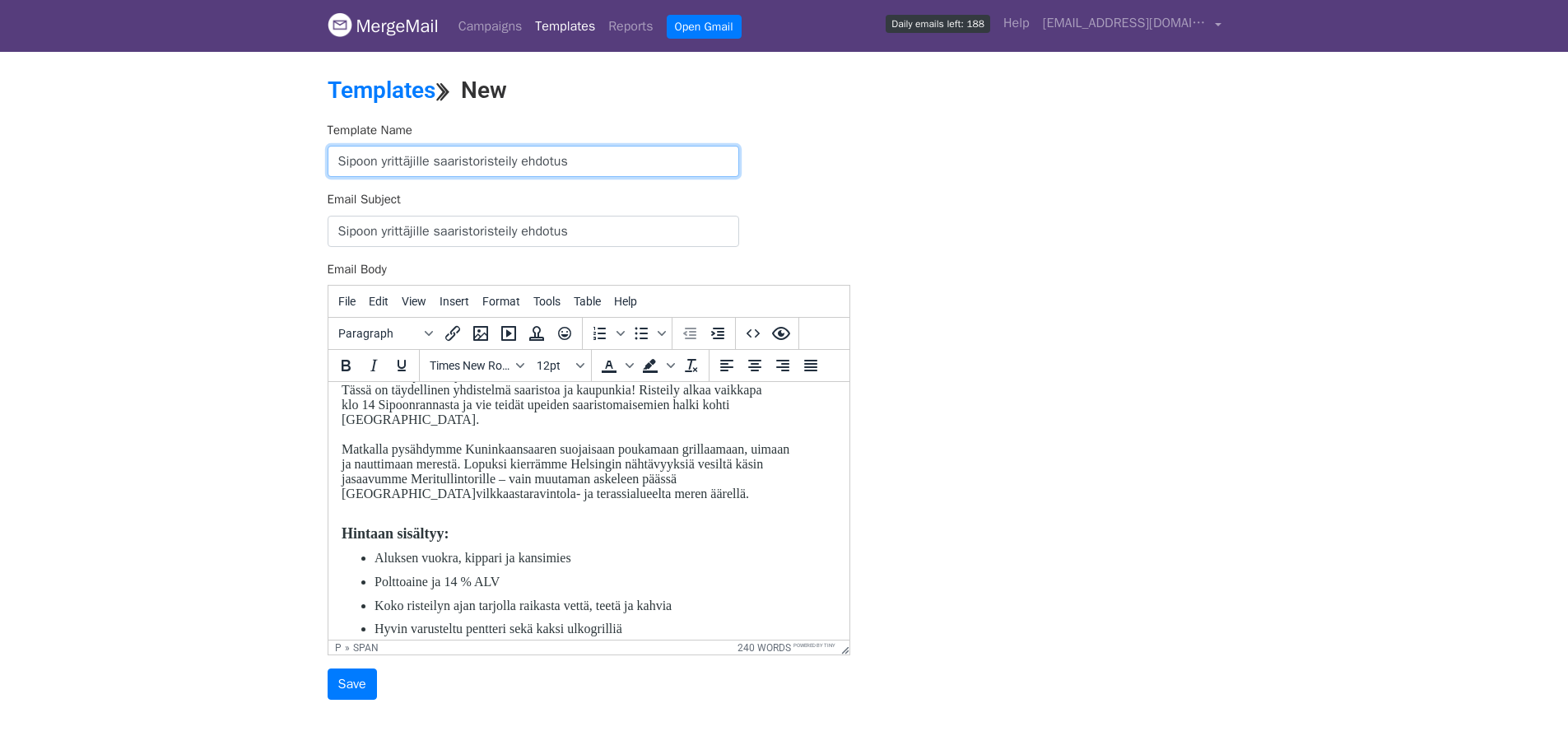 click on "Sipoon yrittäjille saaristoristeily ehdotus" at bounding box center (533, 161) 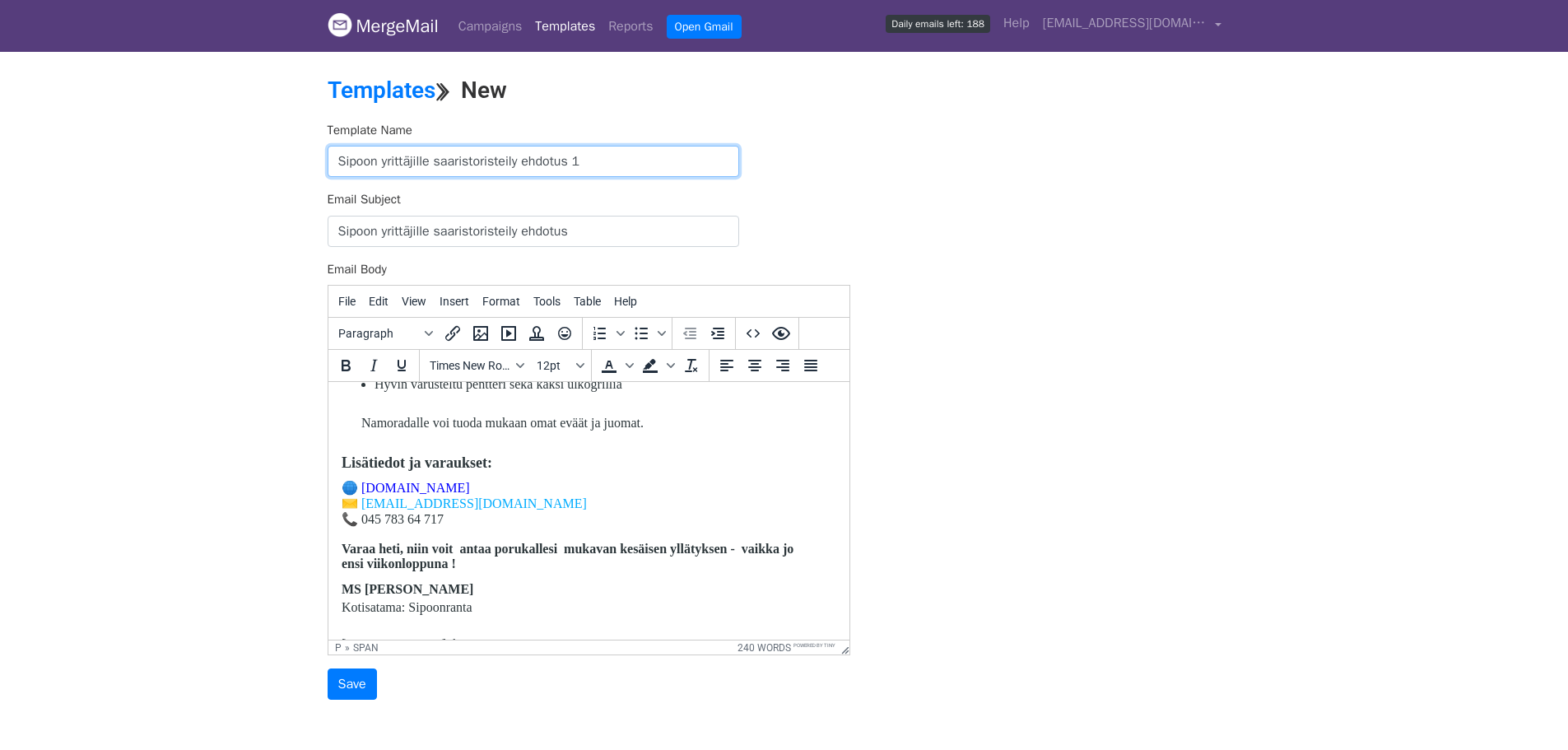 scroll, scrollTop: 663, scrollLeft: 0, axis: vertical 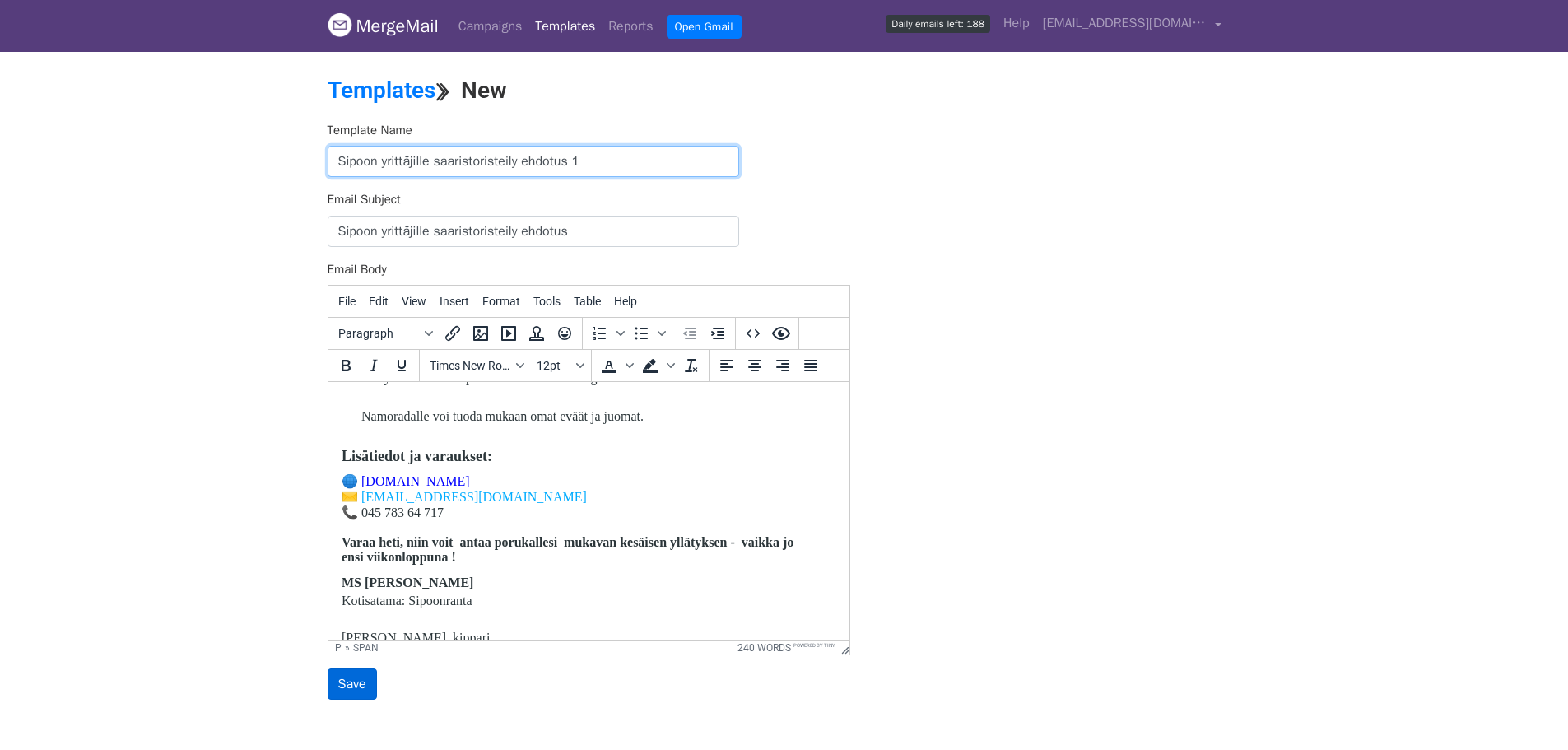 type on "Sipoon yrittäjille saaristoristeily ehdotus 1" 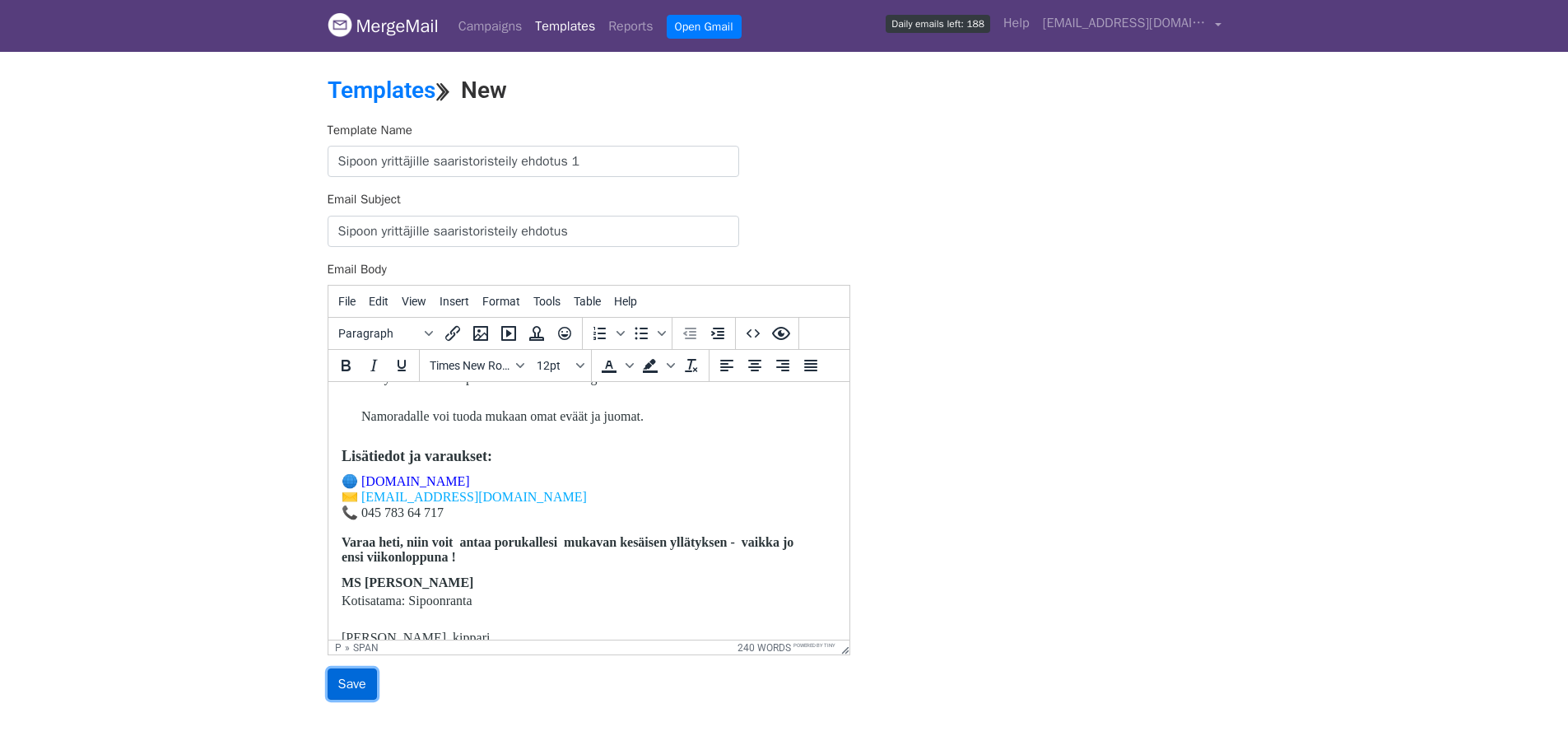 click on "Save" at bounding box center (352, 684) 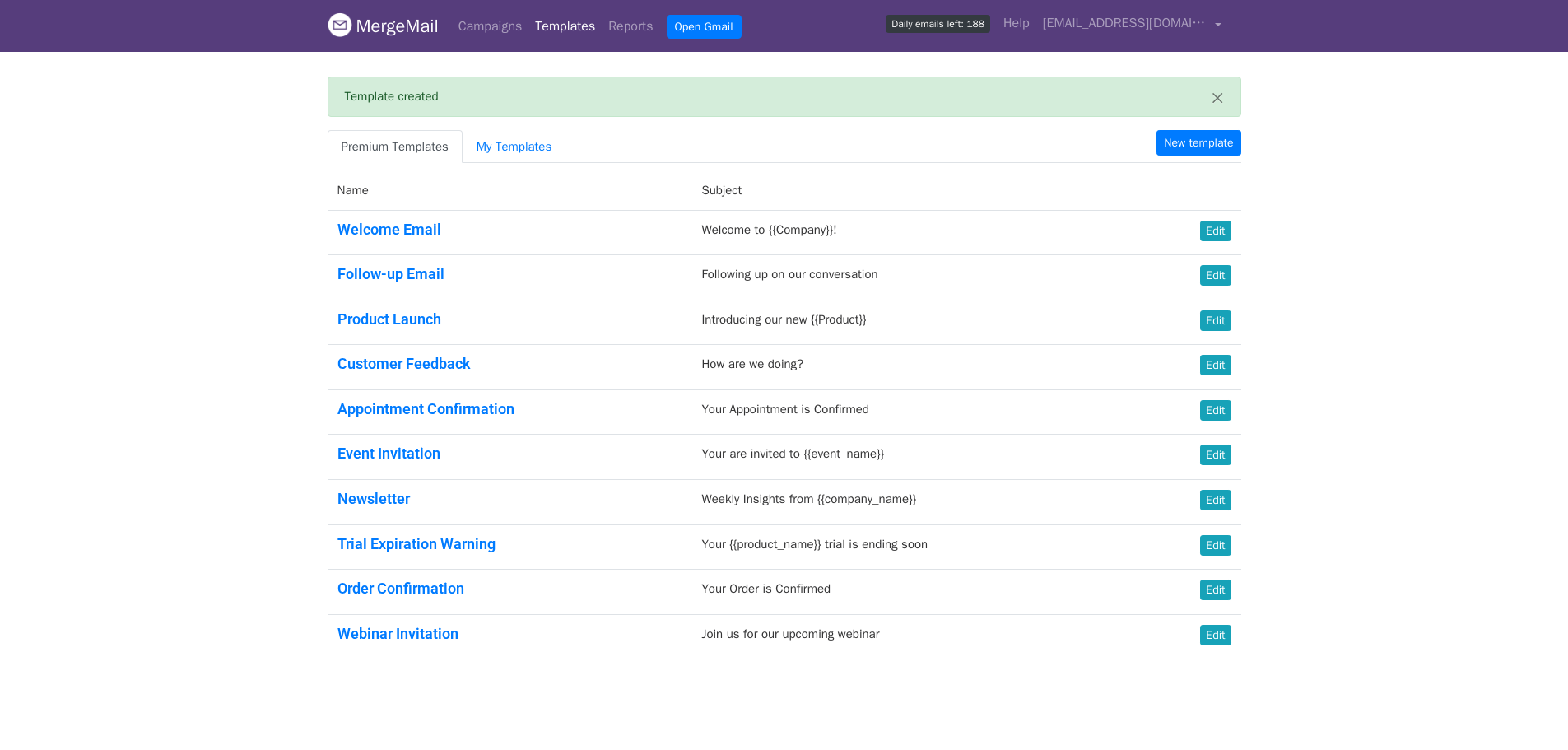 scroll, scrollTop: 0, scrollLeft: 0, axis: both 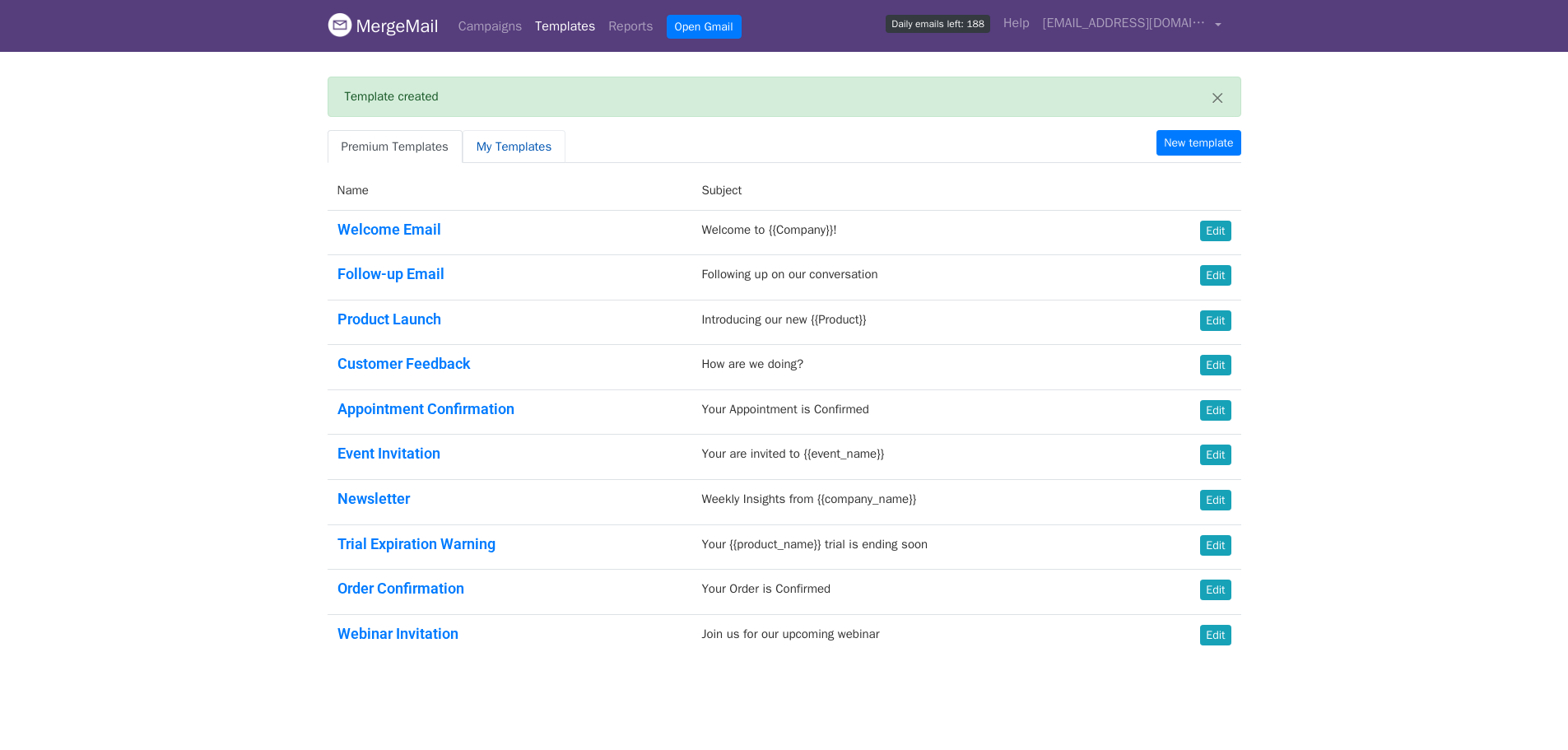 click on "My Templates" at bounding box center (514, 147) 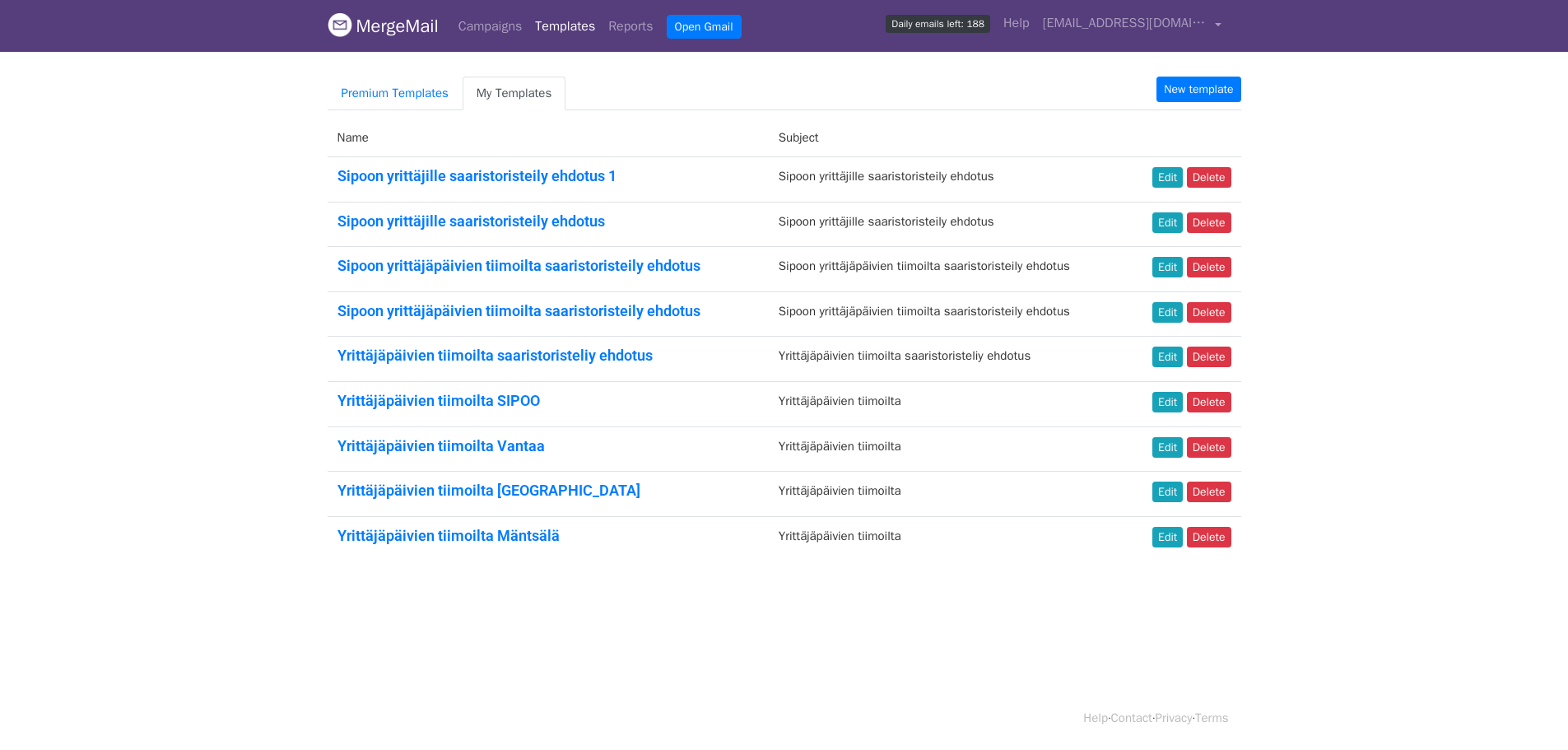 scroll, scrollTop: 0, scrollLeft: 0, axis: both 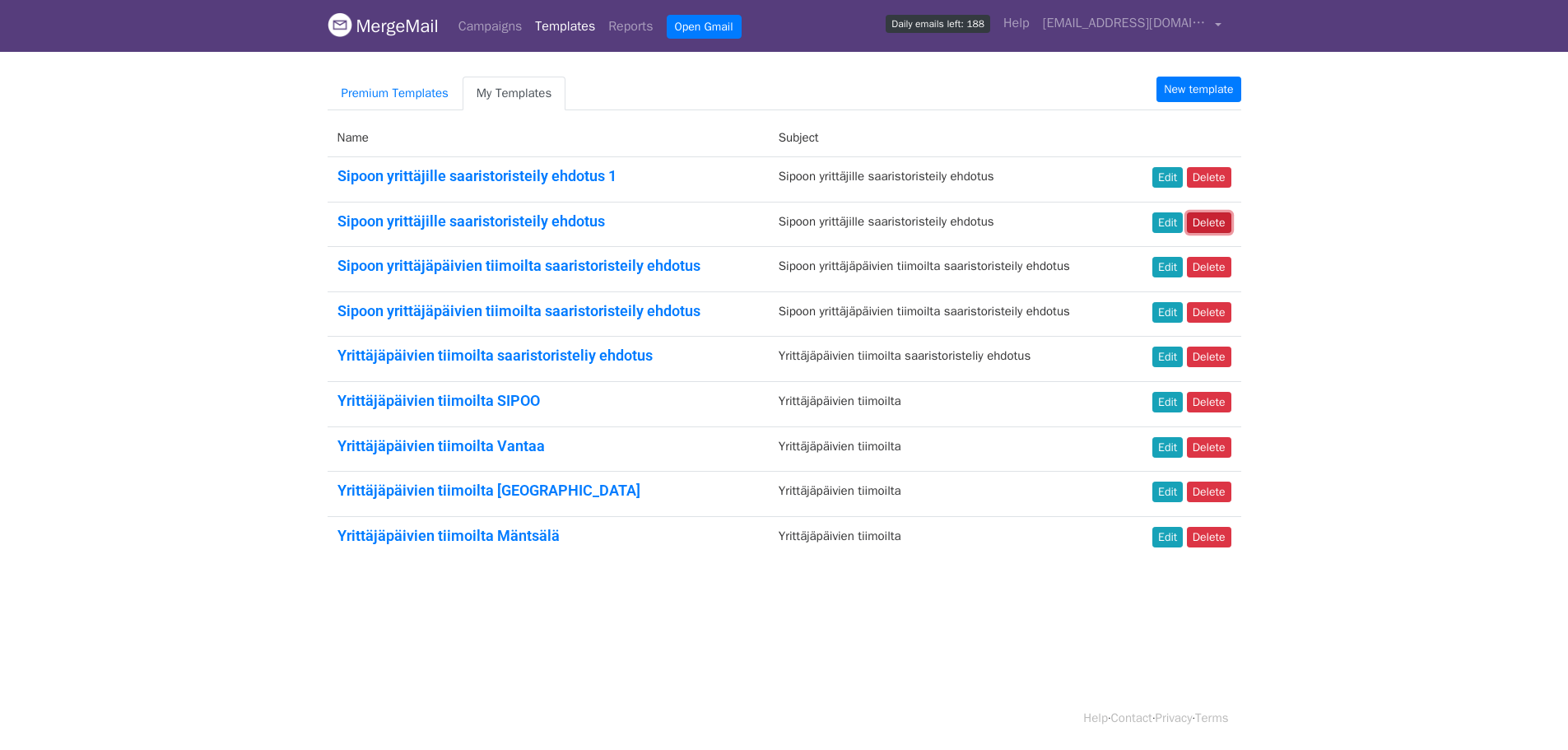 click on "Delete" at bounding box center [1209, 222] 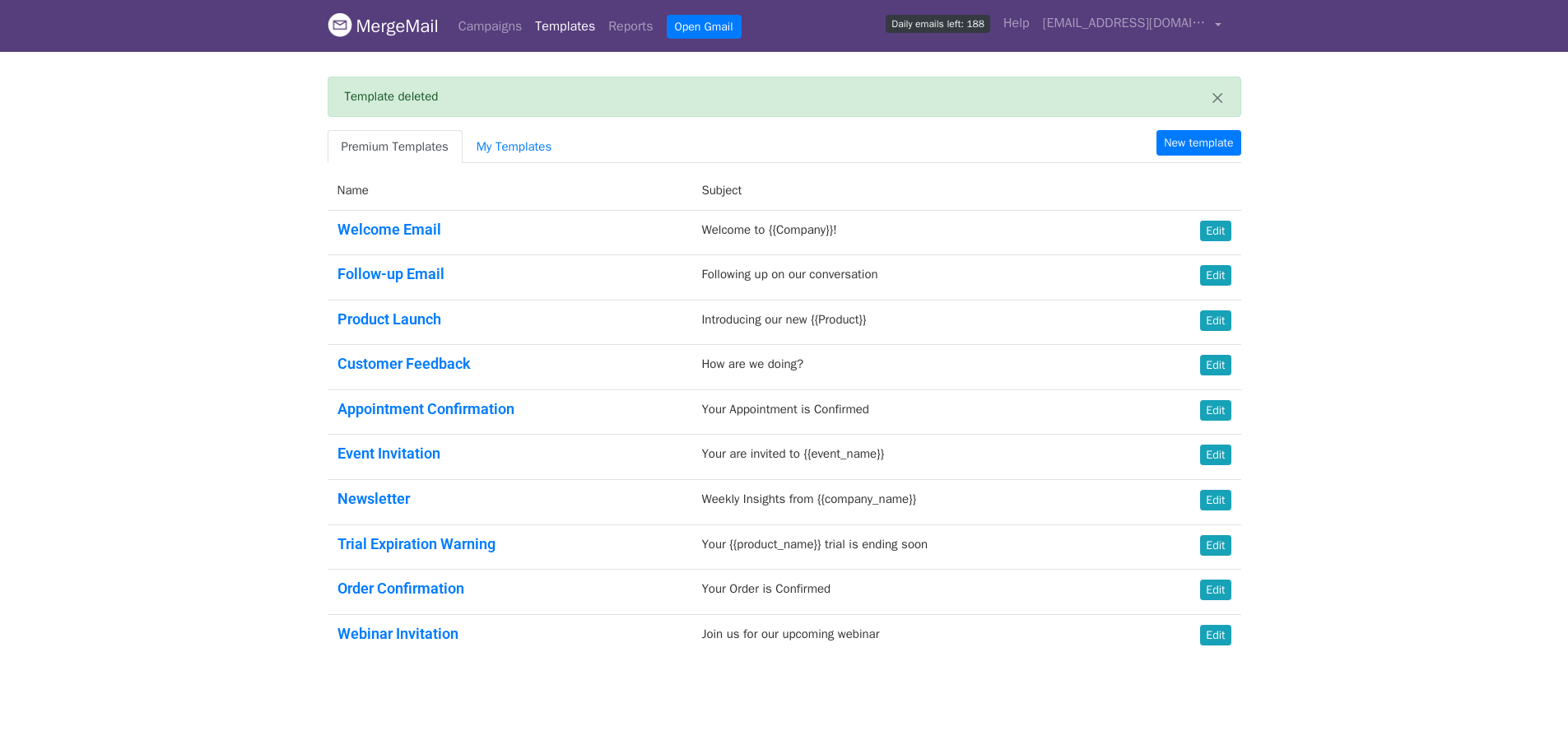 scroll, scrollTop: 0, scrollLeft: 0, axis: both 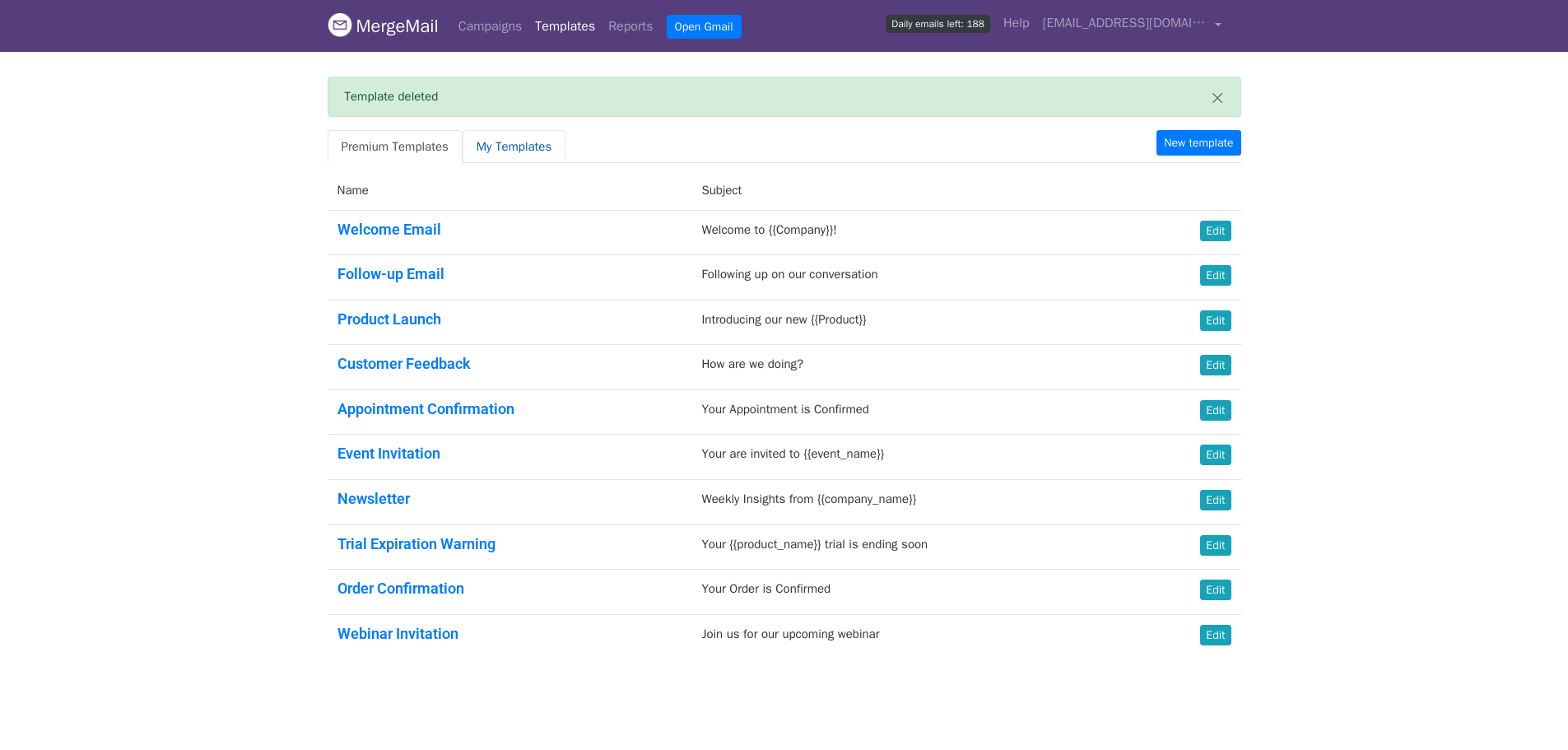 click on "My Templates" at bounding box center (514, 147) 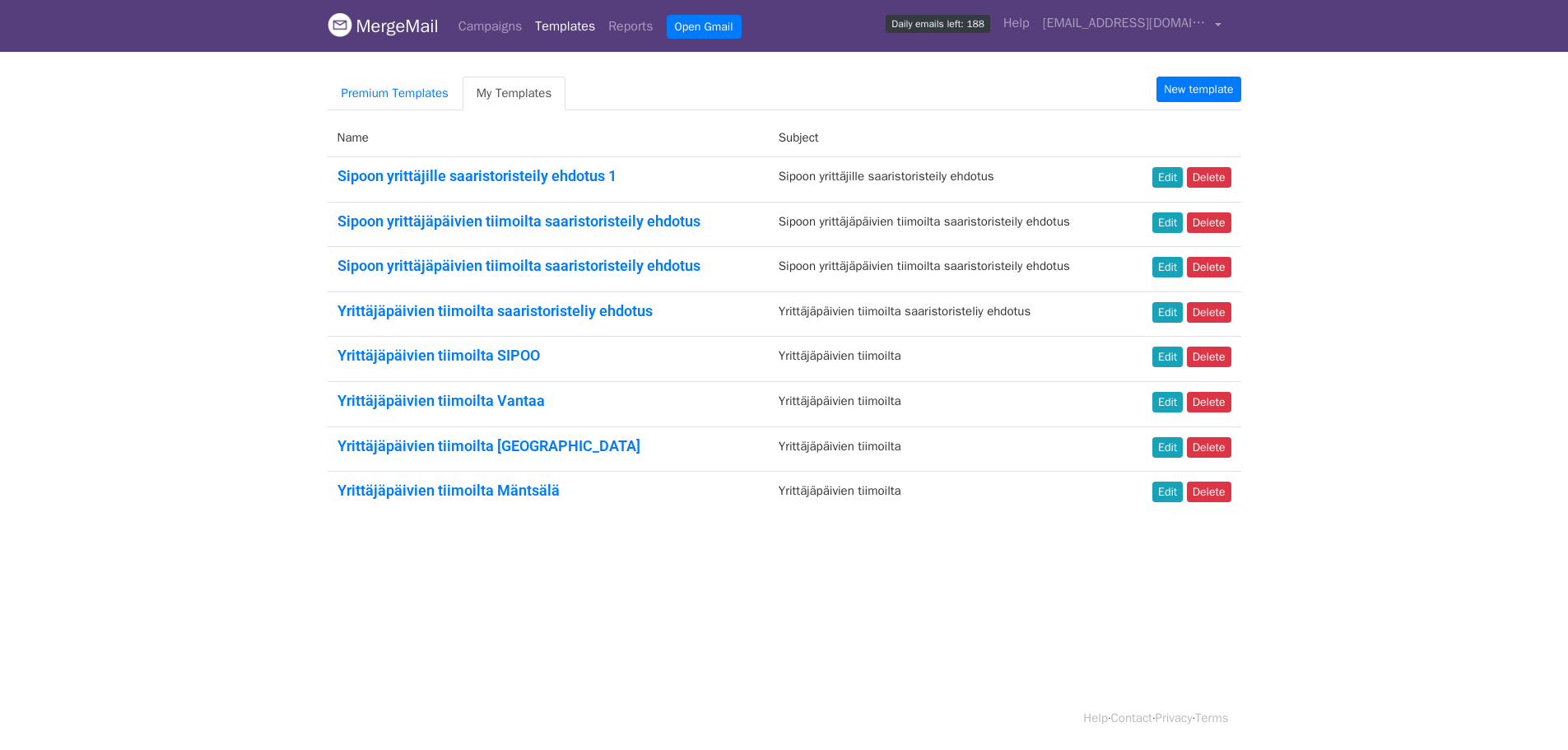 scroll, scrollTop: 0, scrollLeft: 0, axis: both 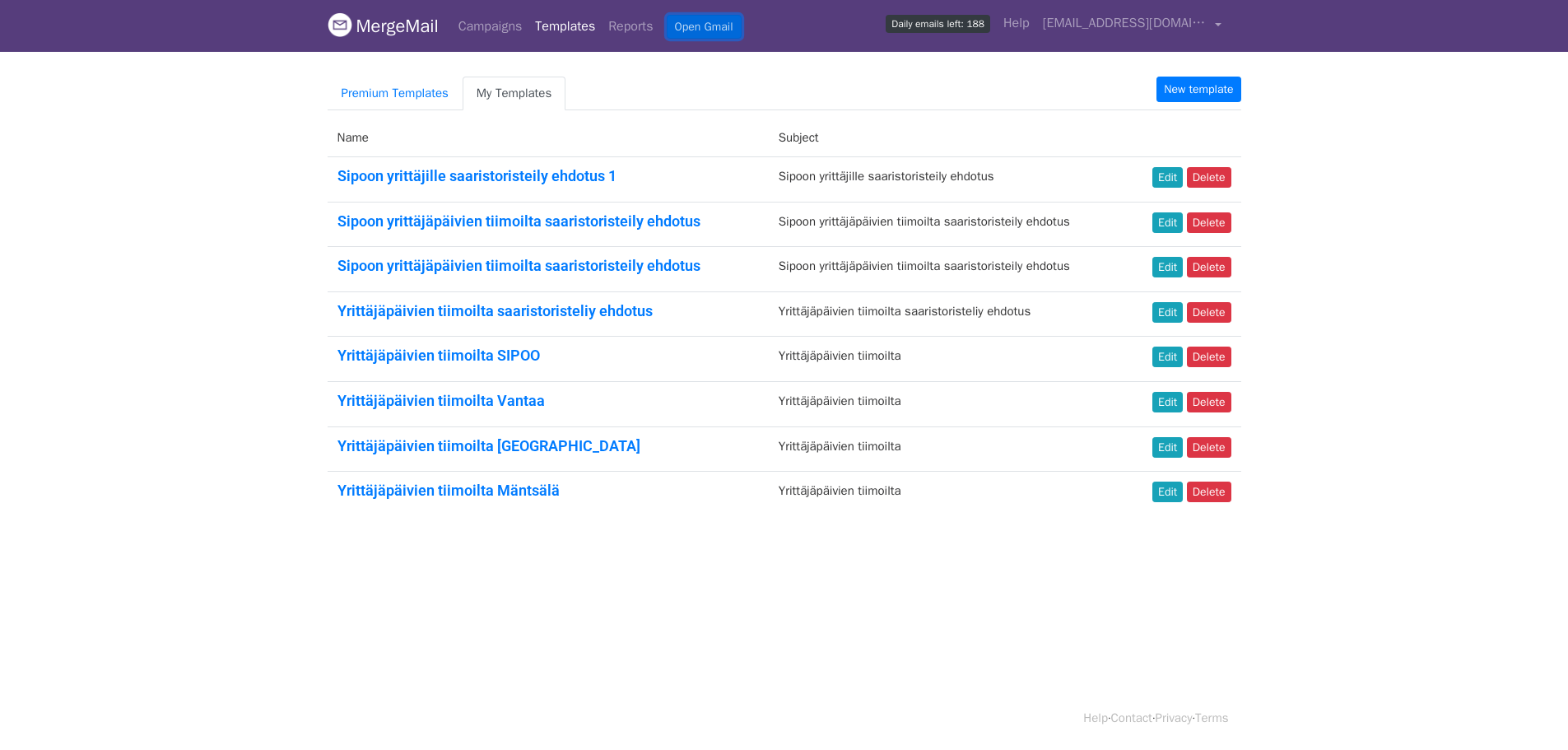 click on "Open Gmail" at bounding box center (704, 26) 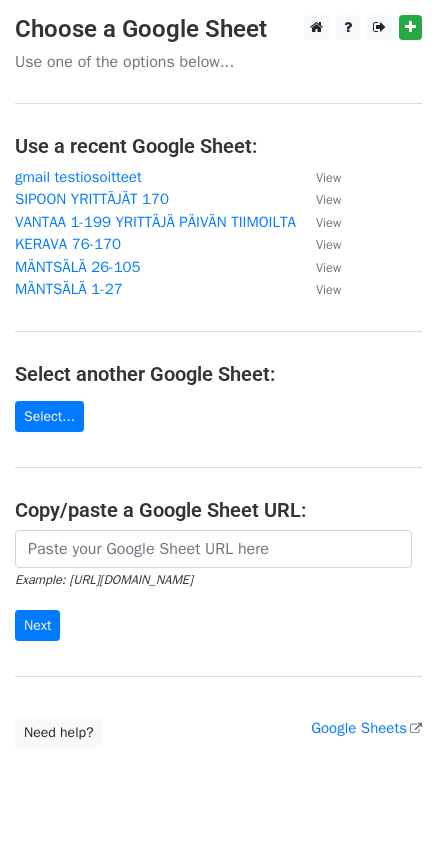 scroll, scrollTop: 0, scrollLeft: 0, axis: both 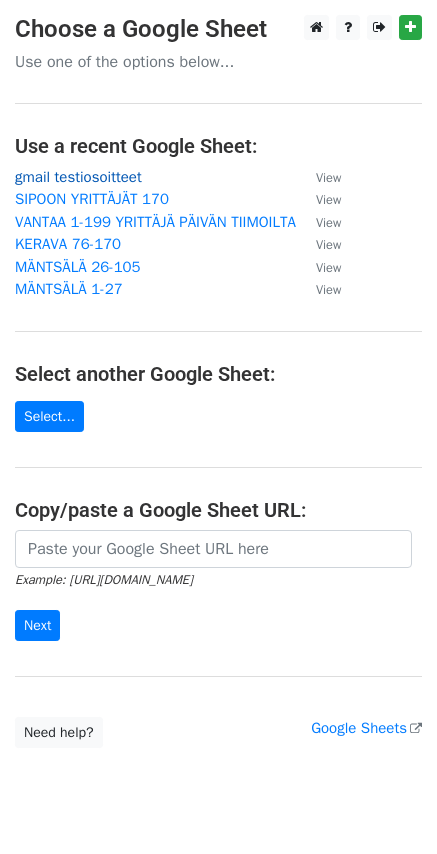 click on "gmail testiosoitteet" at bounding box center [78, 177] 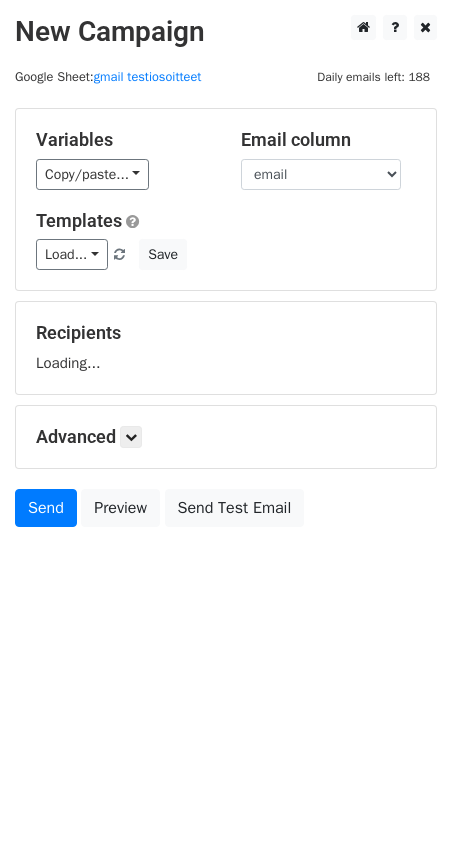 scroll, scrollTop: 0, scrollLeft: 0, axis: both 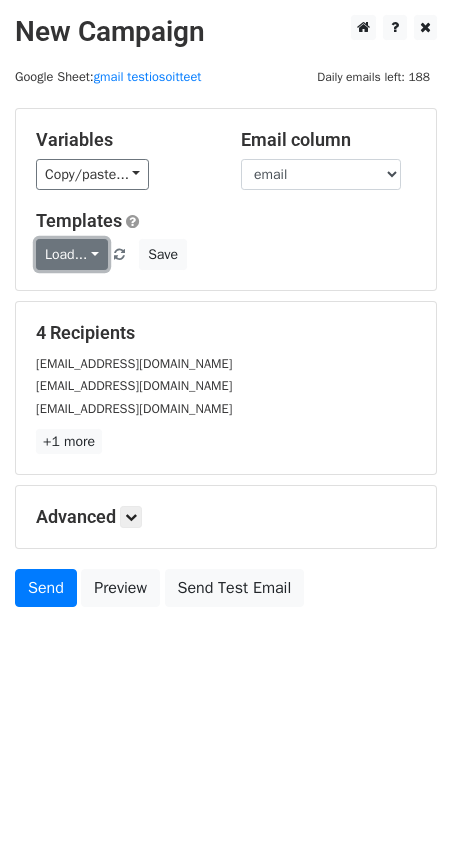 click on "Load..." 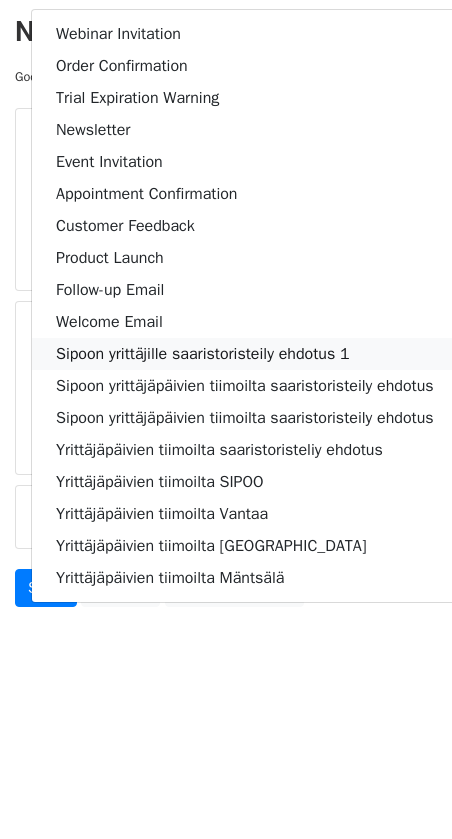 click on "Sipoon yrittäjille saaristoristeily ehdotus 1" 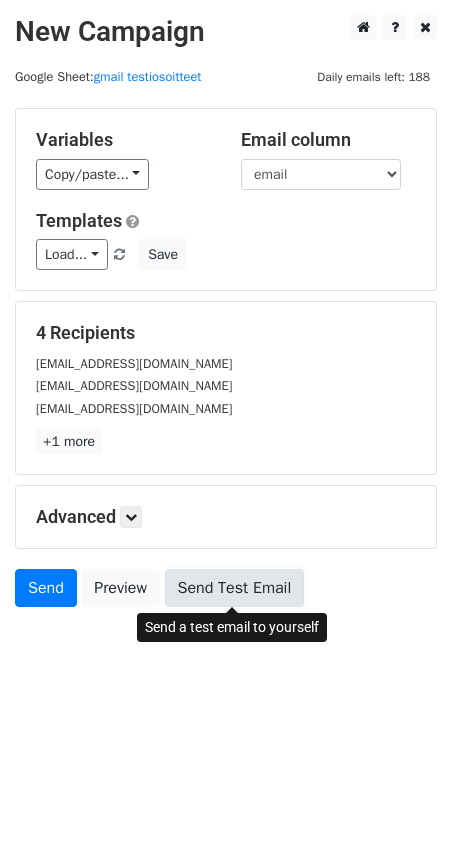 click on "Send Test Email" 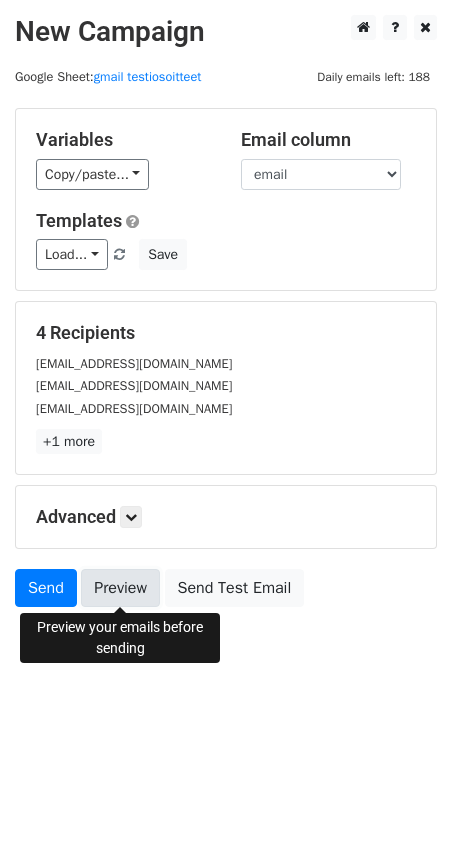 click on "Preview" 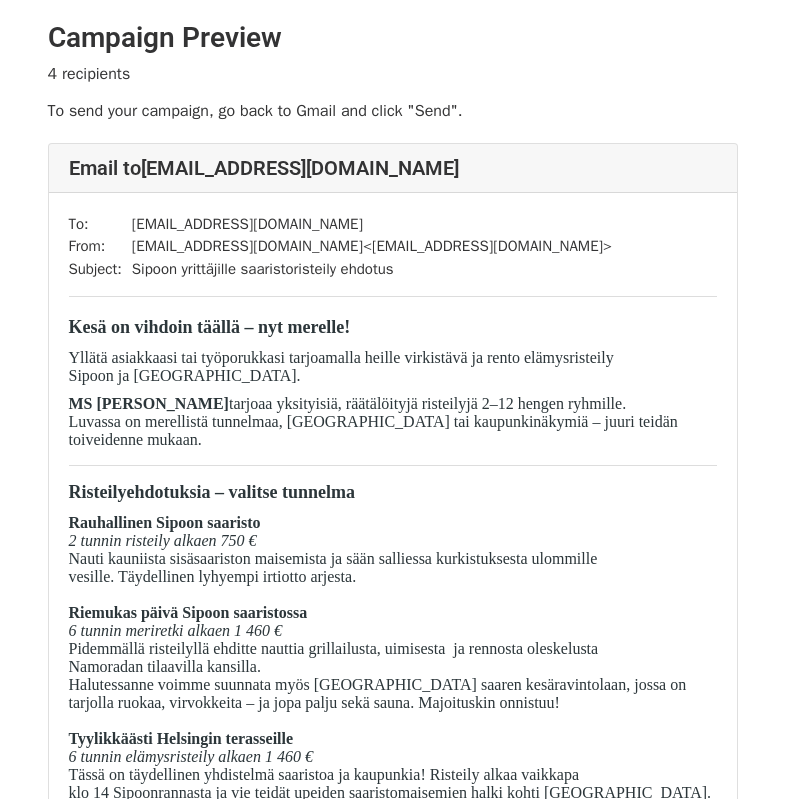 scroll, scrollTop: 0, scrollLeft: 0, axis: both 